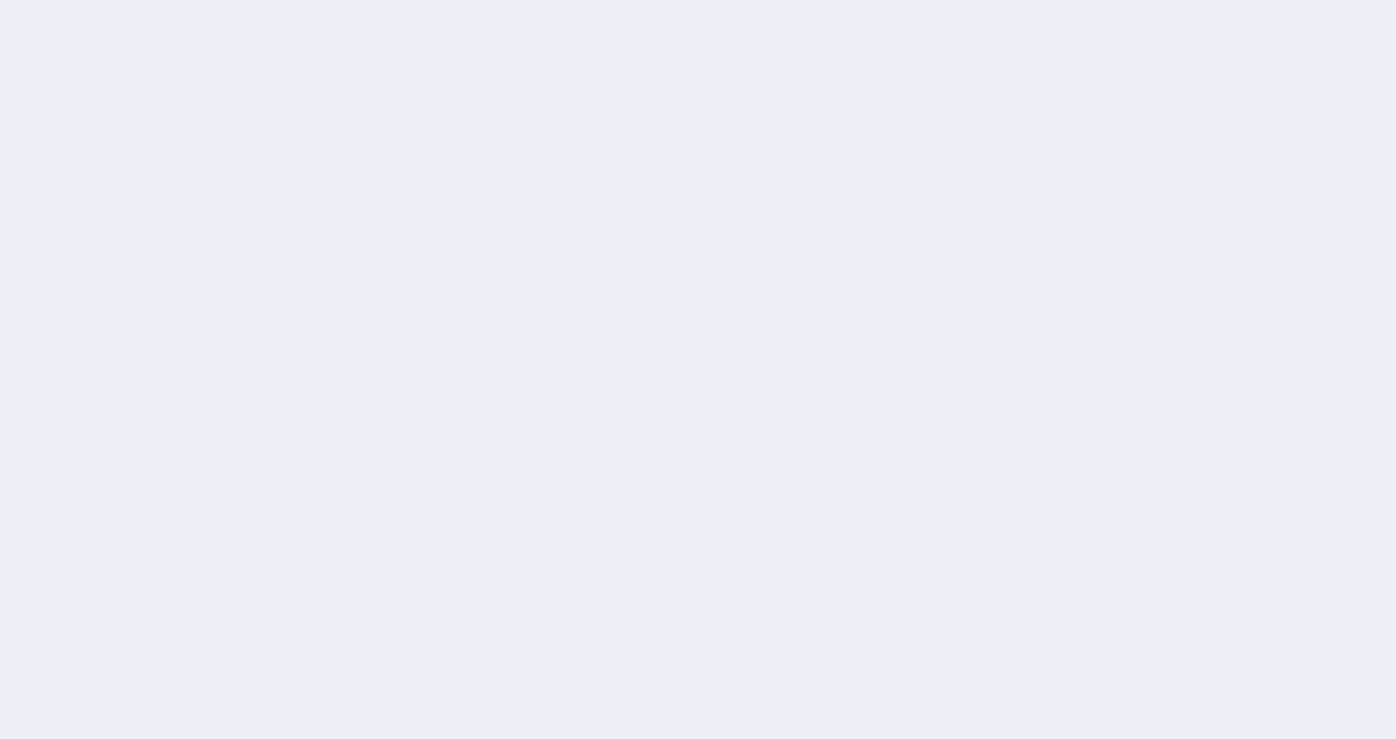 scroll, scrollTop: 0, scrollLeft: 0, axis: both 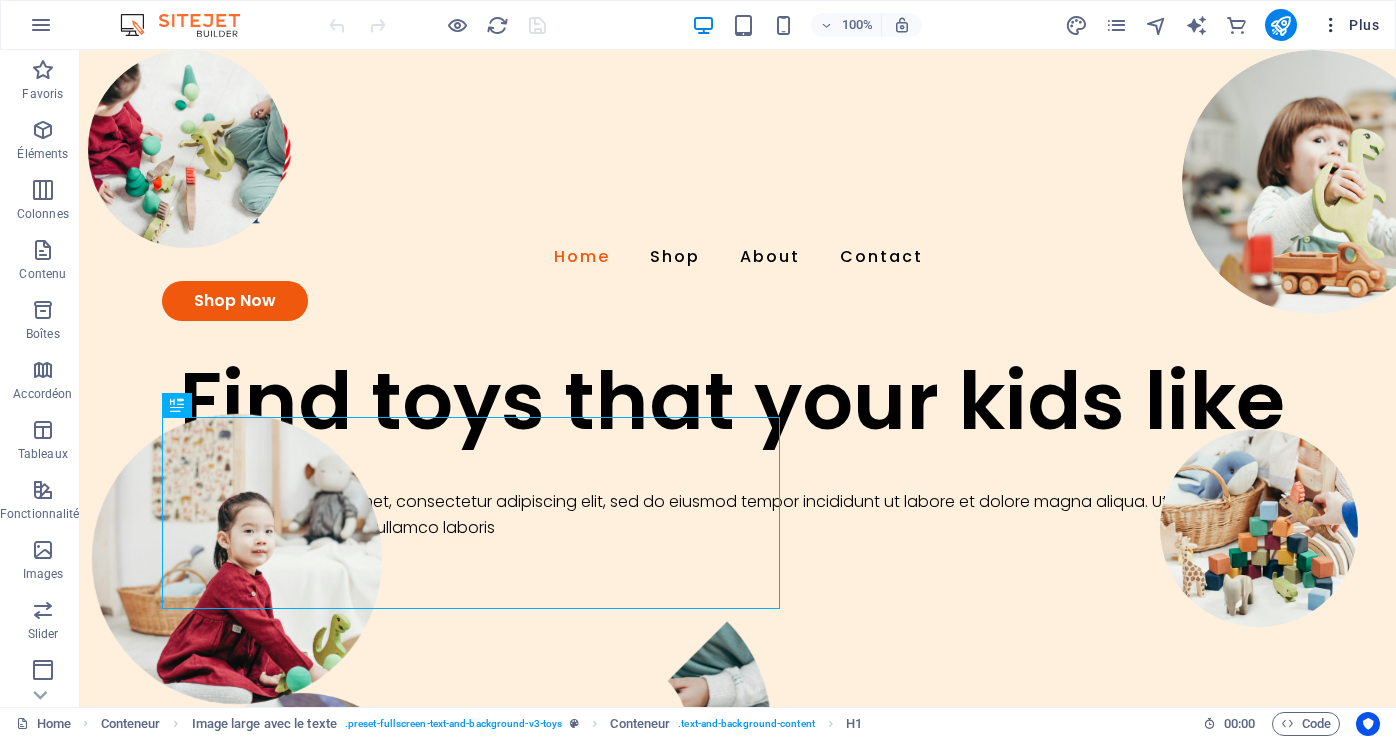 click on "Plus" at bounding box center (1350, 25) 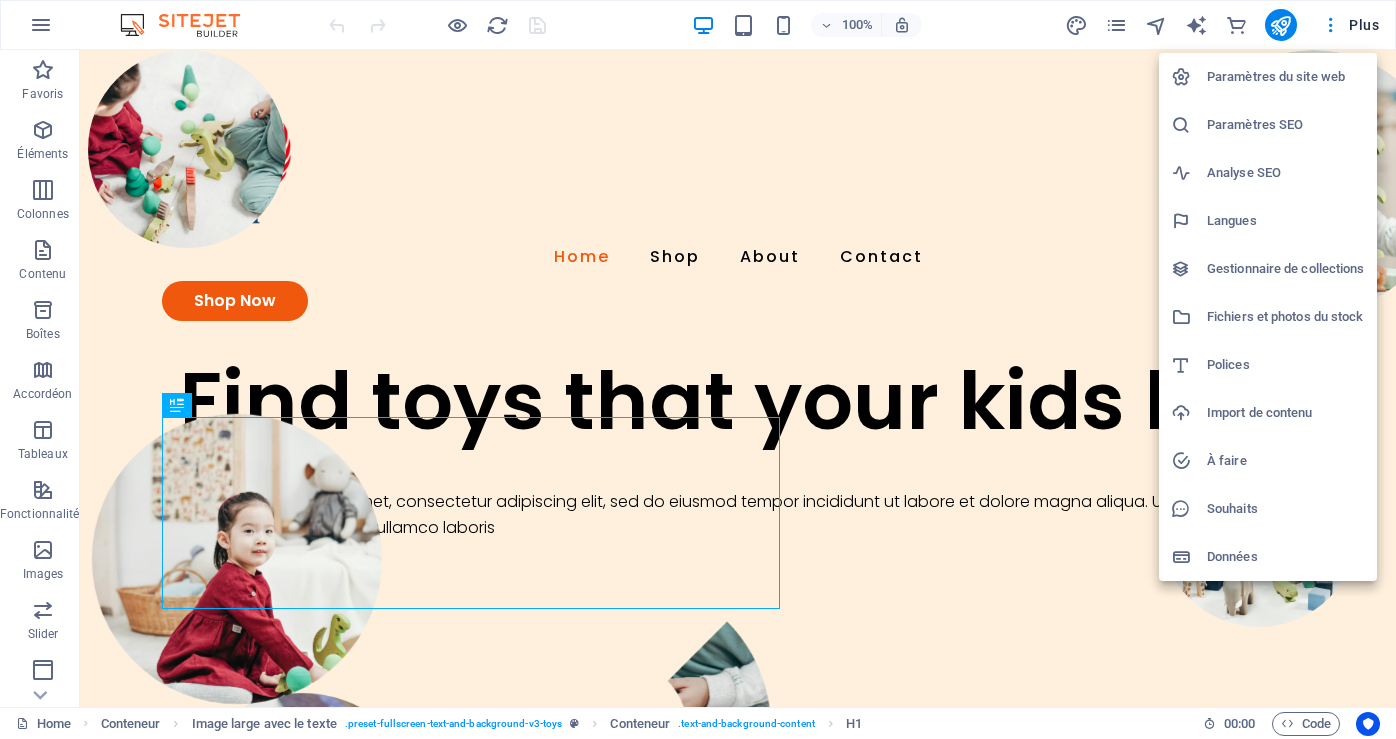 click at bounding box center [698, 369] 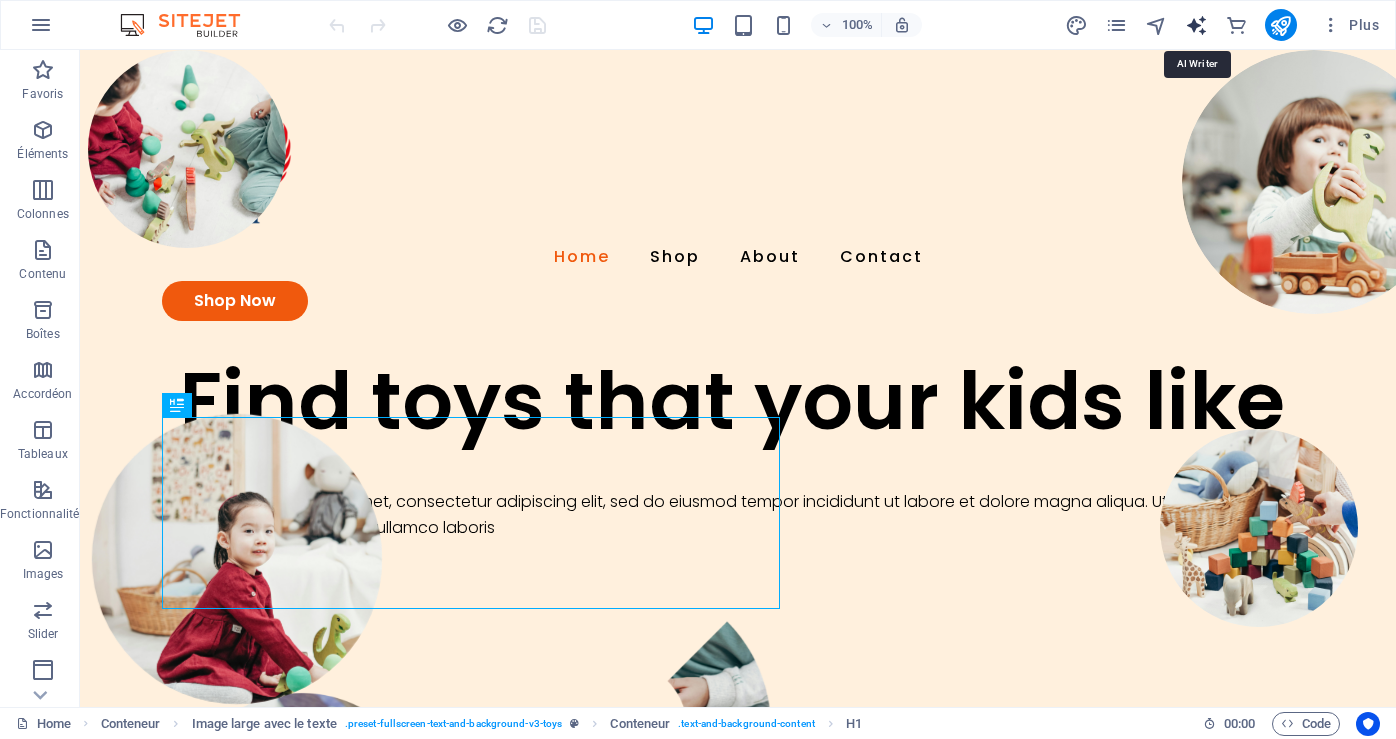 click at bounding box center (1196, 25) 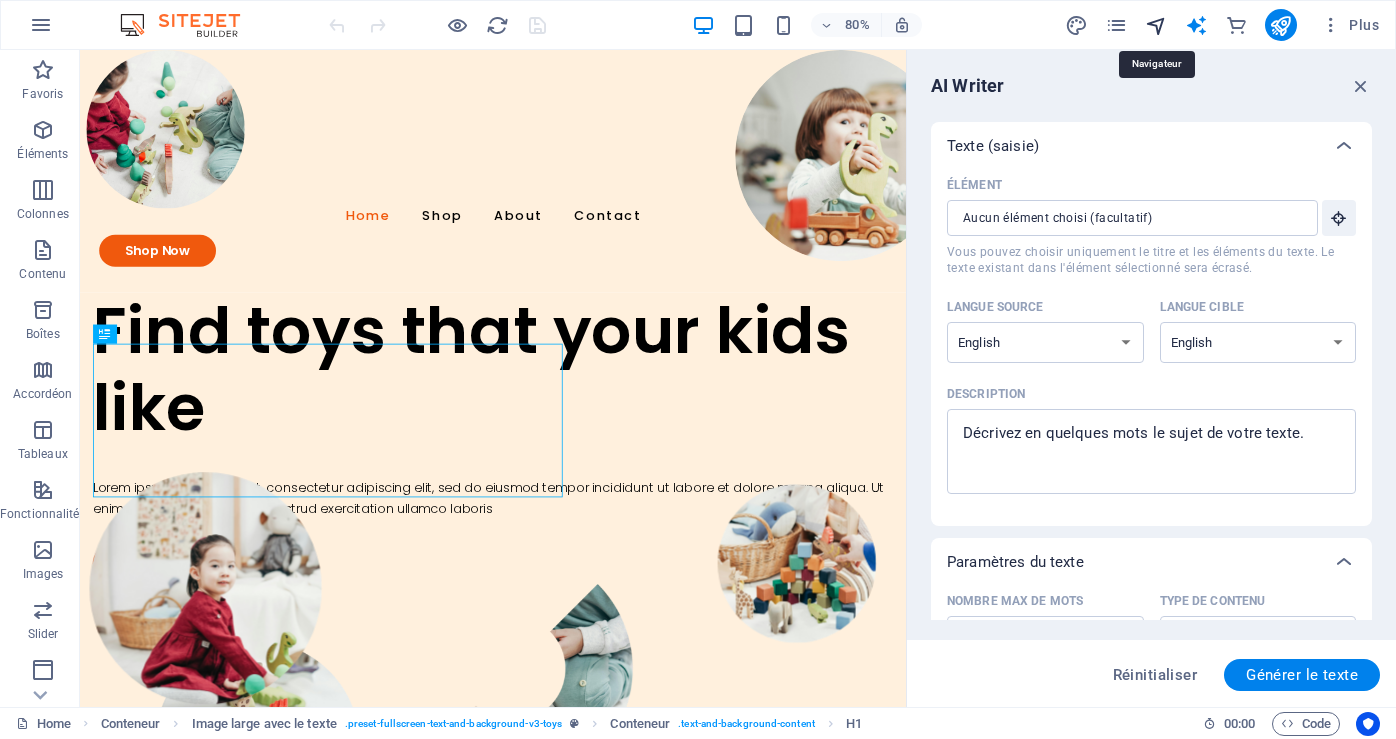 click at bounding box center (1156, 25) 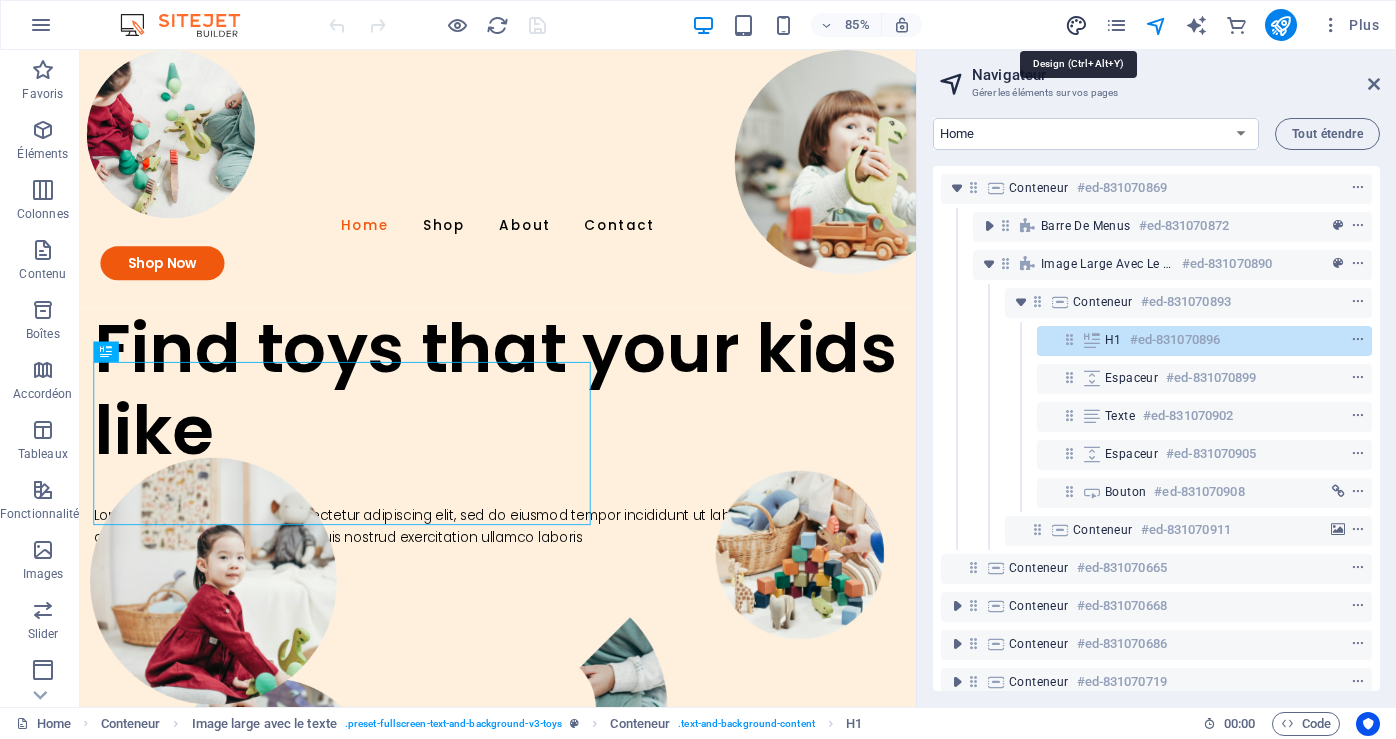 click at bounding box center (1076, 25) 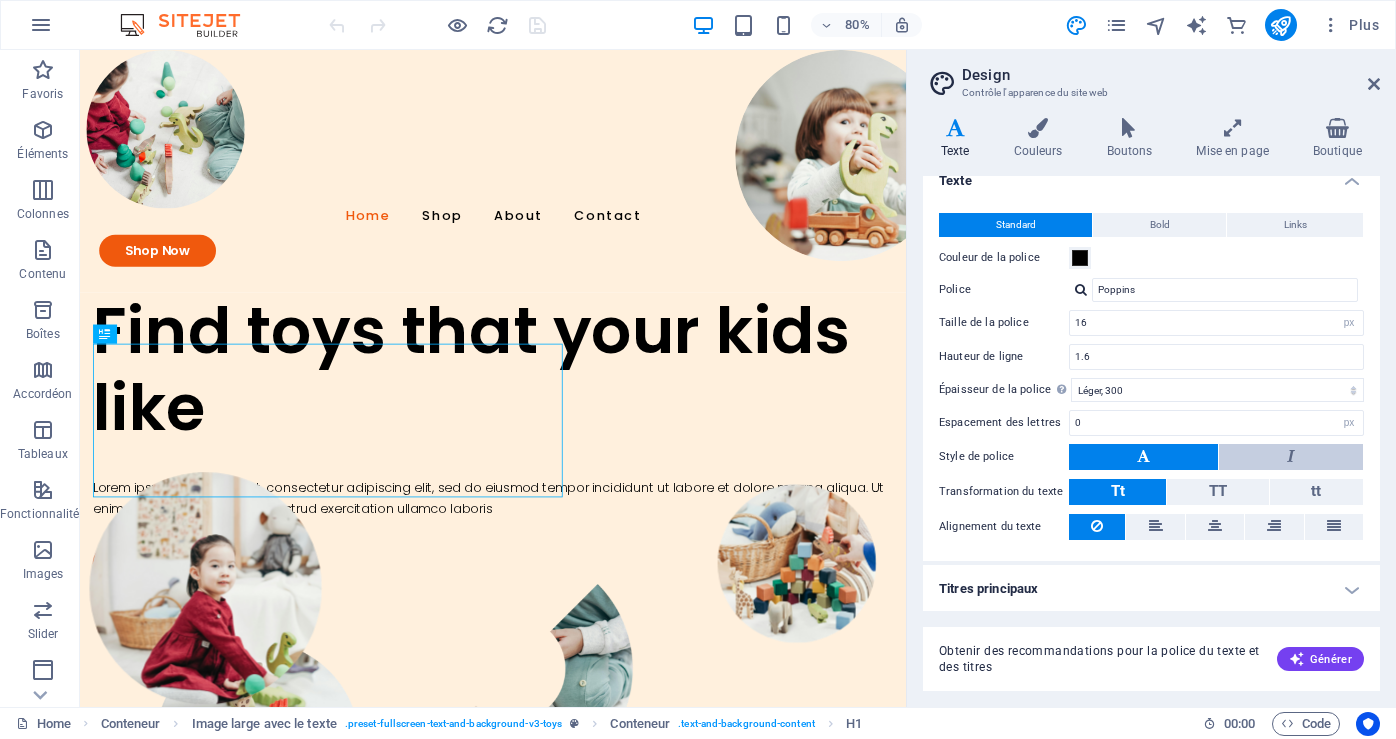 scroll, scrollTop: 21, scrollLeft: 0, axis: vertical 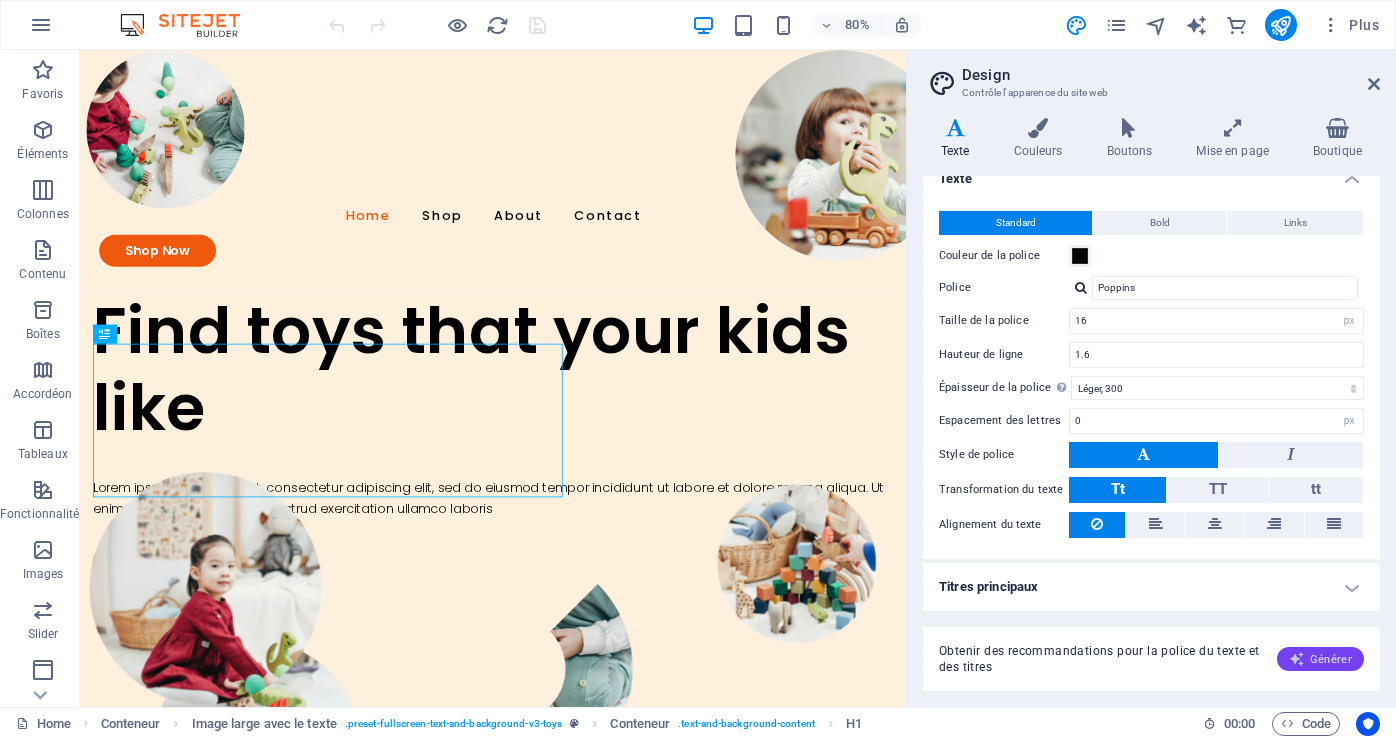 click on "Générer" at bounding box center [1320, 659] 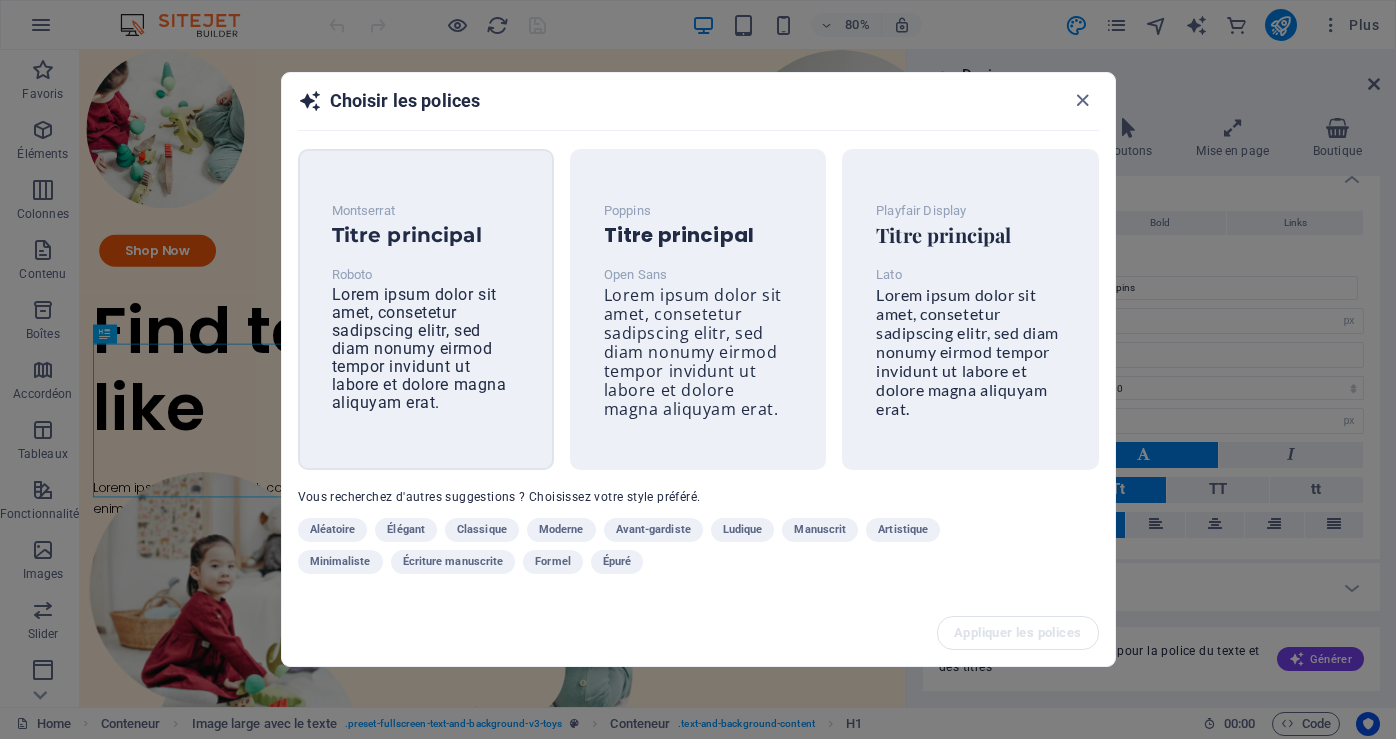 click on "Lorem ipsum dolor sit amet, consetetur sadipscing elitr, sed diam nonumy eirmod tempor invidunt ut labore et dolore magna aliquyam erat." at bounding box center [419, 348] 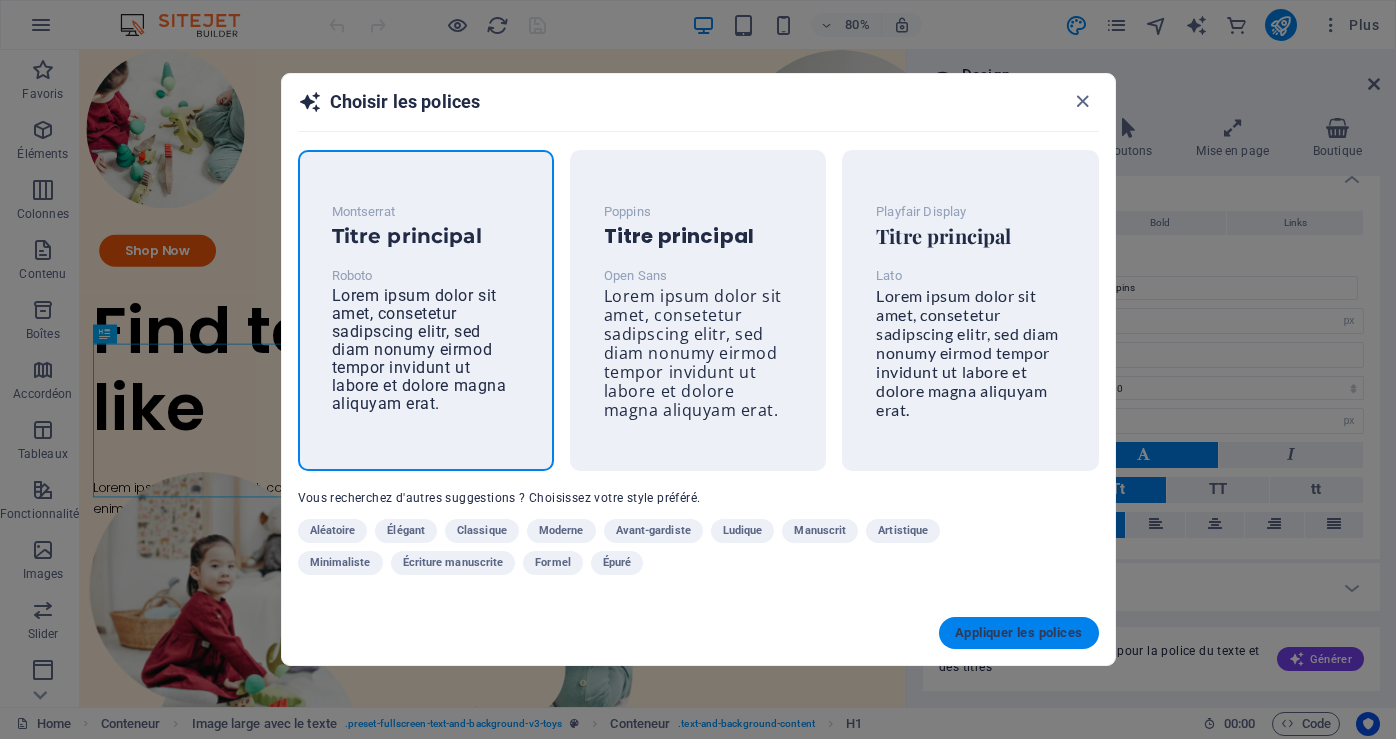 click on "Appliquer les polices" at bounding box center [1018, 633] 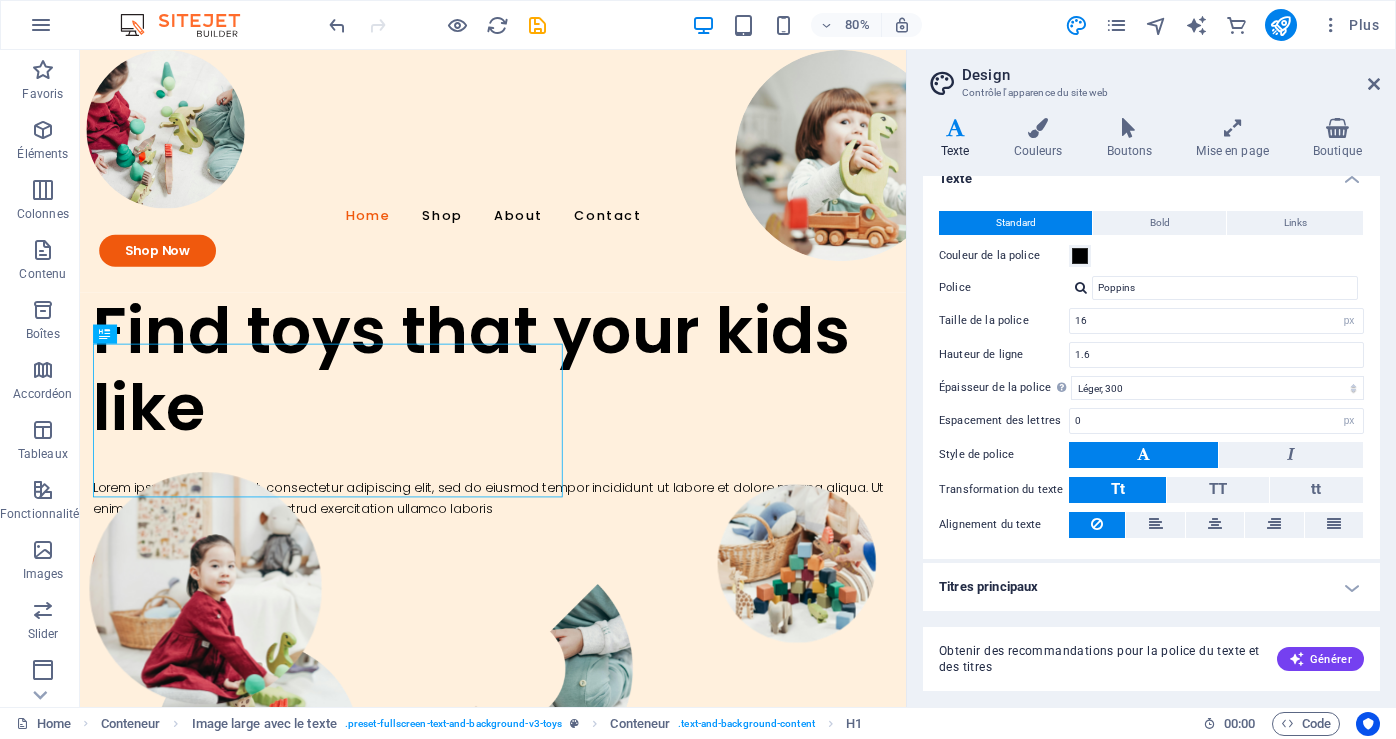 type on "Roboto" 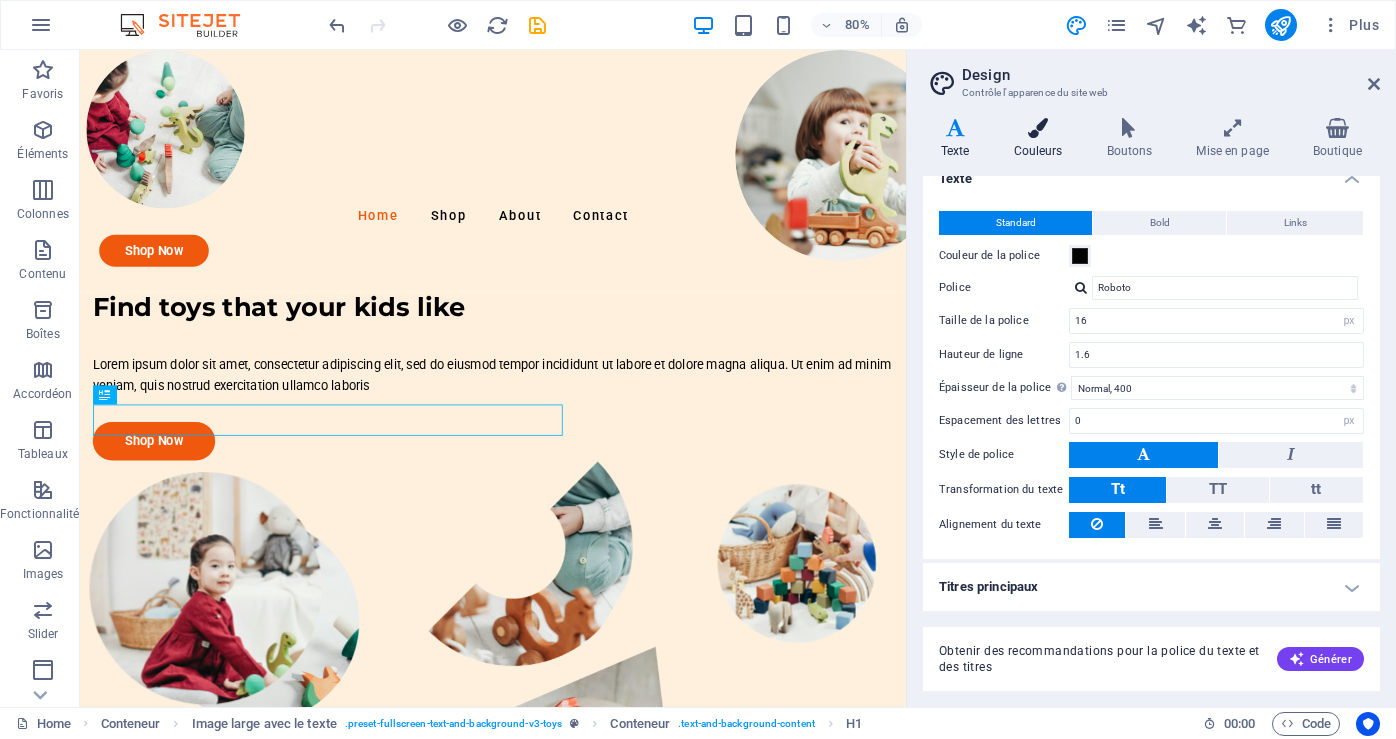 click on "Couleurs" at bounding box center (1042, 139) 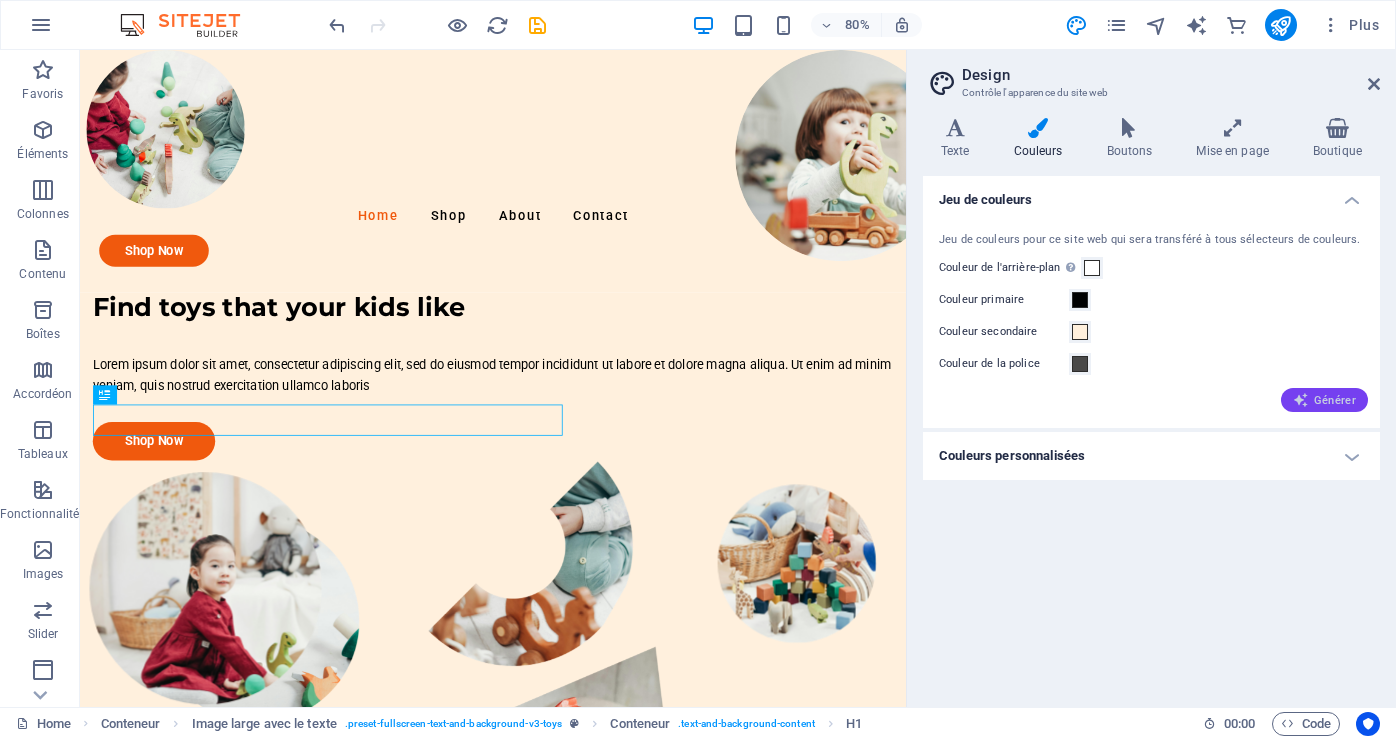 click on "Générer" at bounding box center (1324, 400) 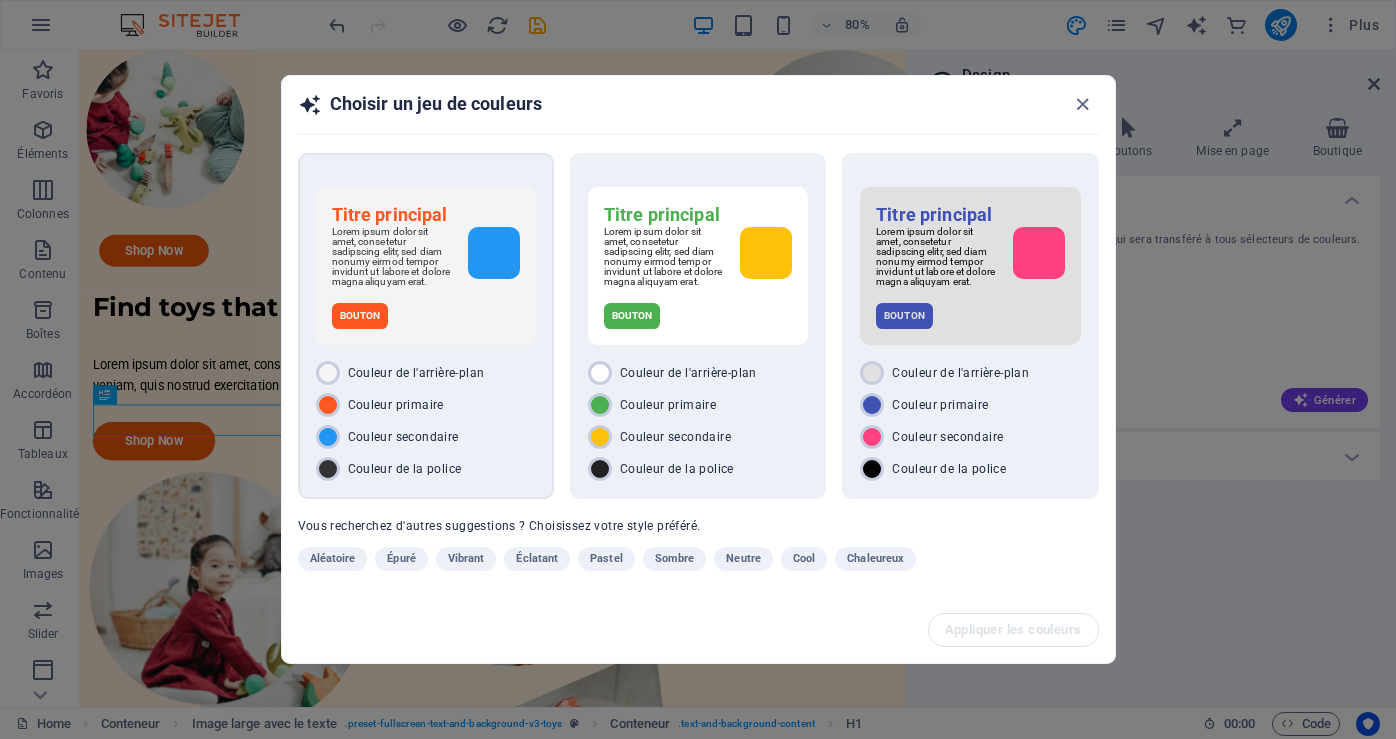click on "Lorem ipsum dolor sit amet, consetetur sadipscing elitr, sed diam nonumy eirmod tempor invidunt ut labore et dolore magna aliquyam erat." at bounding box center [392, 257] 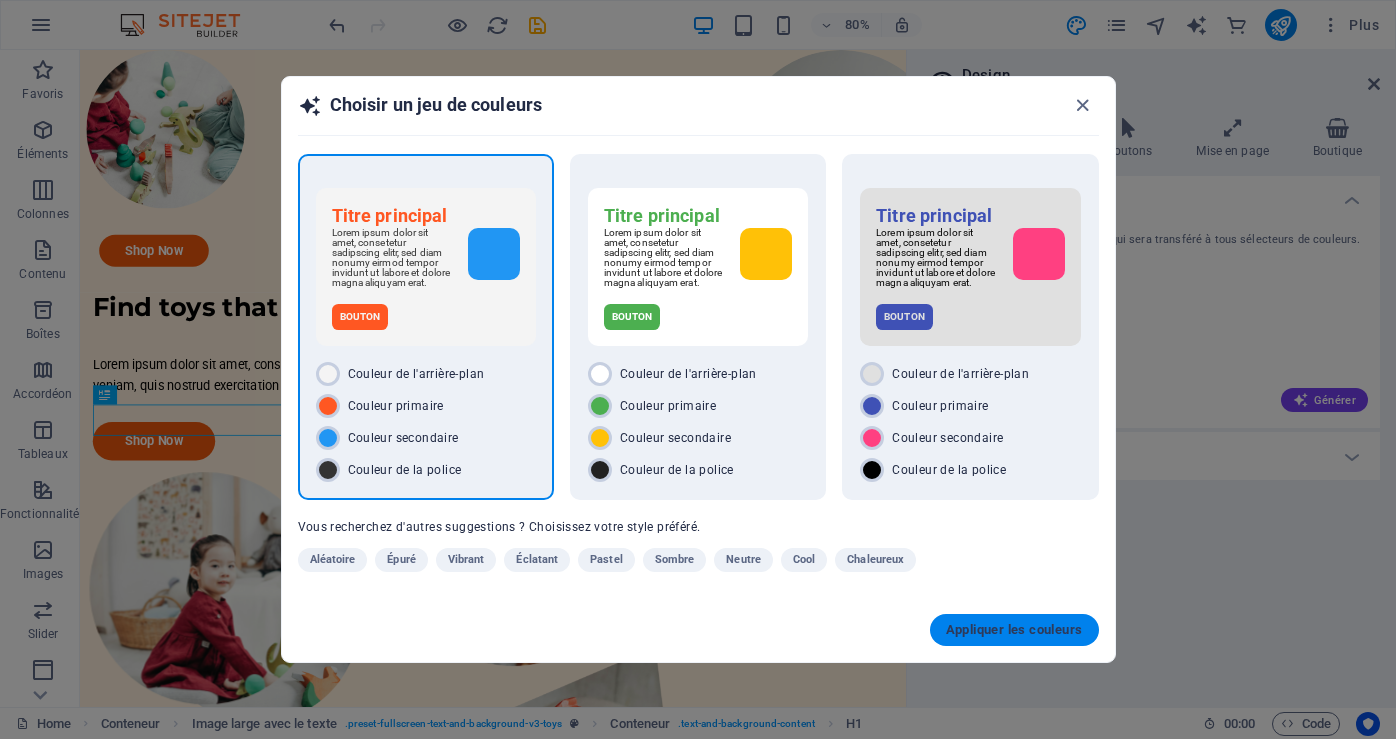 click on "Appliquer les couleurs" at bounding box center [1014, 630] 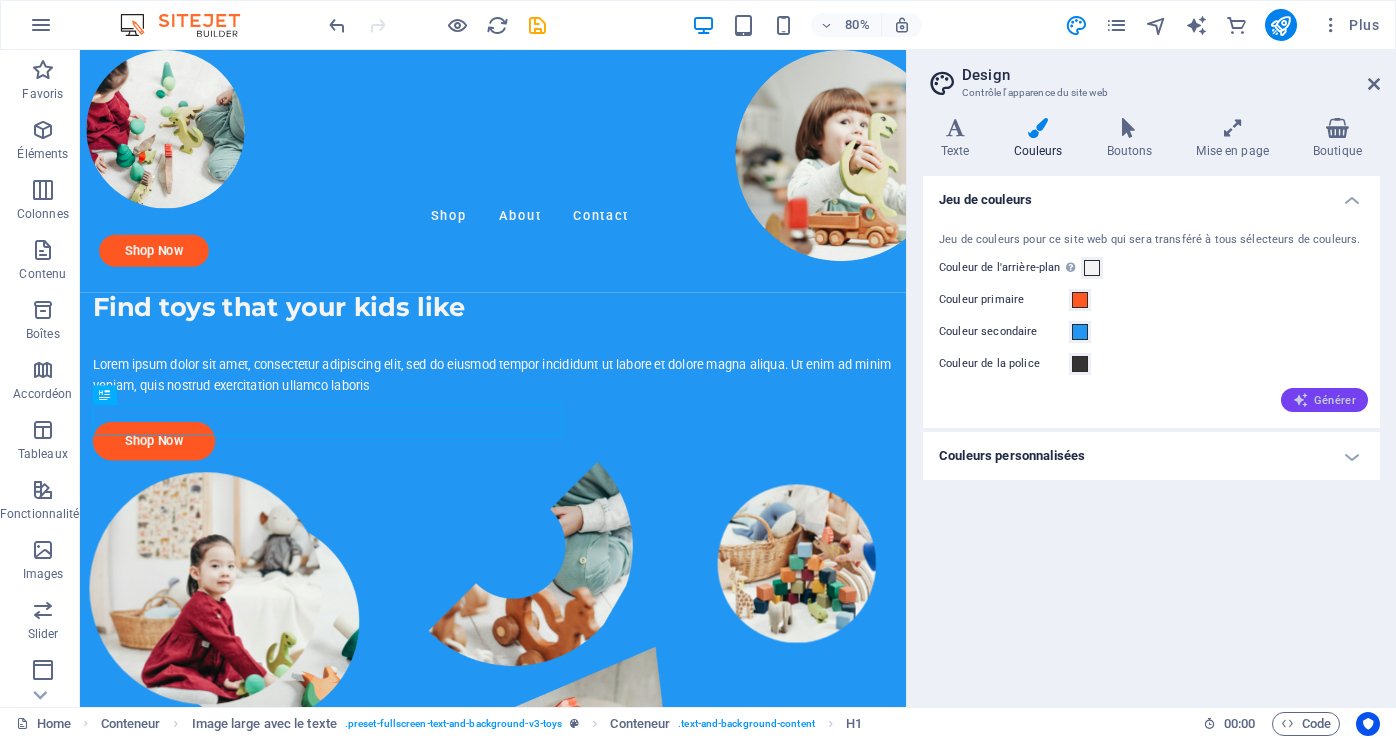 click on "Générer" at bounding box center [1324, 400] 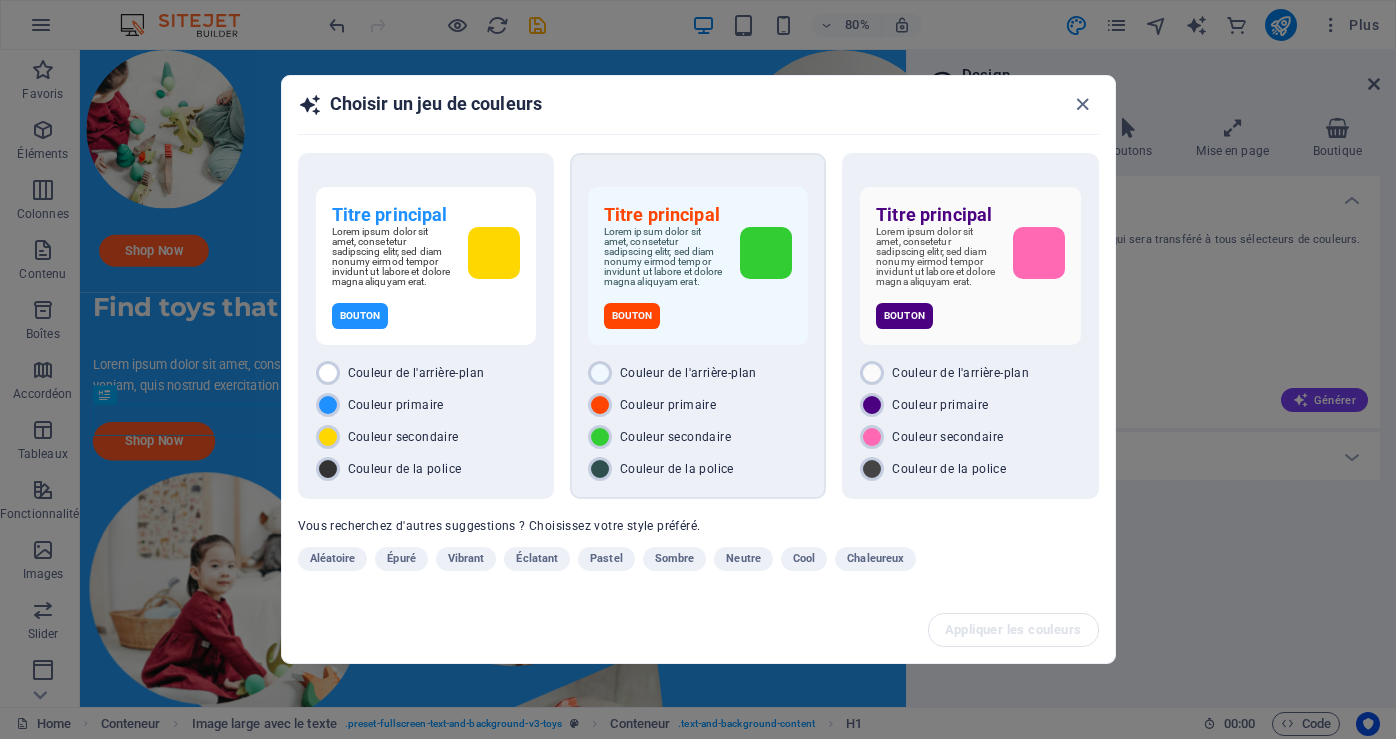 click on "Lorem ipsum dolor sit amet, consetetur sadipscing elitr, sed diam nonumy eirmod tempor invidunt ut labore et dolore magna aliquyam erat." at bounding box center [698, 257] 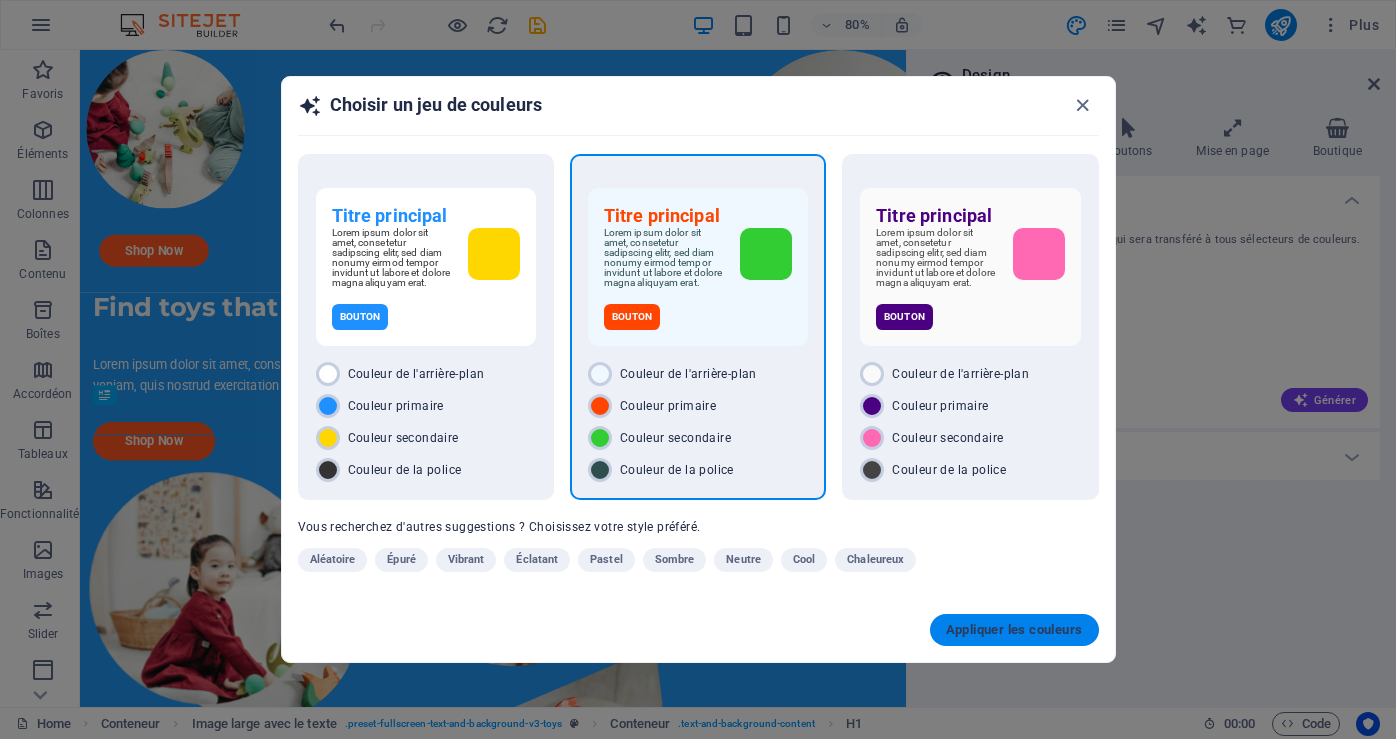 click on "Appliquer les couleurs" at bounding box center [1014, 630] 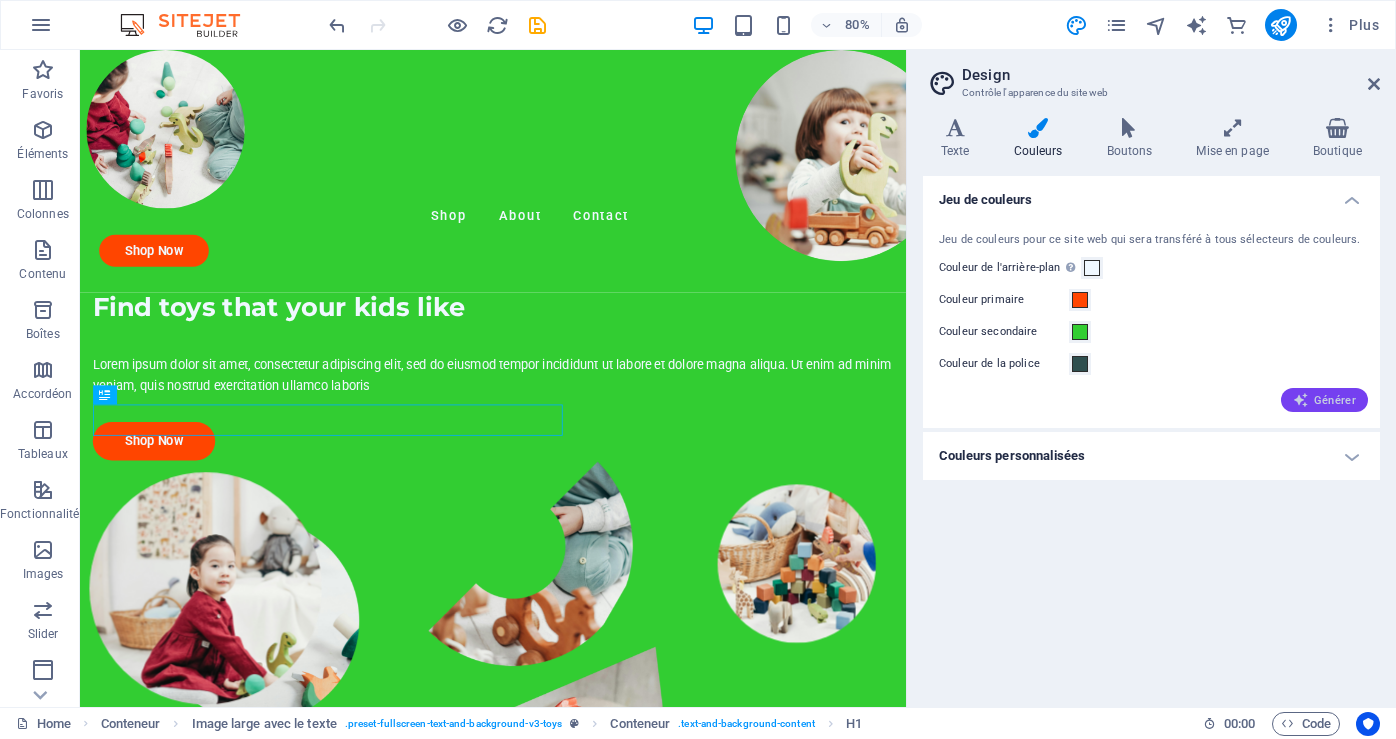 click on "Générer" at bounding box center [1324, 400] 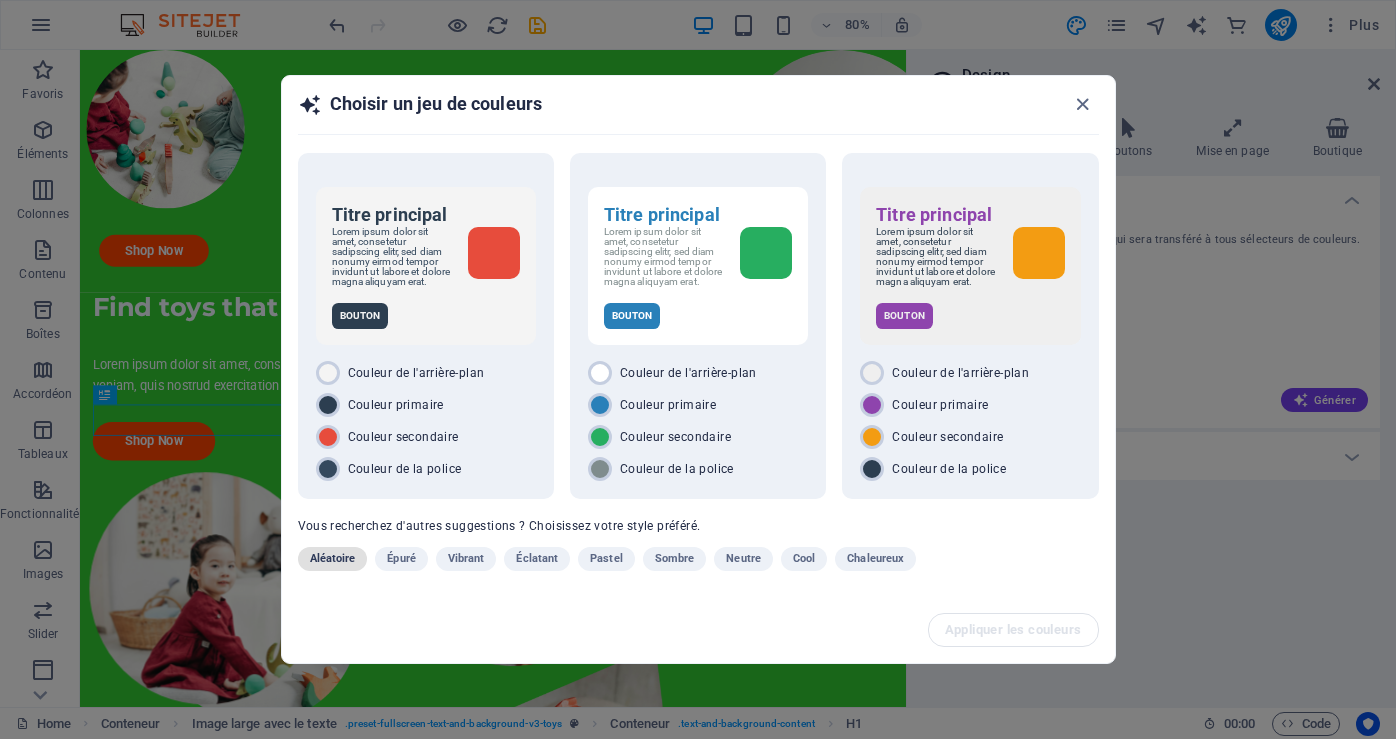 click on "Aléatoire" at bounding box center (333, 559) 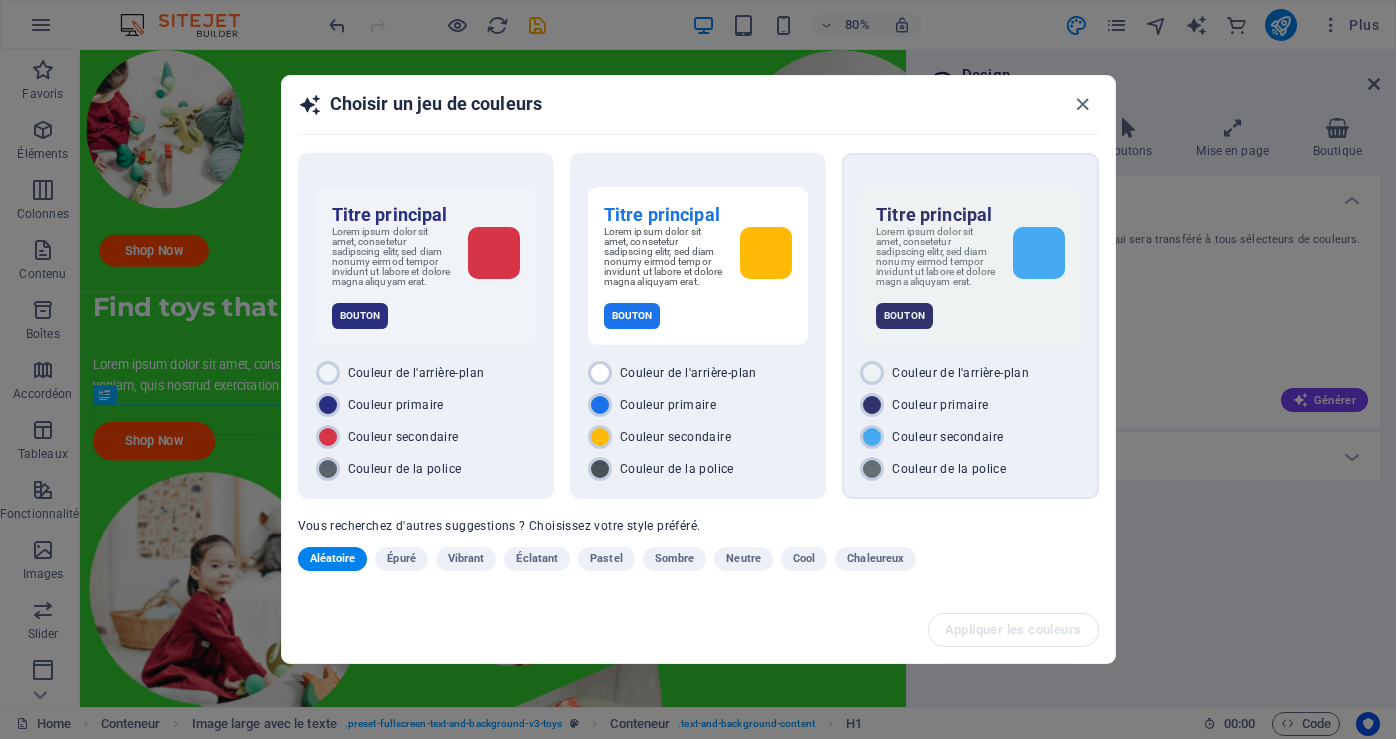 click on "Titre principal Lorem ipsum dolor sit amet, consetetur sadipscing elitr, sed diam nonumy eirmod tempor invidunt ut labore et dolore magna aliquyam erat. Bouton Couleur de l'arrière-plan Couleur primaire Couleur secondaire Couleur de la police" at bounding box center (970, 326) 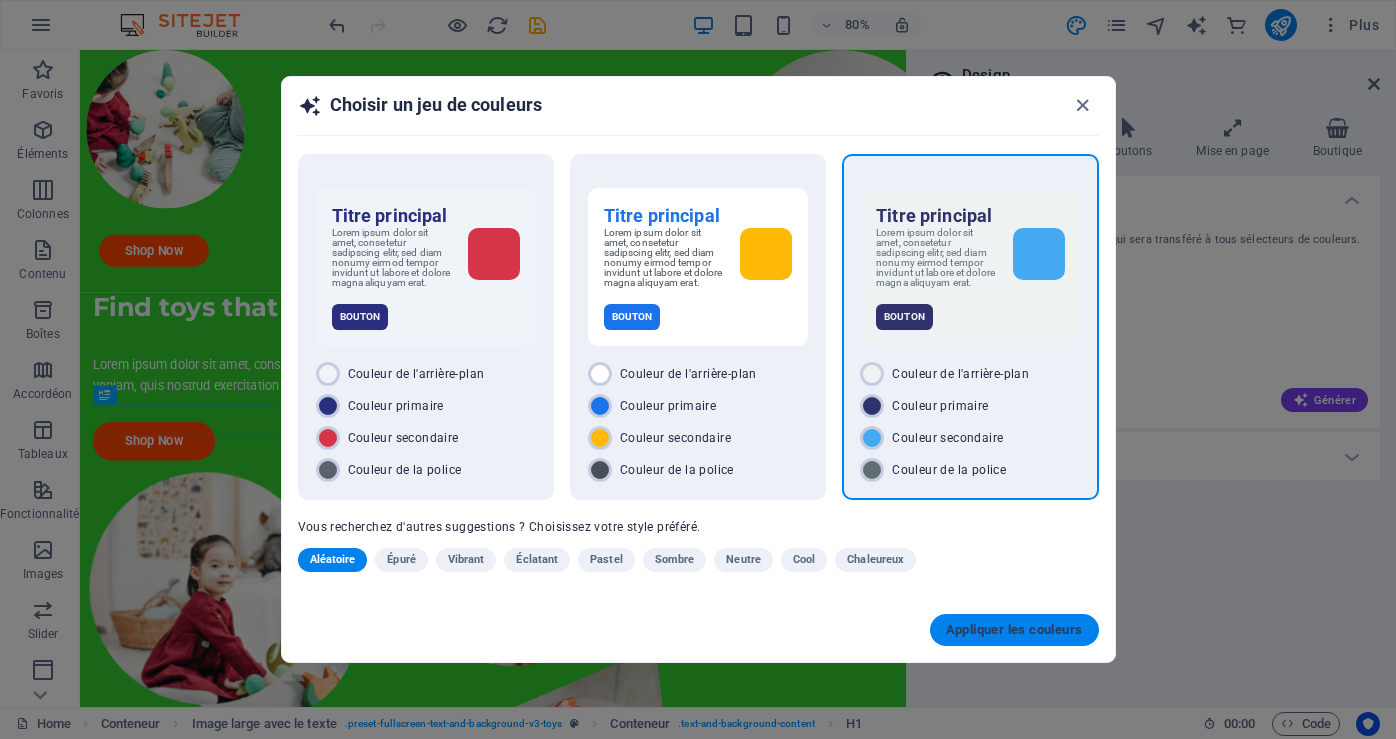 click on "Appliquer les couleurs" at bounding box center [1014, 630] 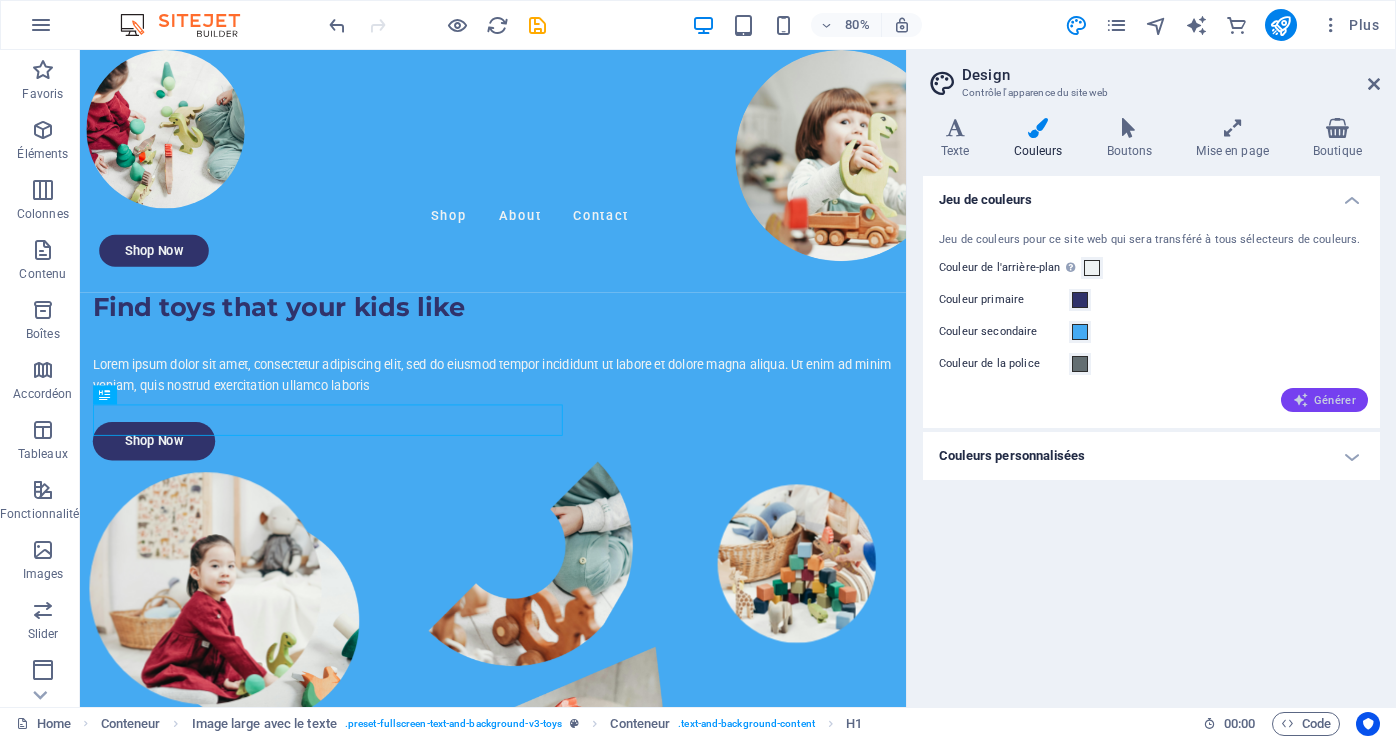 click on "Générer" at bounding box center [1324, 400] 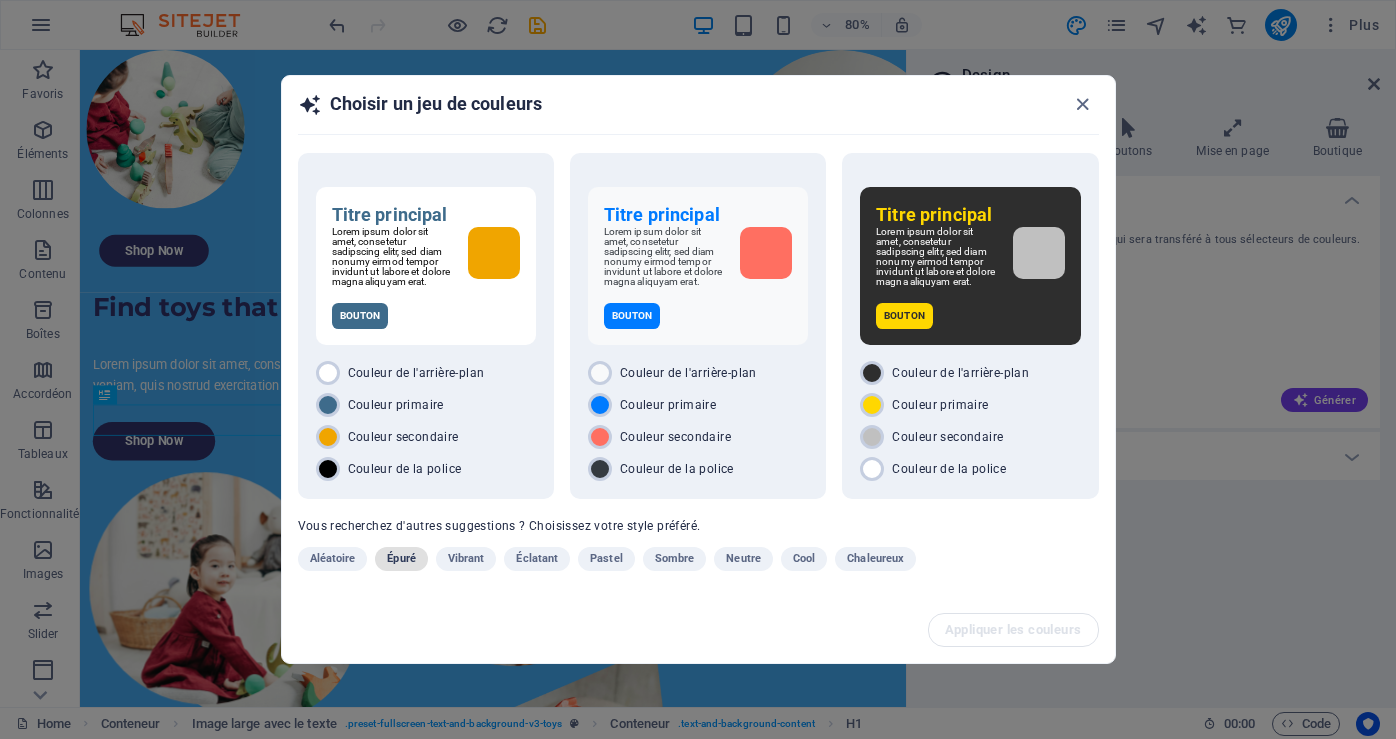 click on "Épuré" at bounding box center [401, 559] 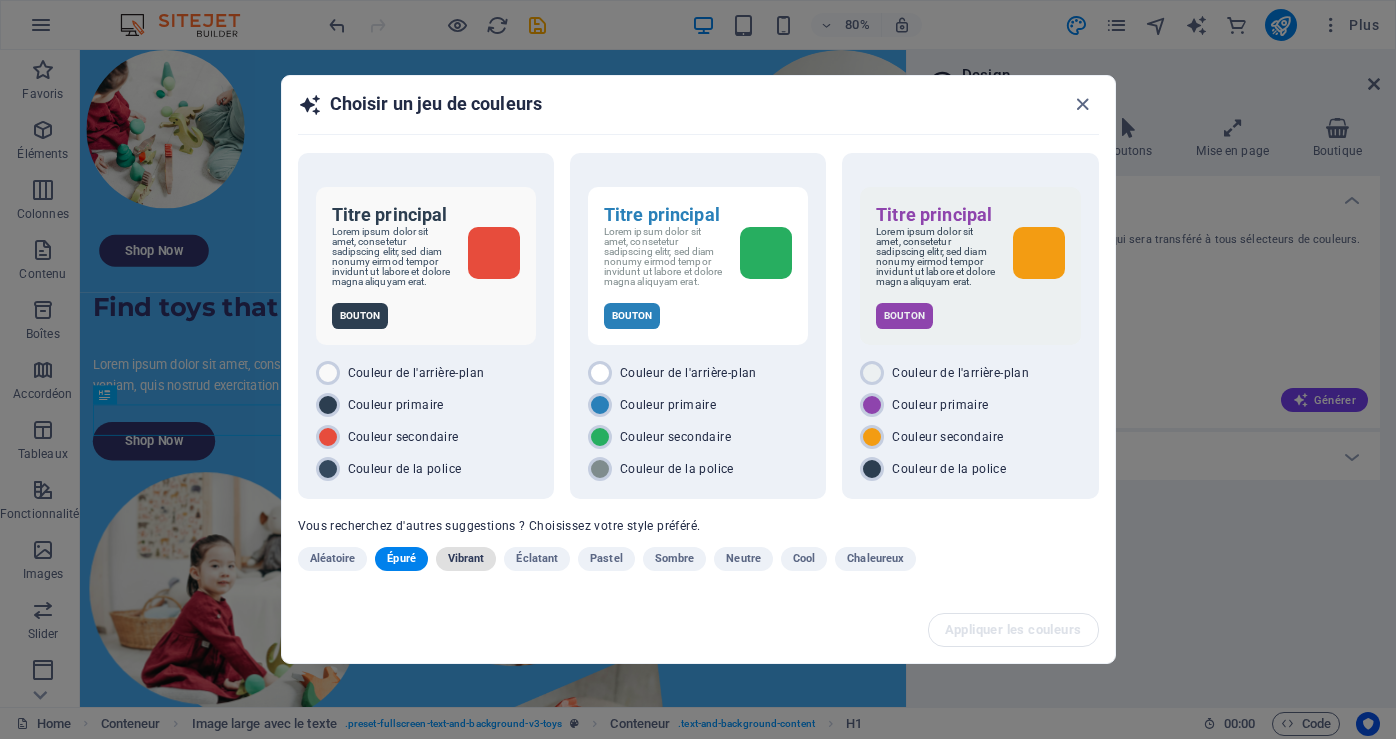 click on "Vibrant" at bounding box center [466, 559] 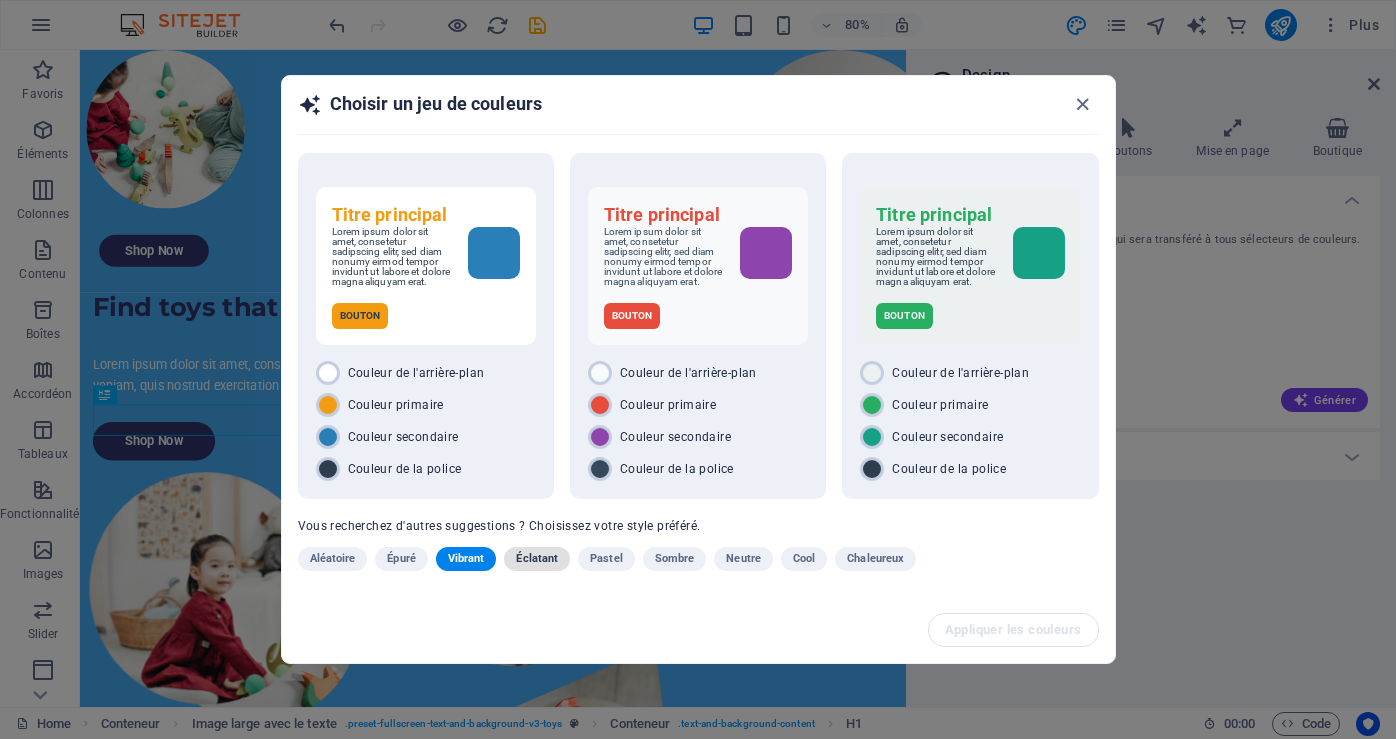 click on "Éclatant" at bounding box center (537, 559) 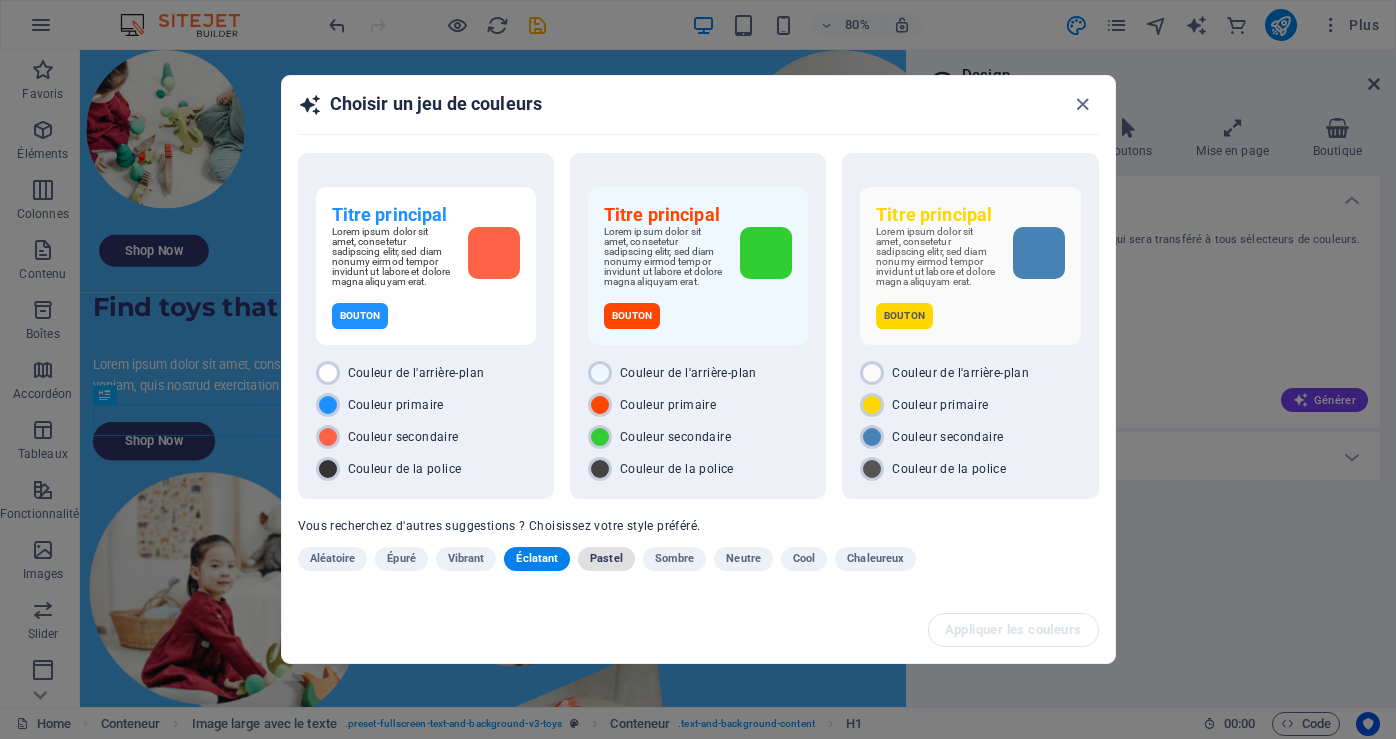 click on "Pastel" at bounding box center (606, 559) 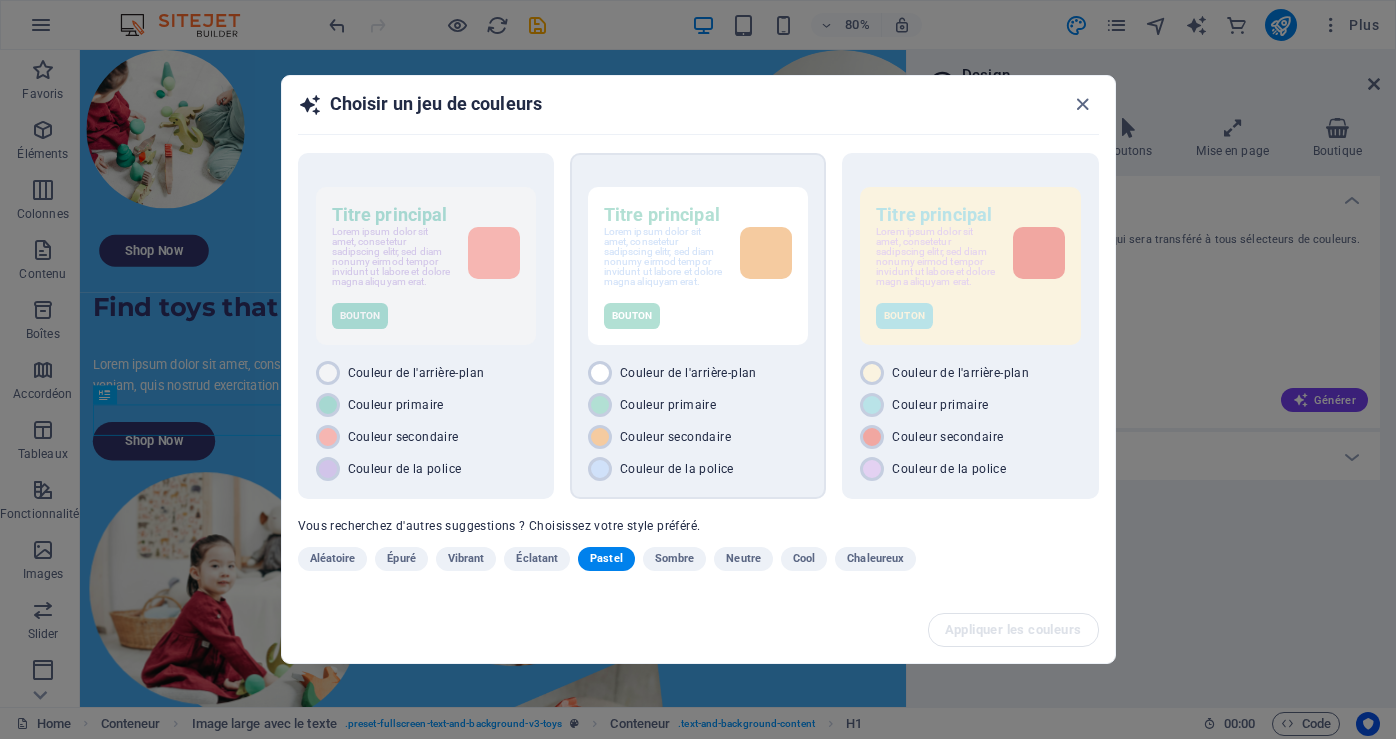 click on "Lorem ipsum dolor sit amet, consetetur sadipscing elitr, sed diam nonumy eirmod tempor invidunt ut labore et dolore magna aliquyam erat." at bounding box center [664, 257] 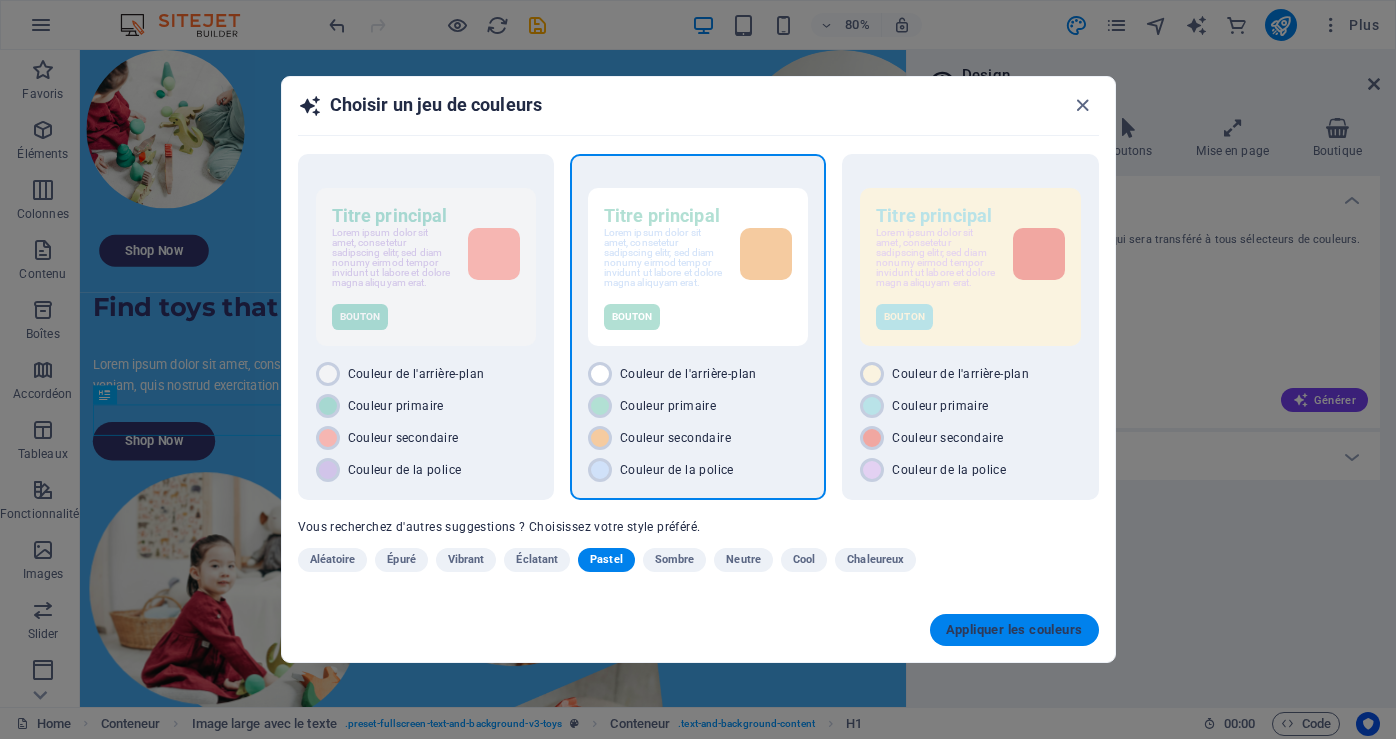 click on "Appliquer les couleurs" at bounding box center [1014, 630] 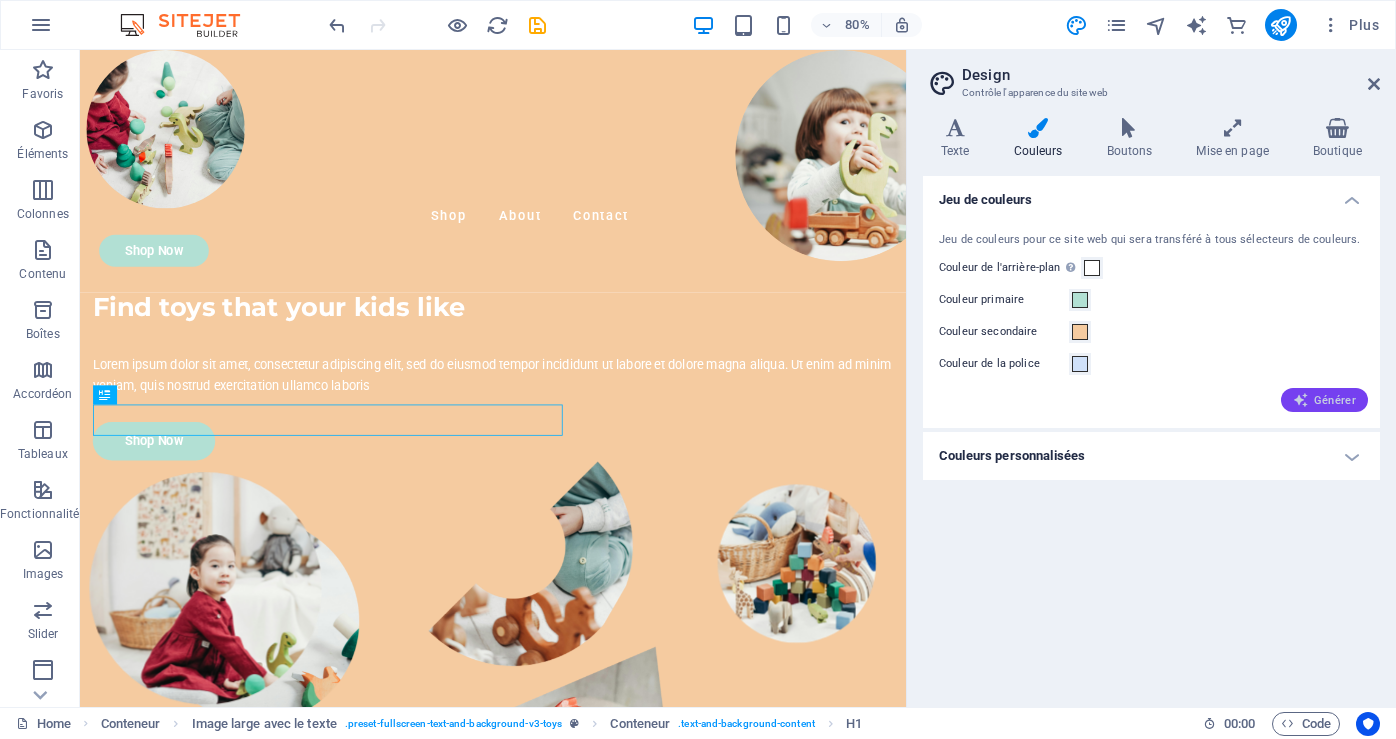 click on "Générer" at bounding box center (1324, 400) 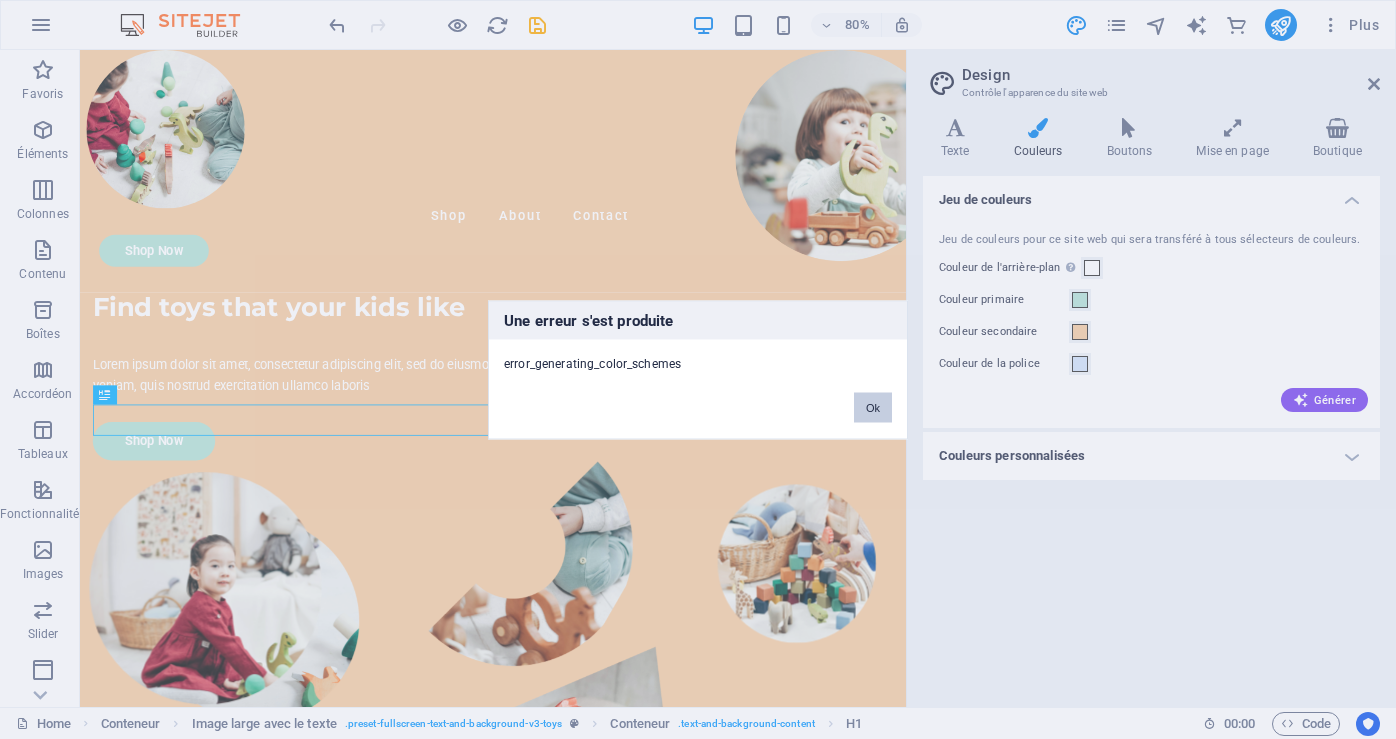 click on "Ok" at bounding box center [873, 407] 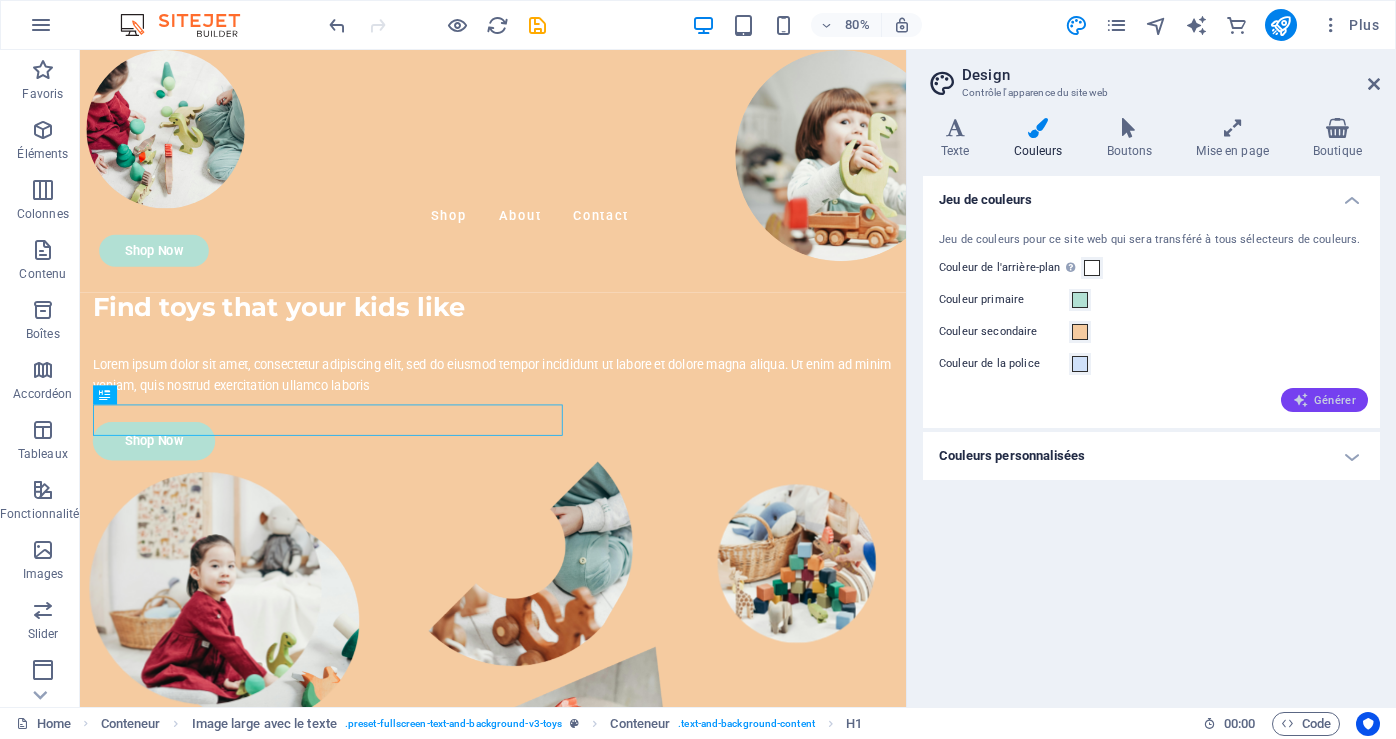 click on "Générer" at bounding box center (1324, 400) 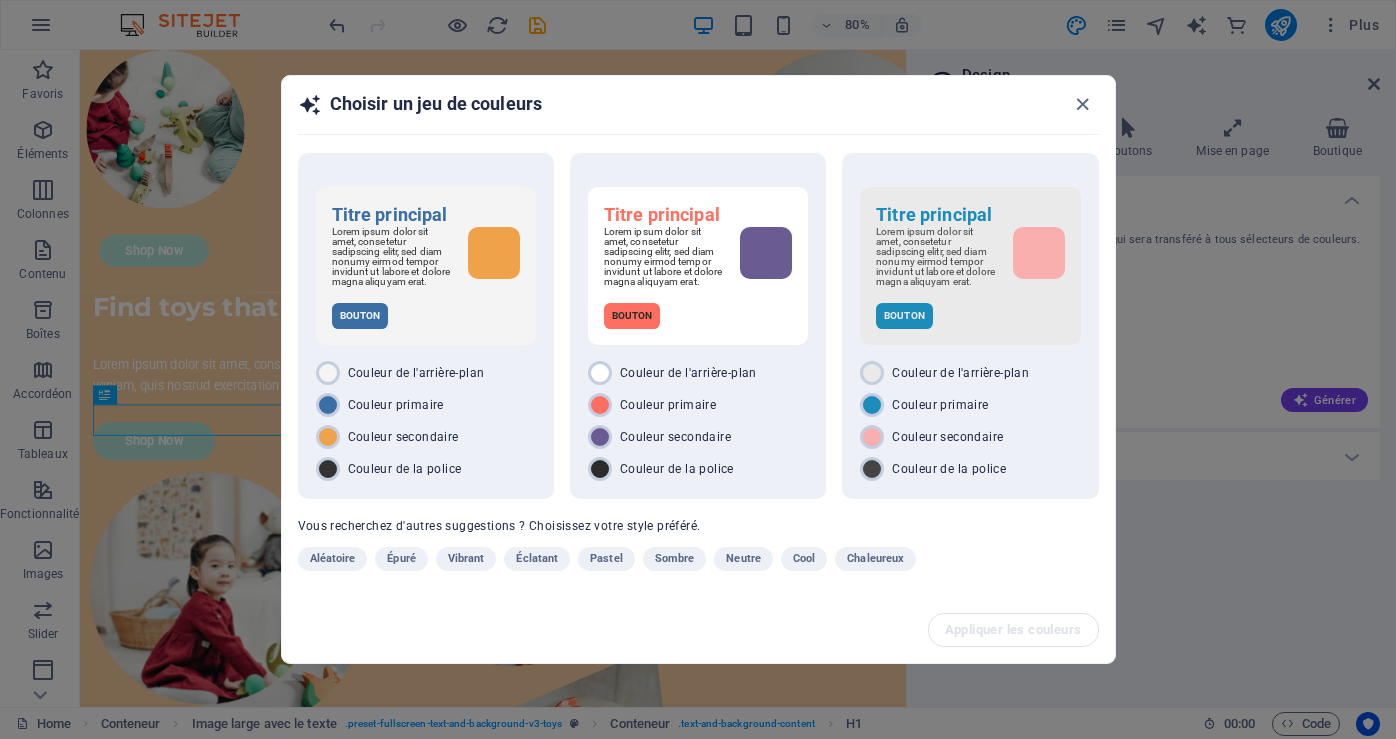 click on "Chaleureux" at bounding box center [875, 559] 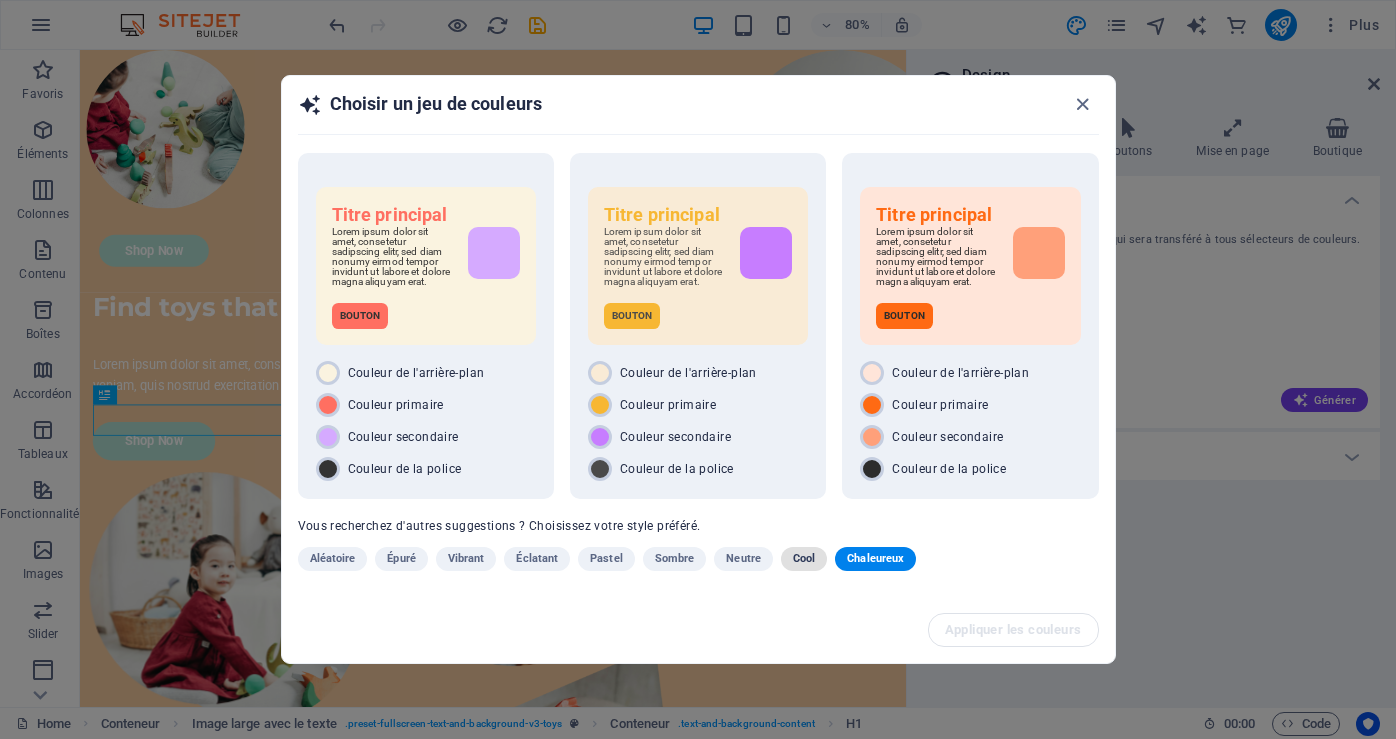 click on "Cool" at bounding box center (804, 559) 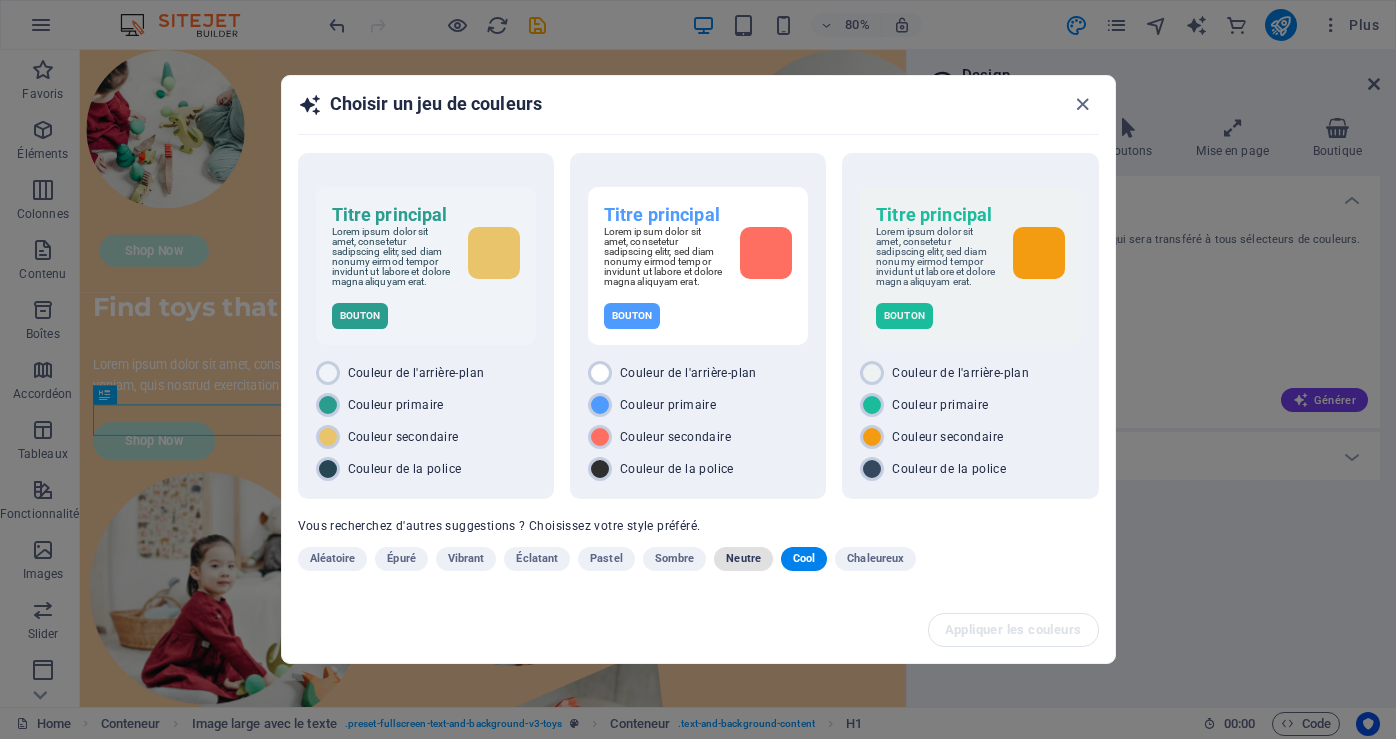 click on "Neutre" at bounding box center [743, 559] 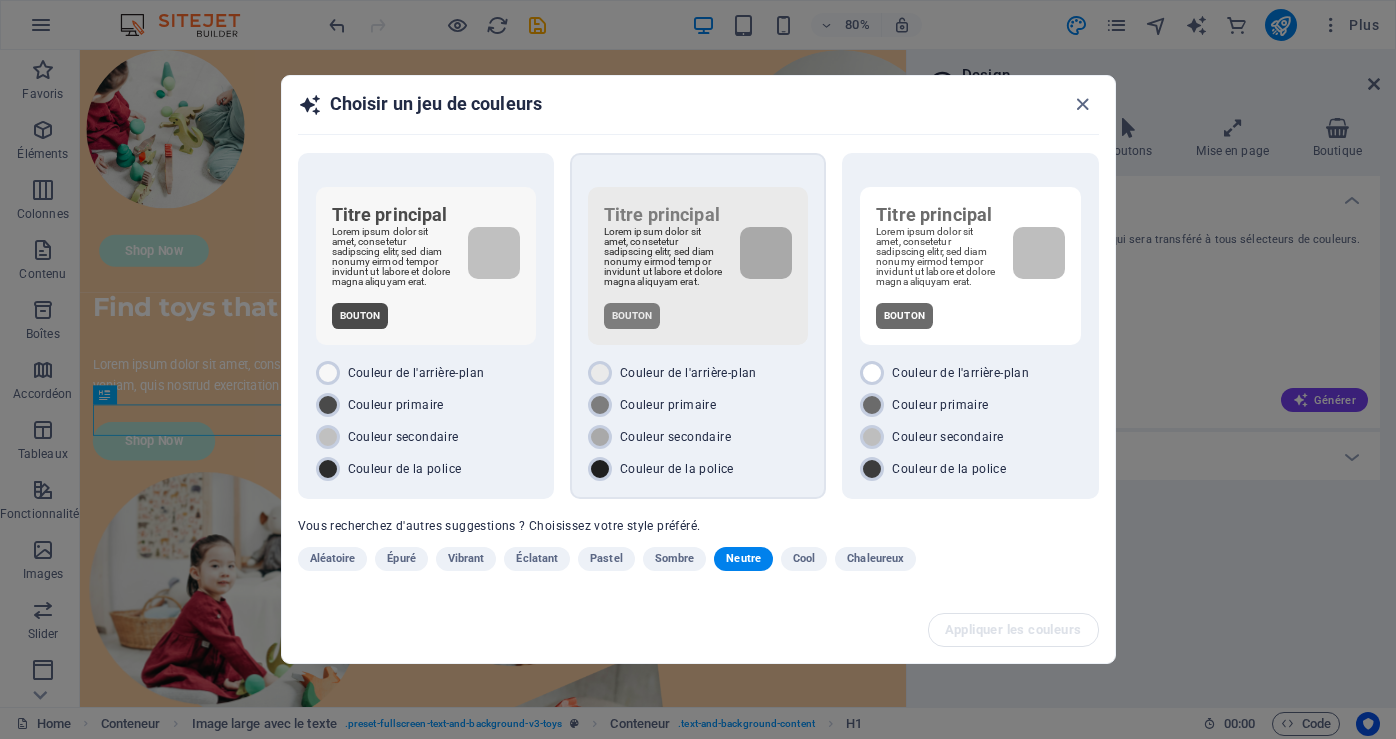 click on "Couleur de l'arrière-plan" at bounding box center (688, 373) 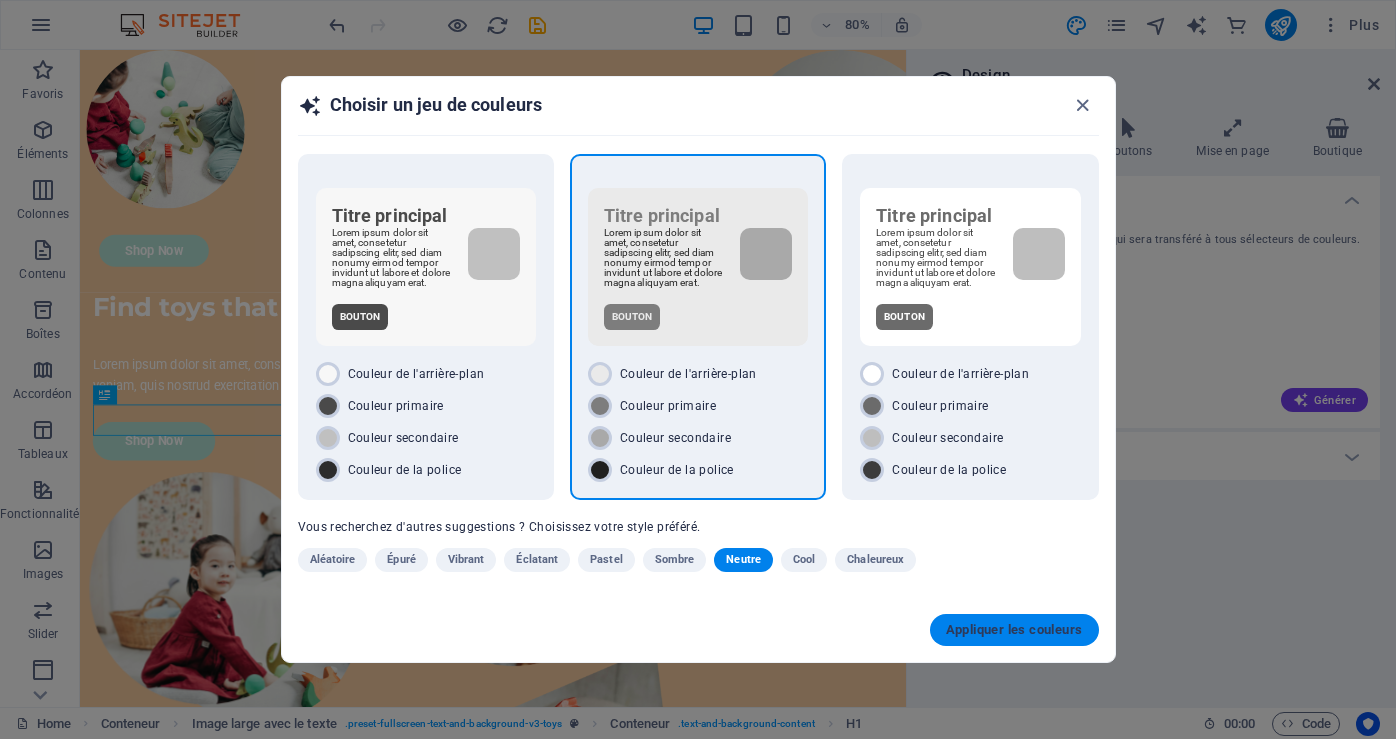 click on "Appliquer les couleurs" at bounding box center (1014, 630) 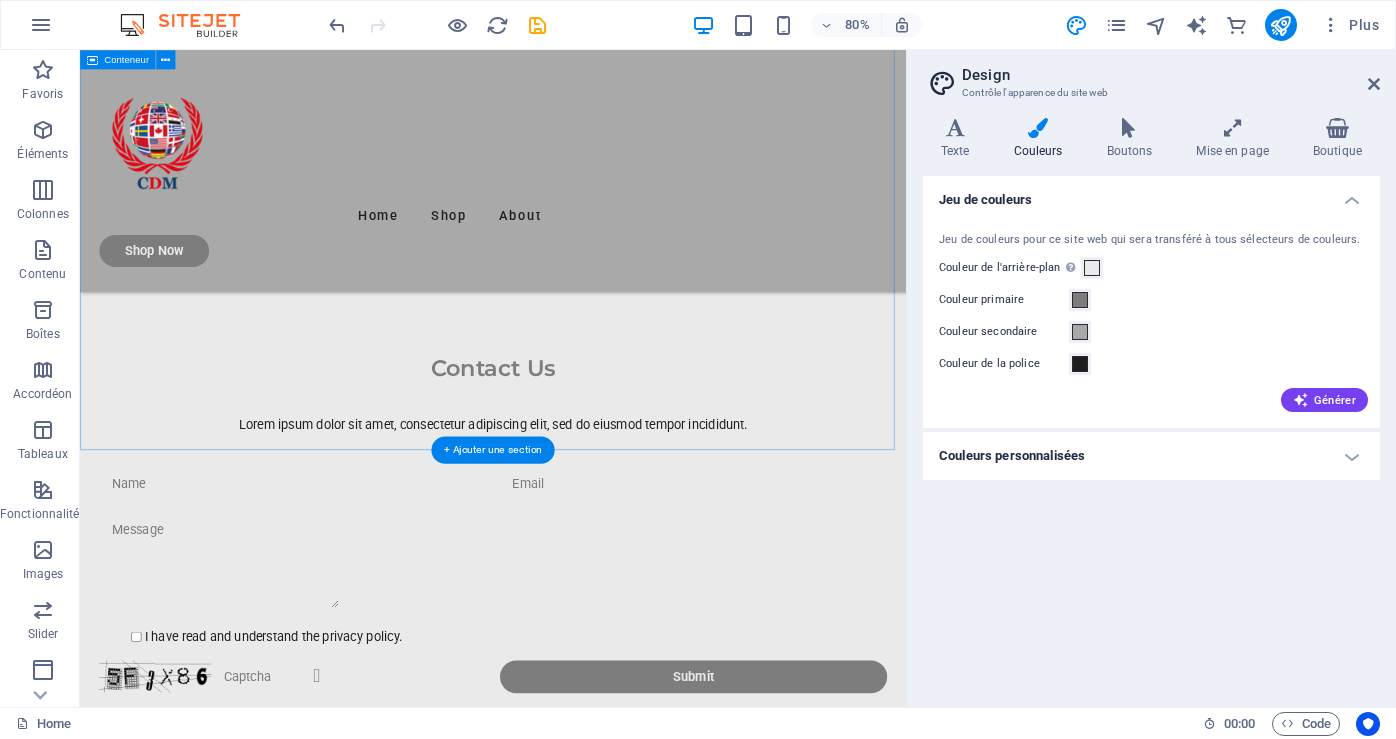 scroll, scrollTop: 2800, scrollLeft: 0, axis: vertical 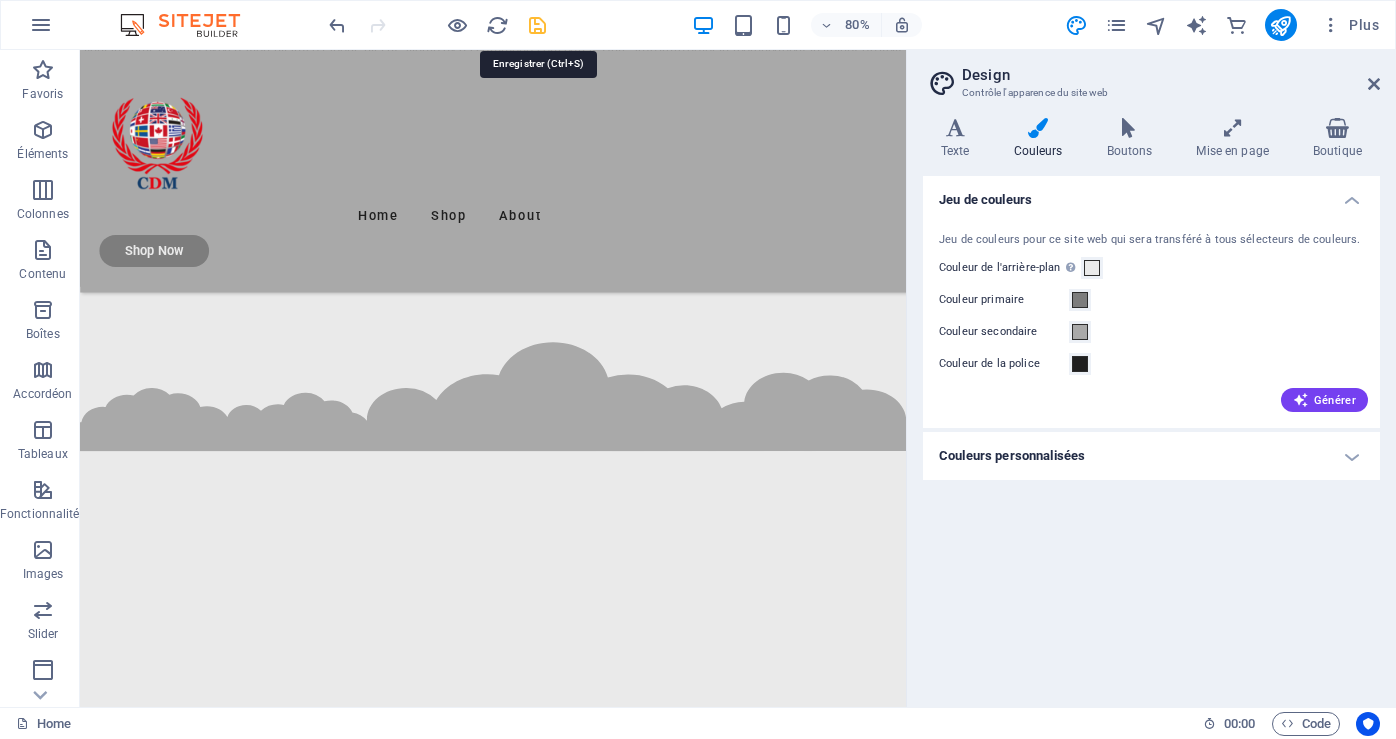 click at bounding box center [537, 25] 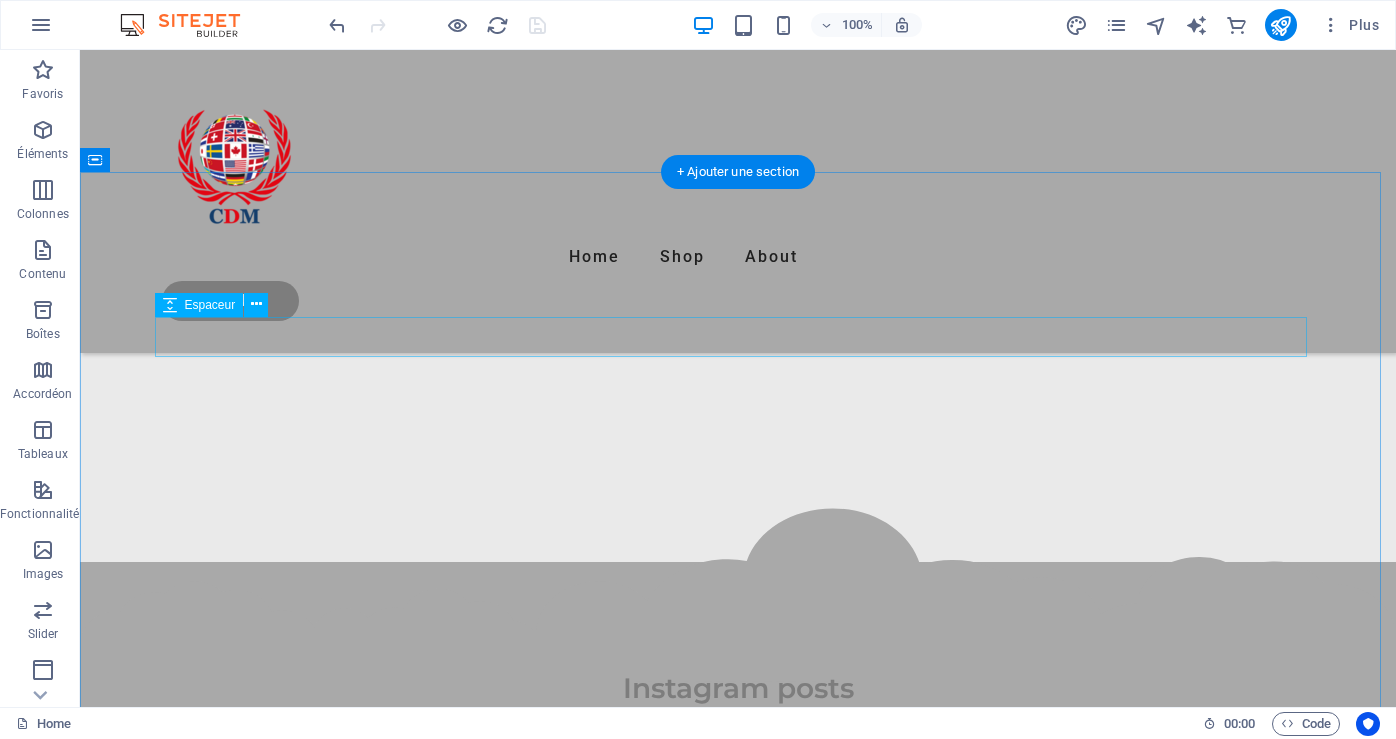 scroll, scrollTop: 3813, scrollLeft: 0, axis: vertical 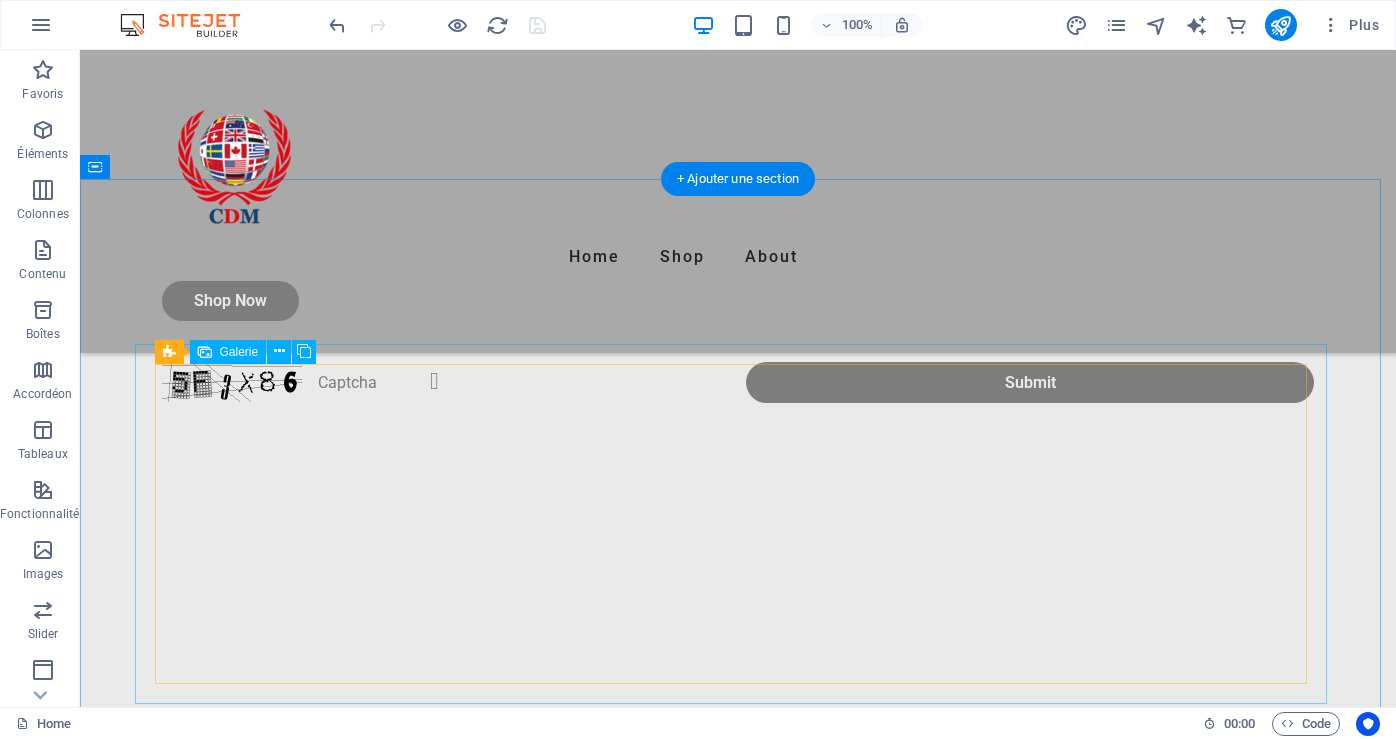 click at bounding box center (291, 1131) 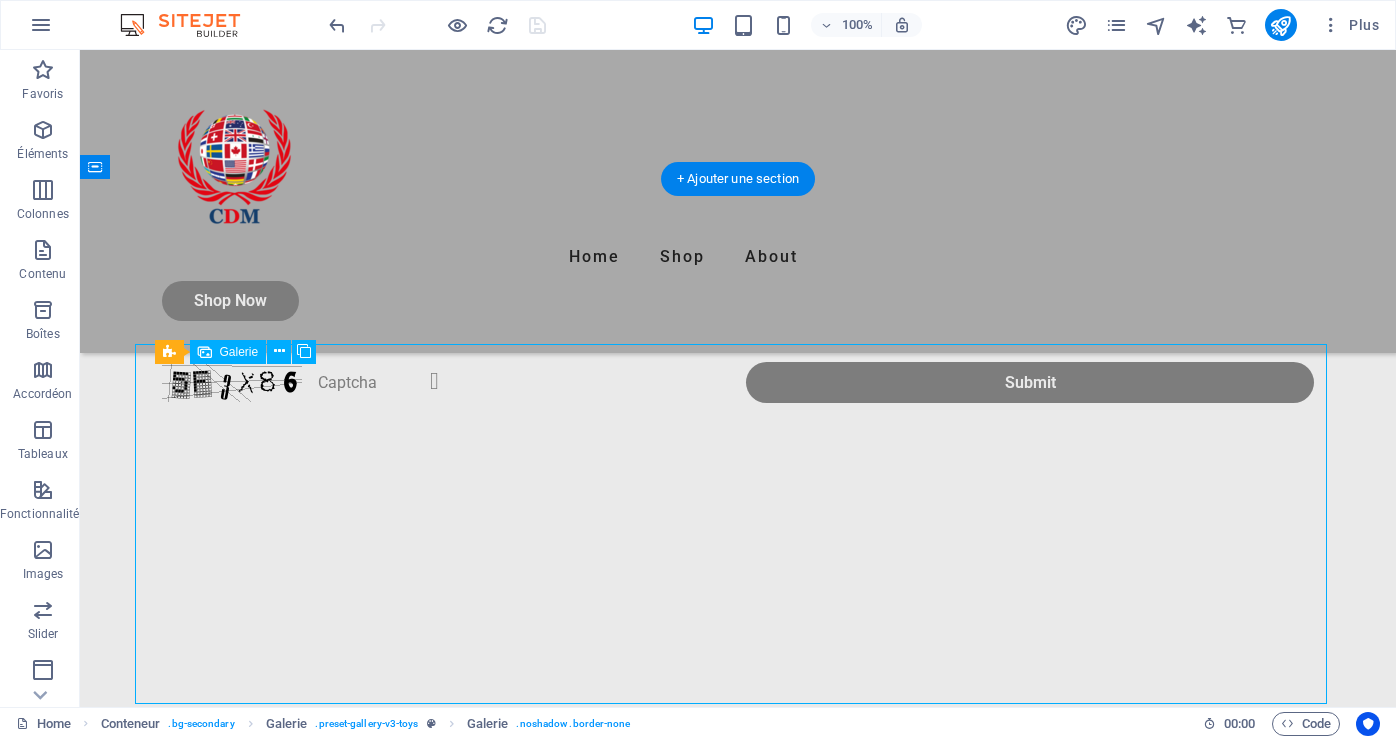 click at bounding box center (291, 1131) 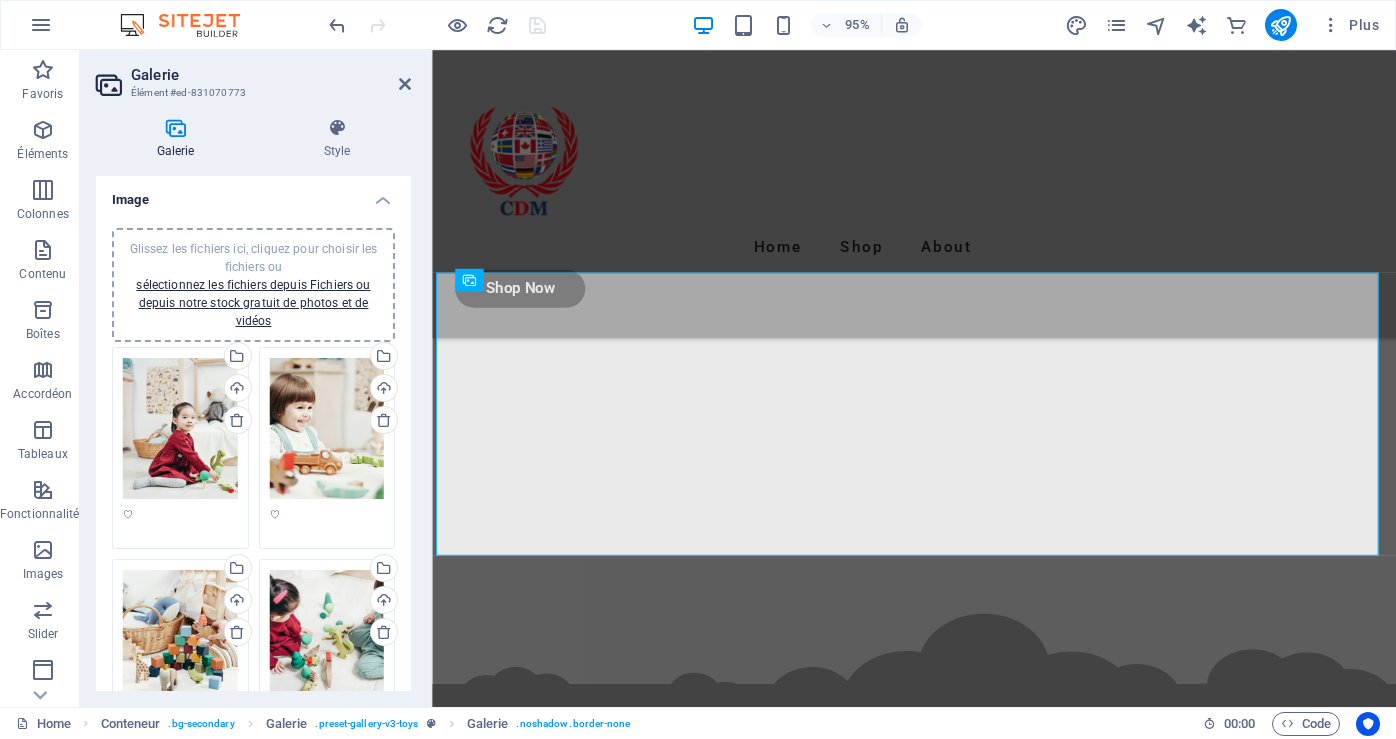 scroll, scrollTop: 3873, scrollLeft: 0, axis: vertical 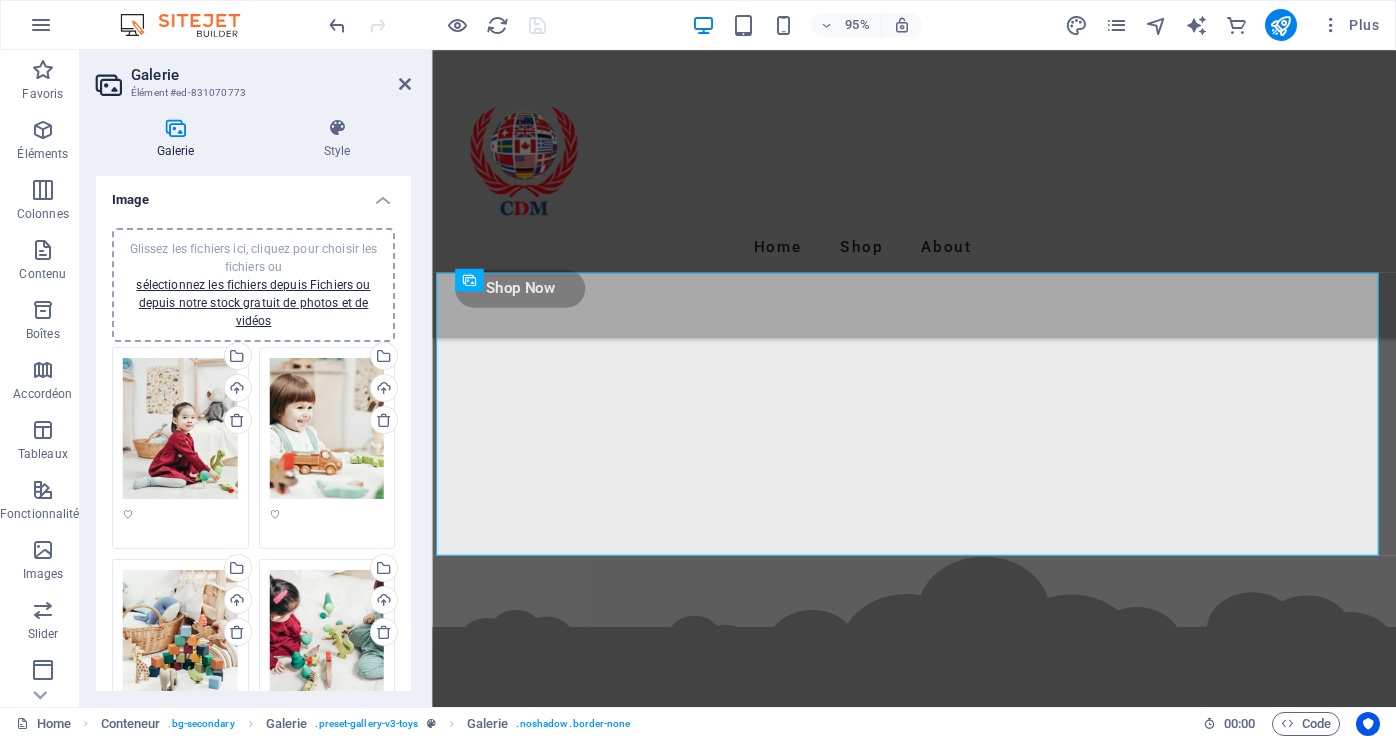 click on "Glissez les fichiers ici, cliquez pour choisir les fichiers ou  sélectionnez les fichiers depuis Fichiers ou depuis notre stock gratuit de photos et de vidéos" at bounding box center [180, 429] 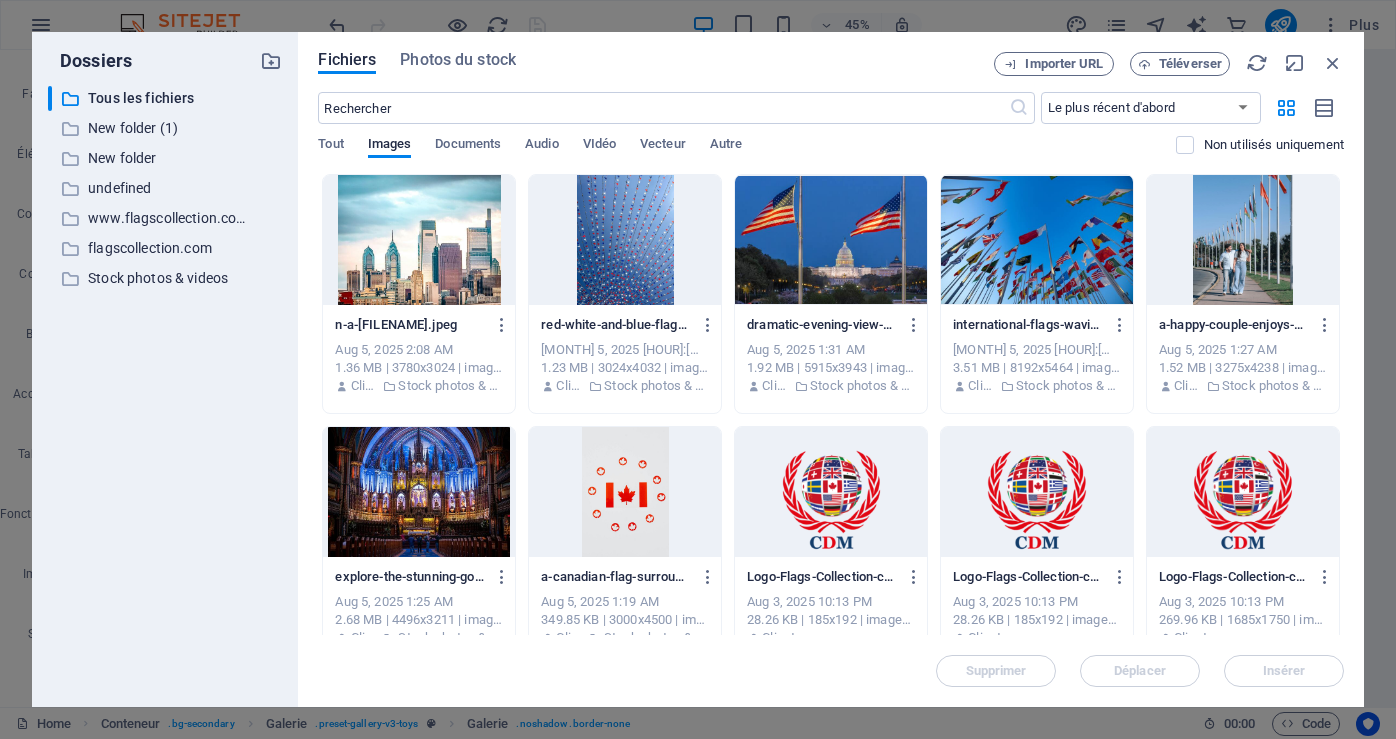 scroll, scrollTop: 3760, scrollLeft: 0, axis: vertical 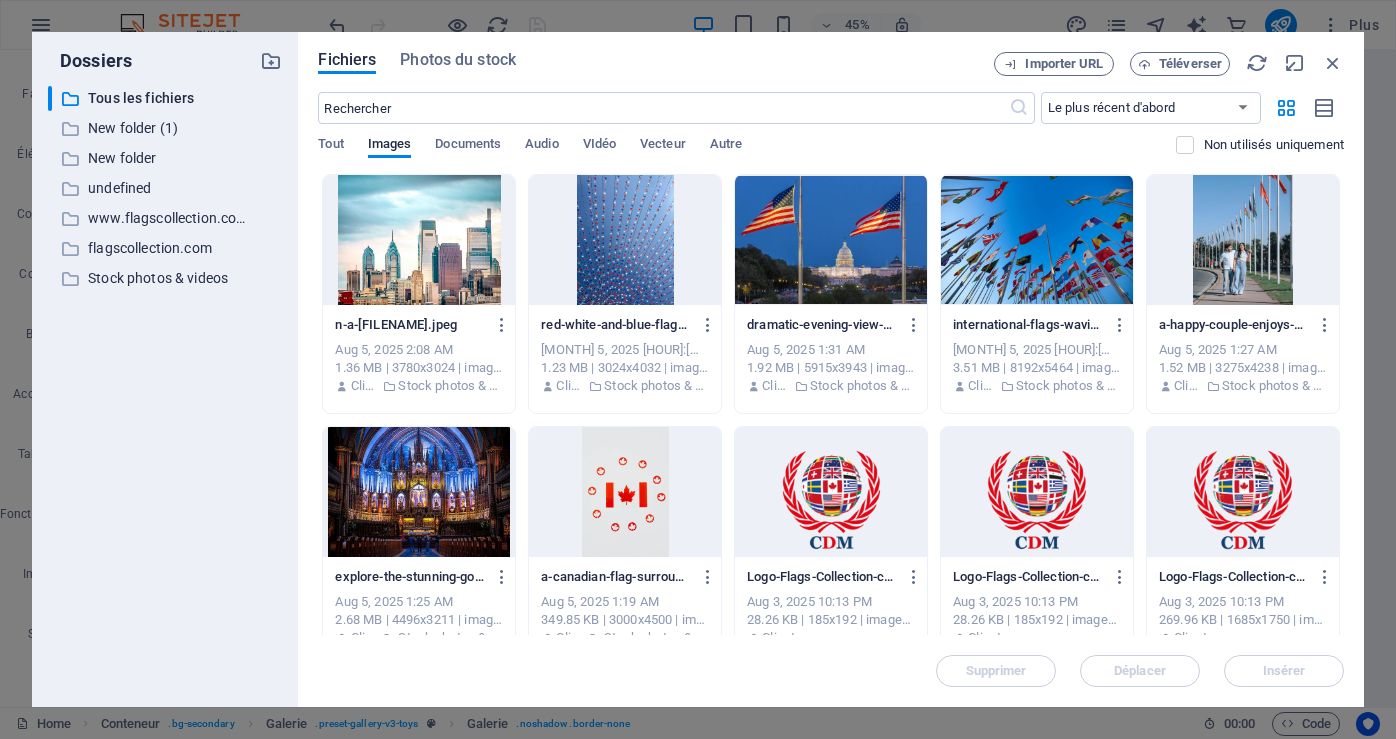 click at bounding box center (419, 240) 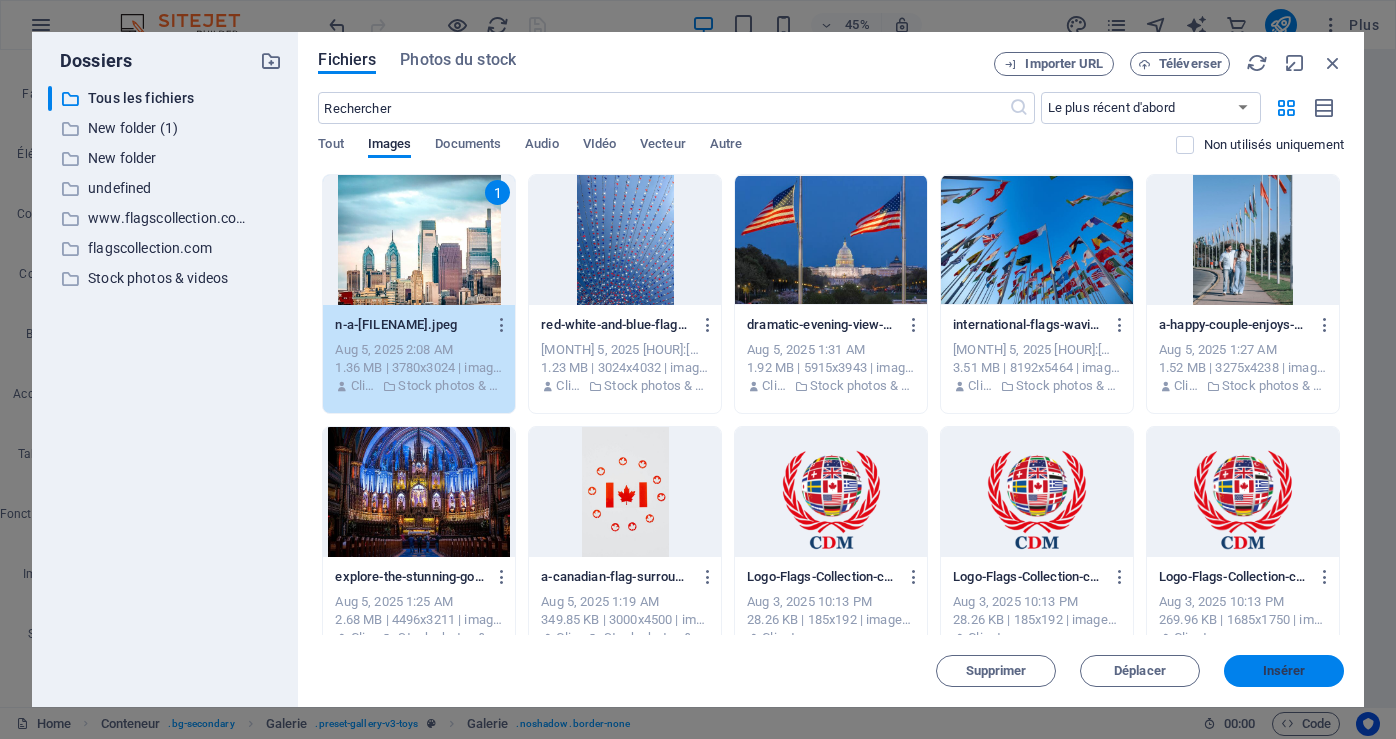 click on "Insérer" at bounding box center (1284, 671) 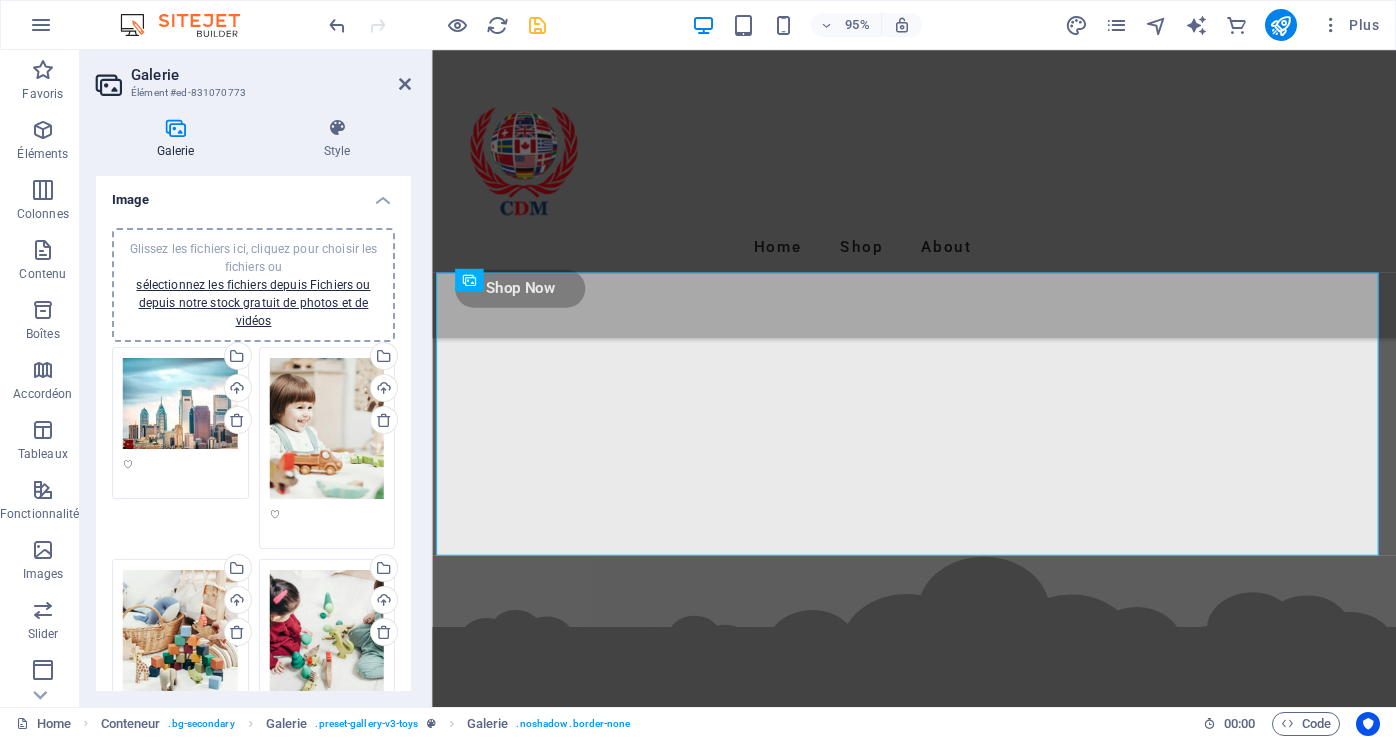 click on "Glissez les fichiers ici, cliquez pour choisir les fichiers ou  sélectionnez les fichiers depuis Fichiers ou depuis notre stock gratuit de photos et de vidéos" at bounding box center [327, 429] 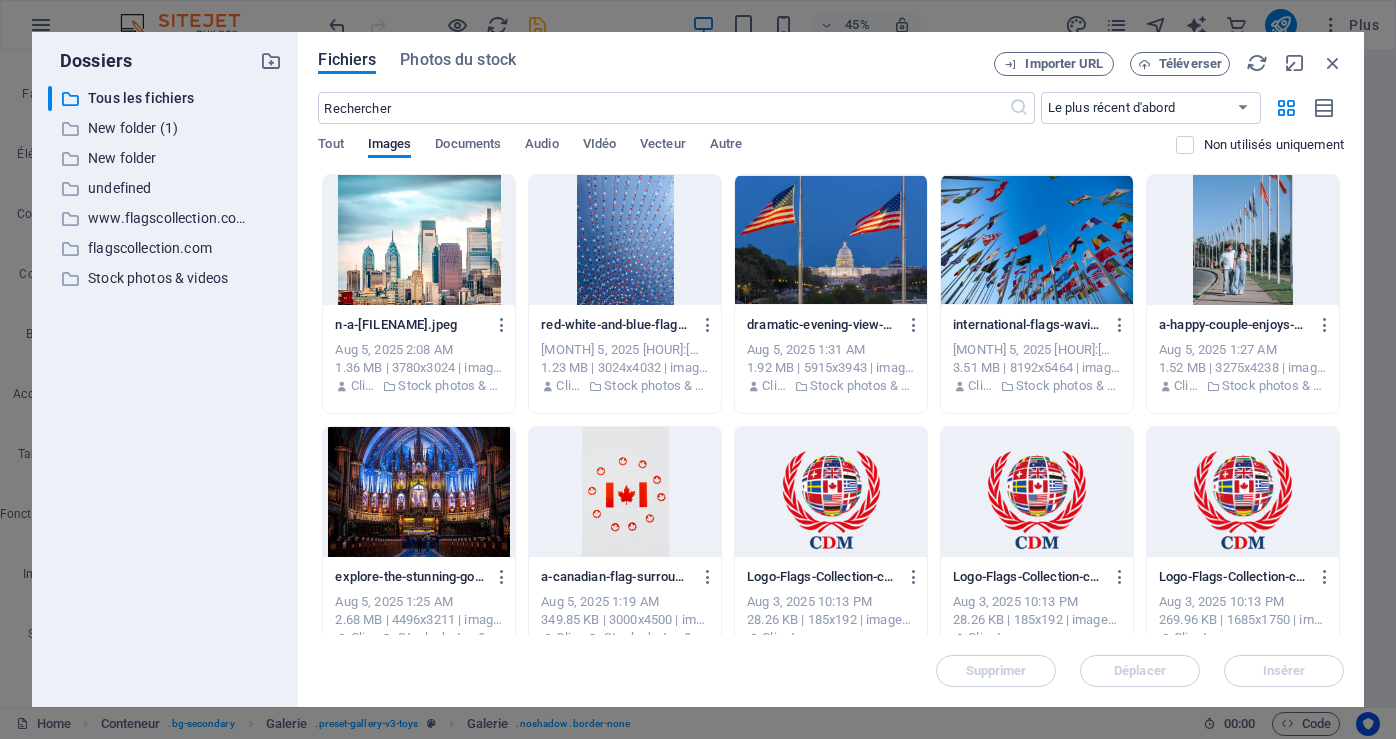 scroll, scrollTop: 3760, scrollLeft: 0, axis: vertical 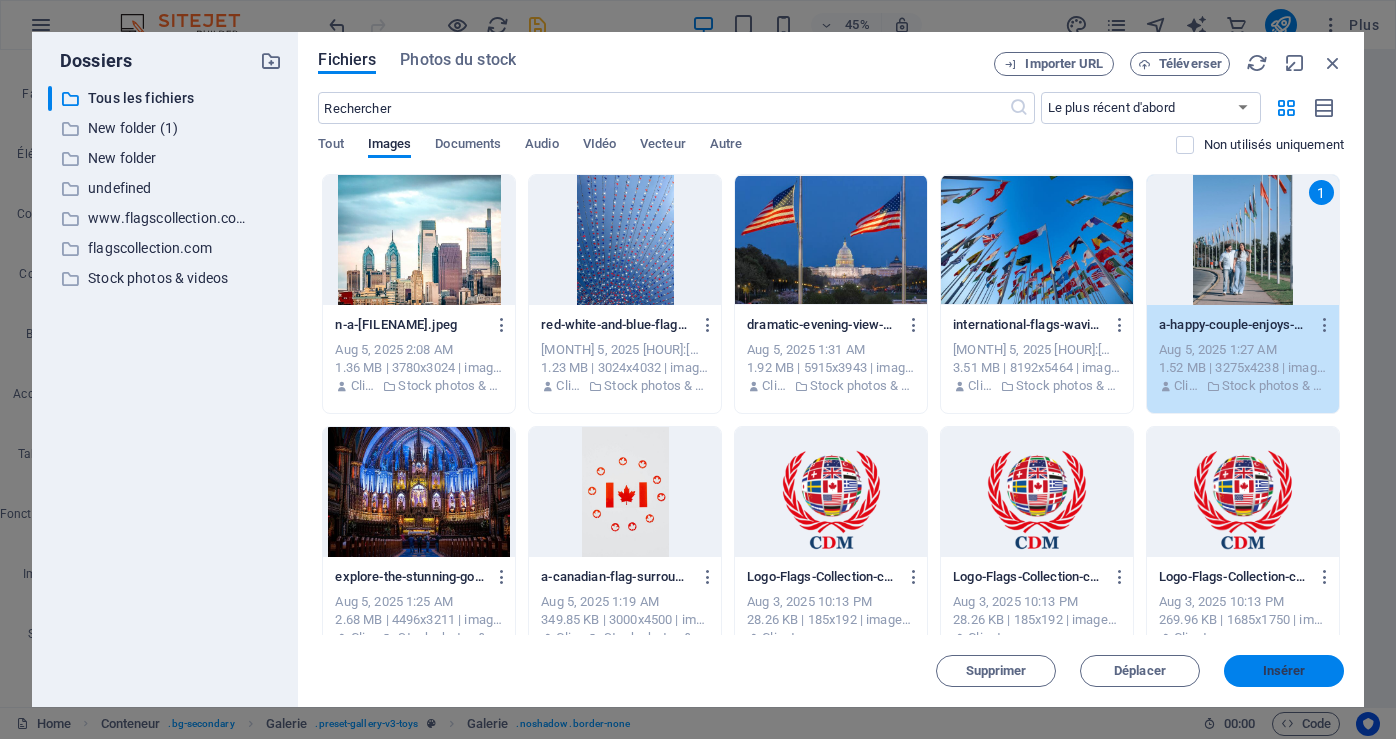 click on "Insérer" at bounding box center [1284, 671] 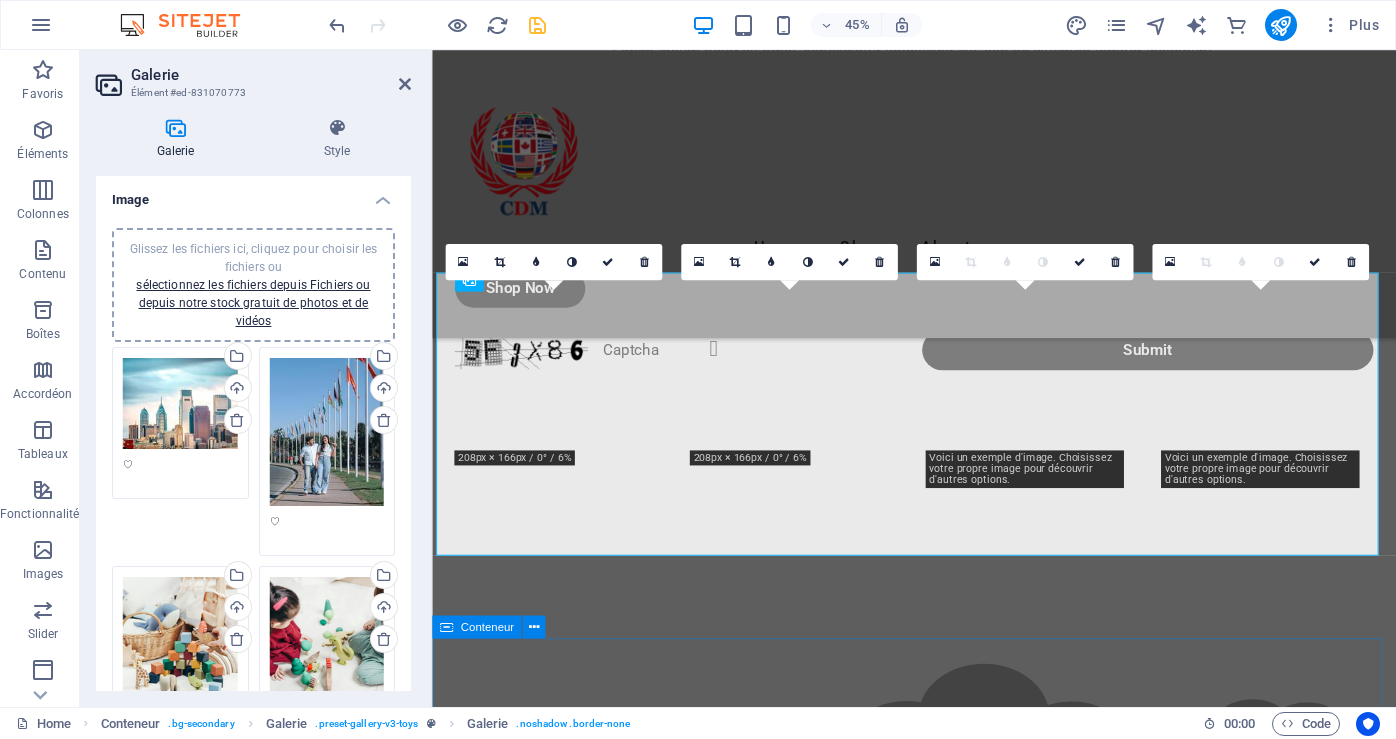 scroll, scrollTop: 3873, scrollLeft: 0, axis: vertical 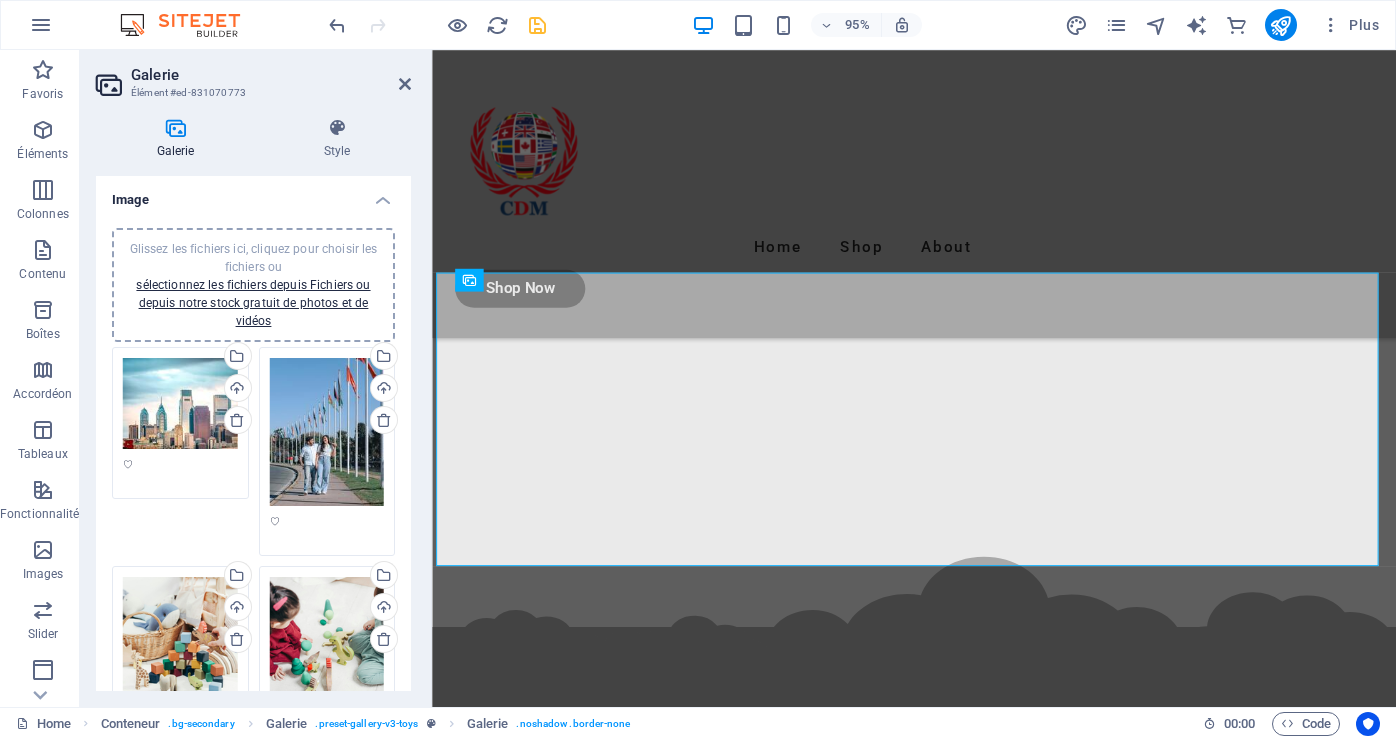 click on "Glissez les fichiers ici, cliquez pour choisir les fichiers ou  sélectionnez les fichiers depuis Fichiers ou depuis notre stock gratuit de photos et de vidéos" at bounding box center [180, 648] 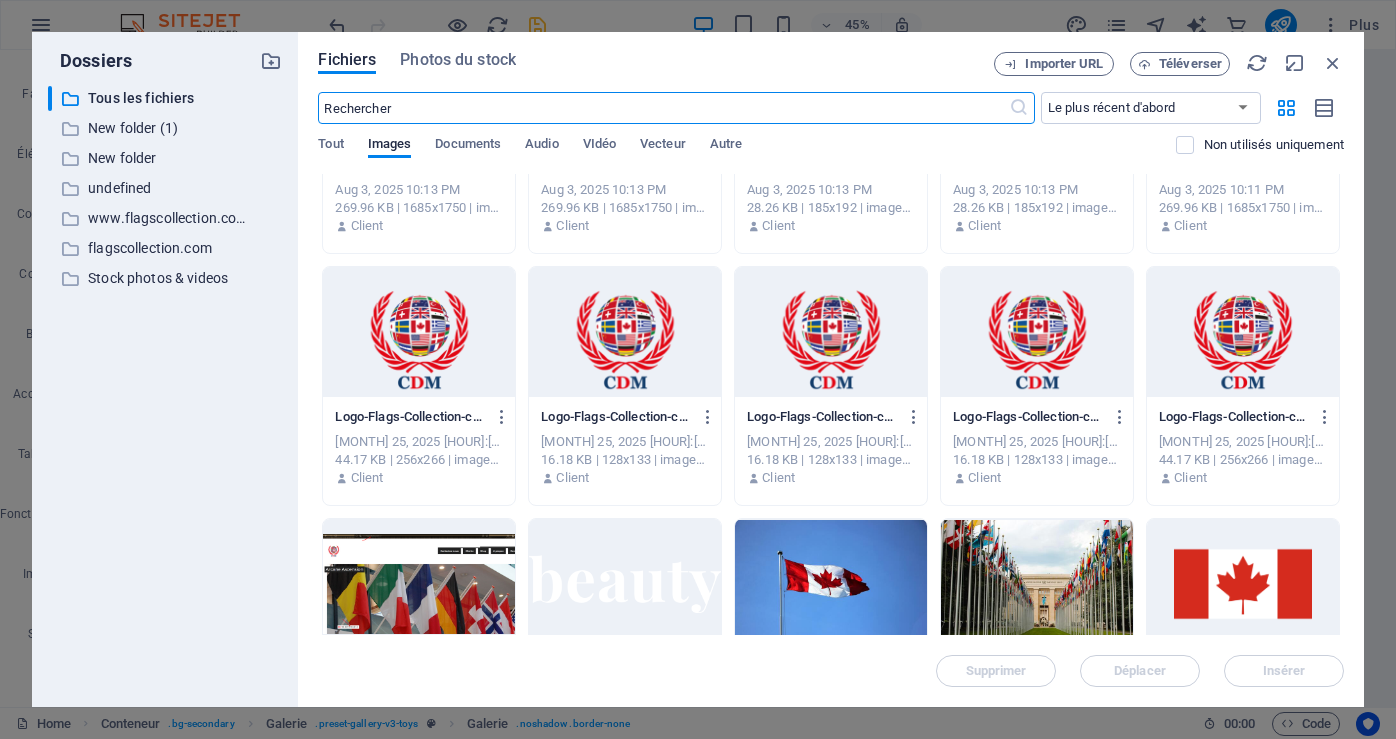 scroll, scrollTop: 900, scrollLeft: 0, axis: vertical 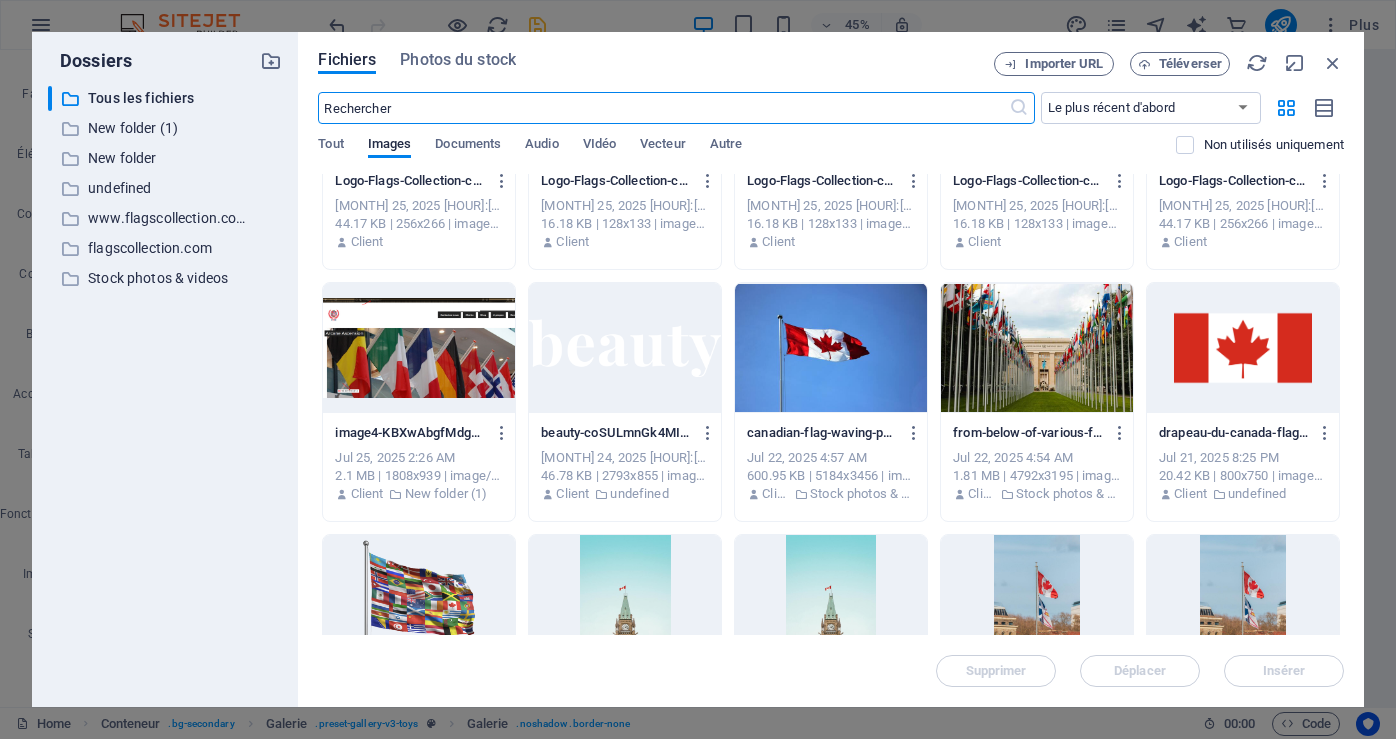 click at bounding box center (419, 348) 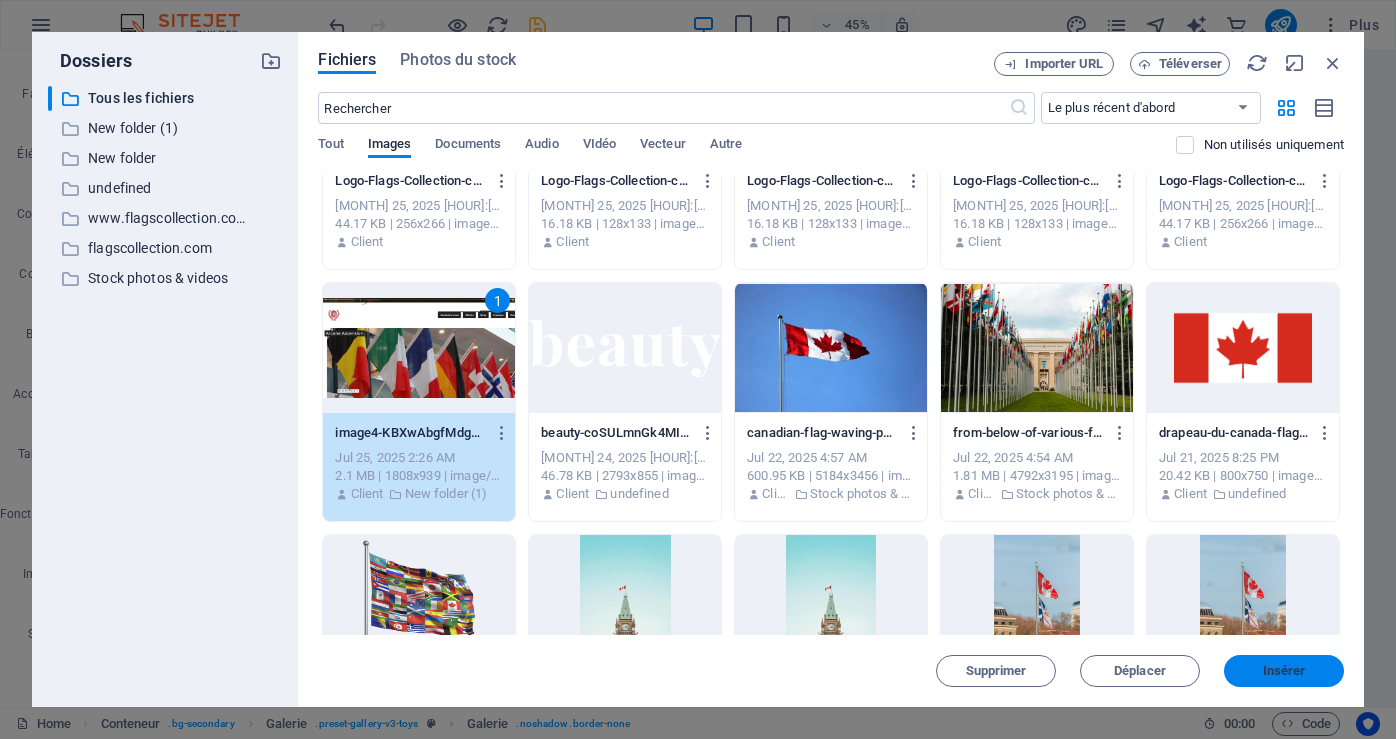 click on "Insérer" at bounding box center (1284, 671) 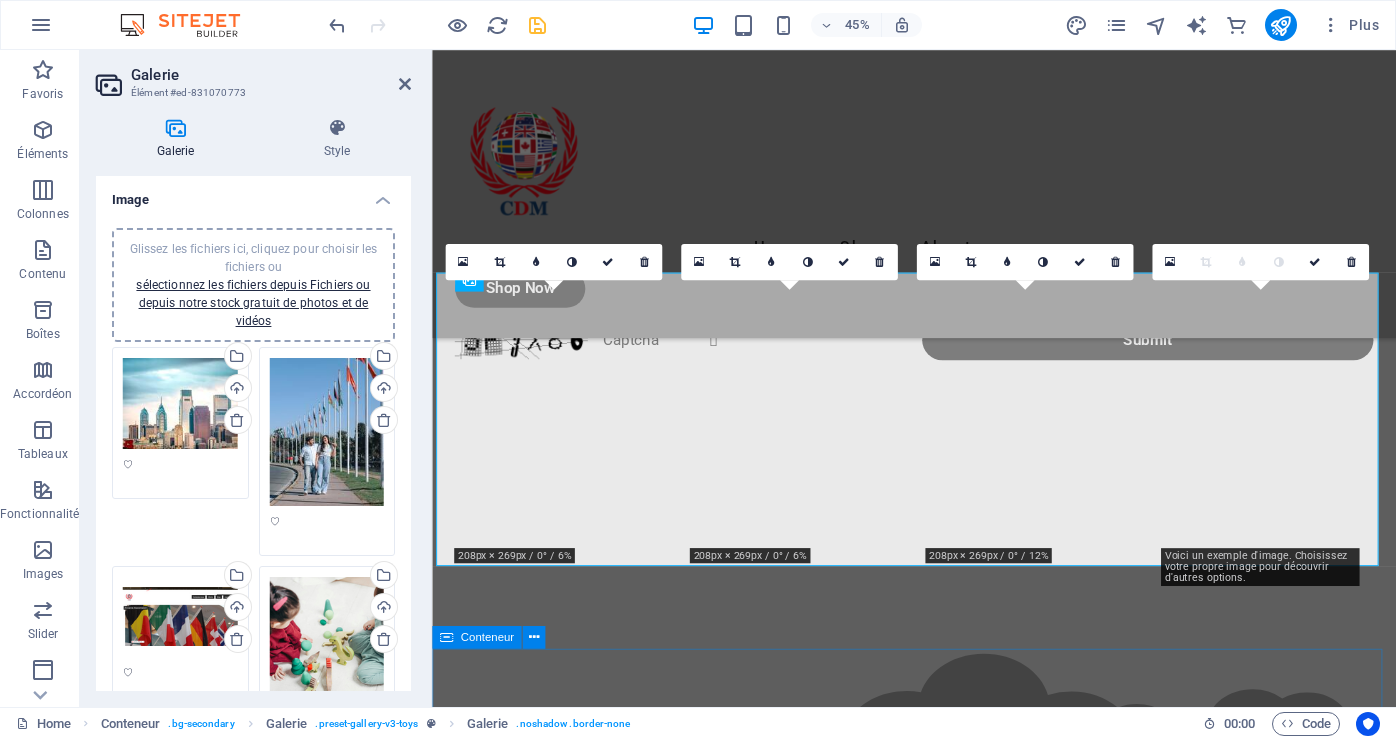 scroll, scrollTop: 3873, scrollLeft: 0, axis: vertical 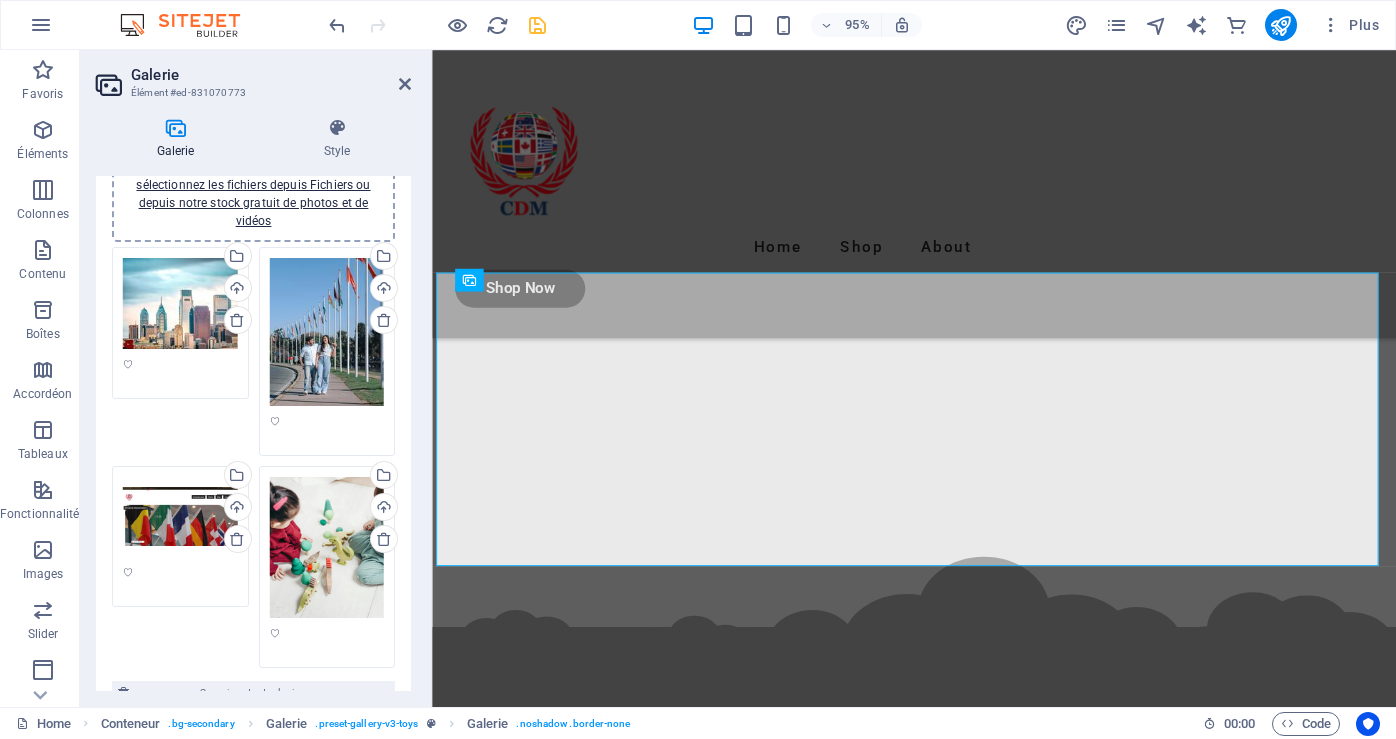 click on "Glissez les fichiers ici, cliquez pour choisir les fichiers ou  sélectionnez les fichiers depuis Fichiers ou depuis notre stock gratuit de photos et de vidéos" at bounding box center [327, 548] 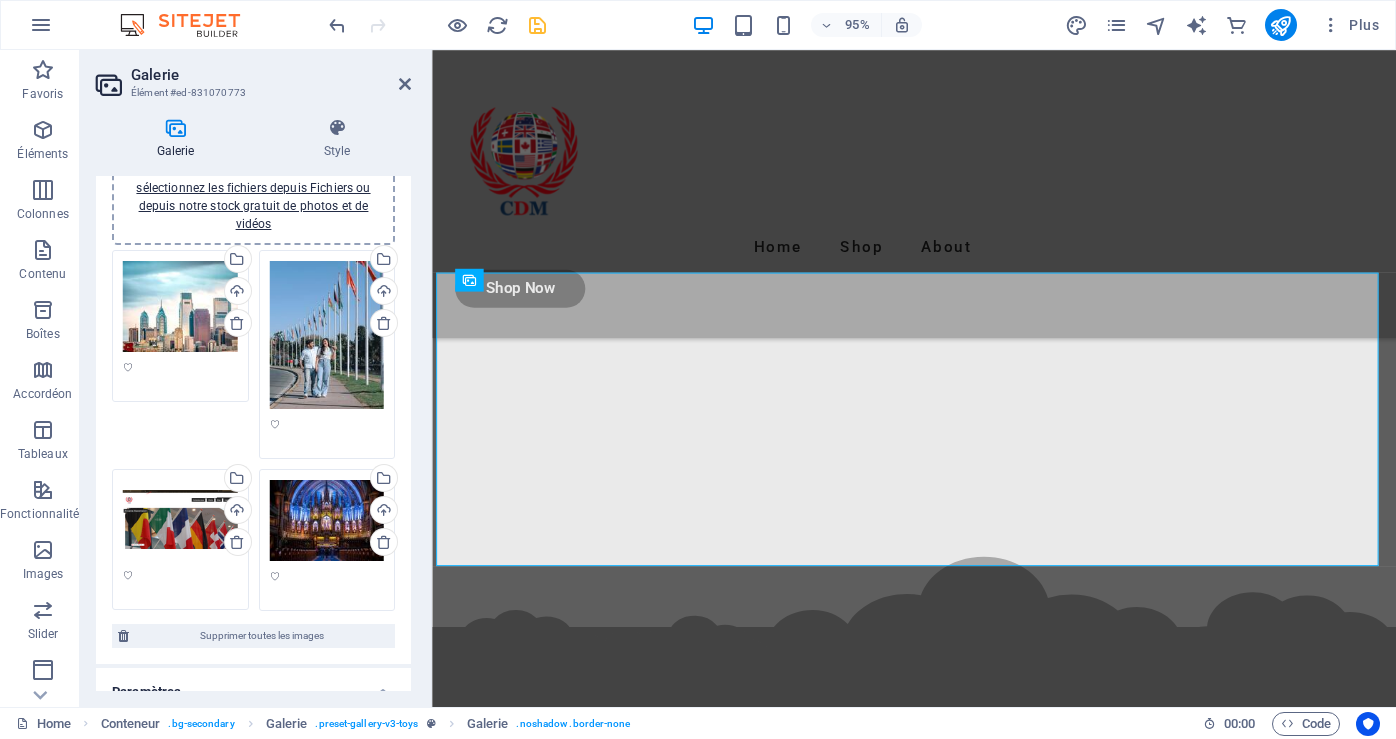 scroll, scrollTop: 0, scrollLeft: 0, axis: both 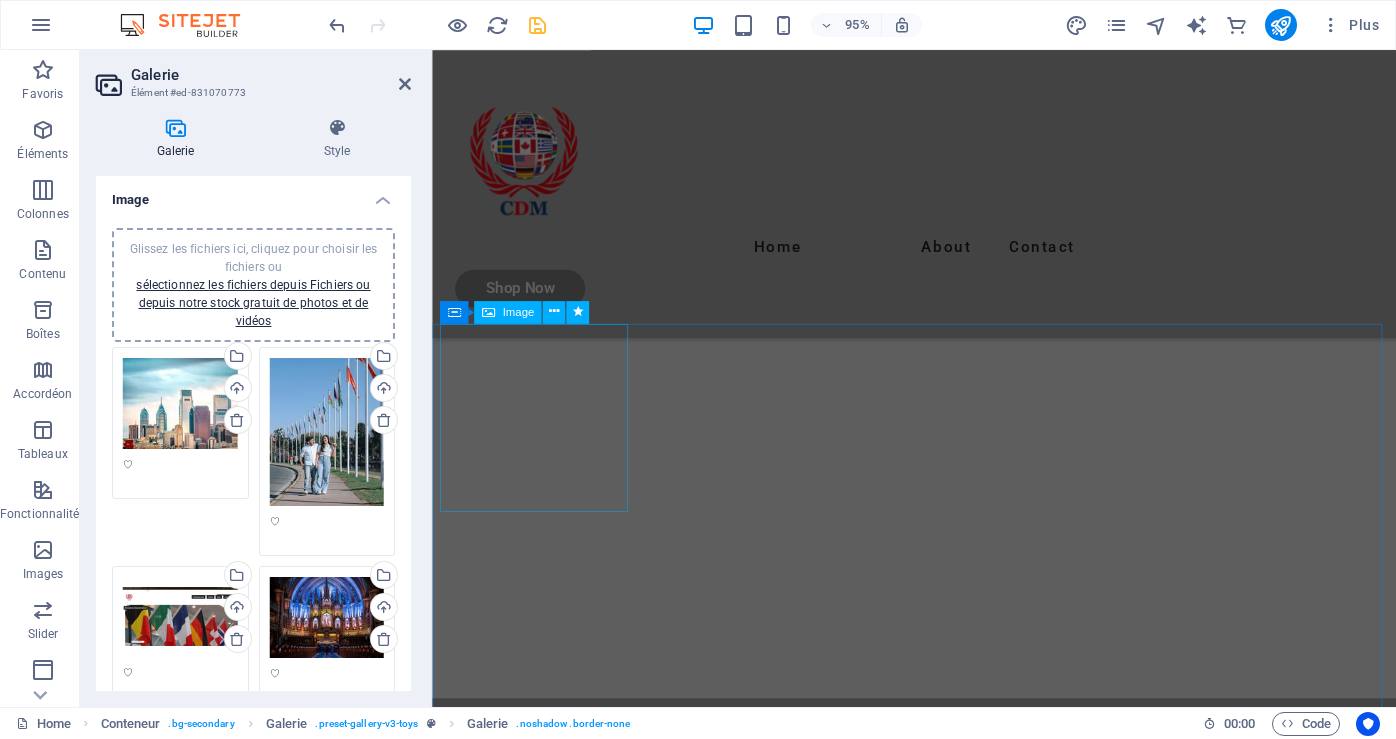click at bounding box center (539, -1724) 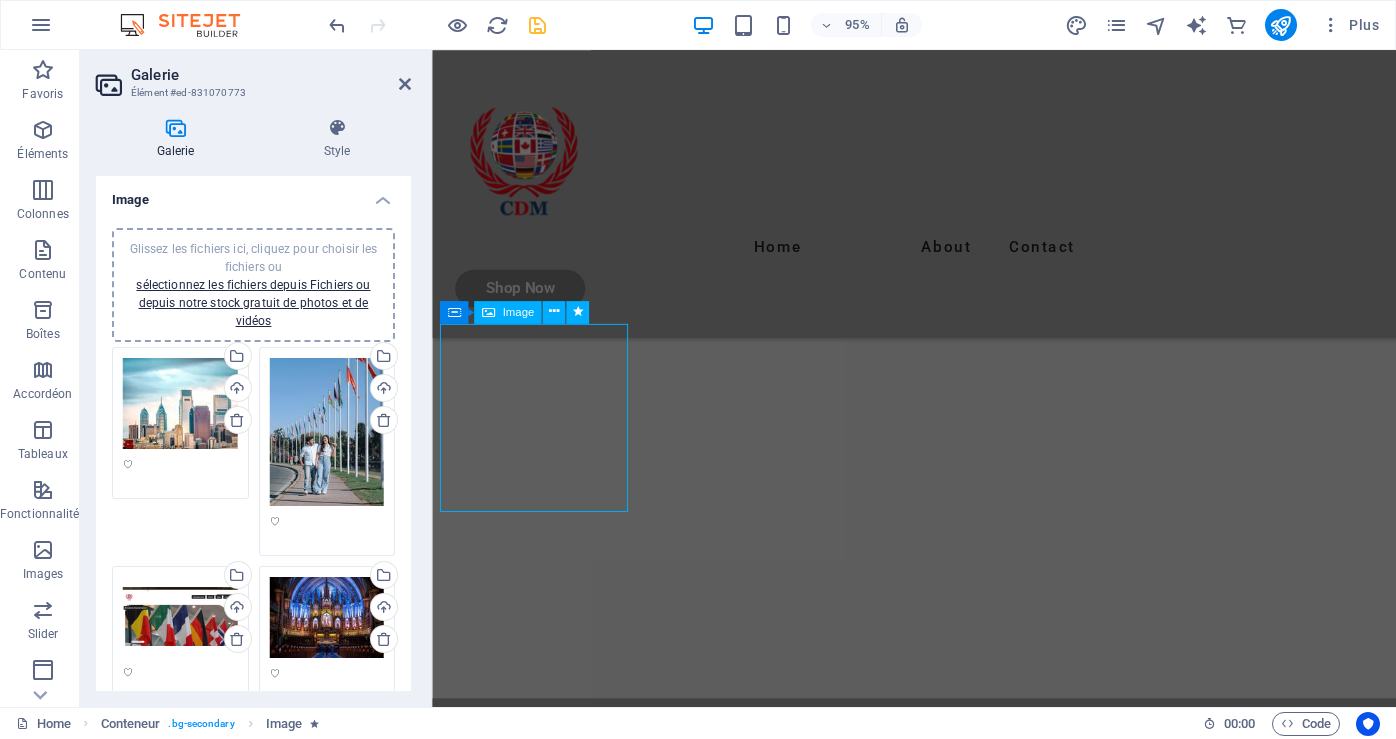 scroll, scrollTop: 1812, scrollLeft: 0, axis: vertical 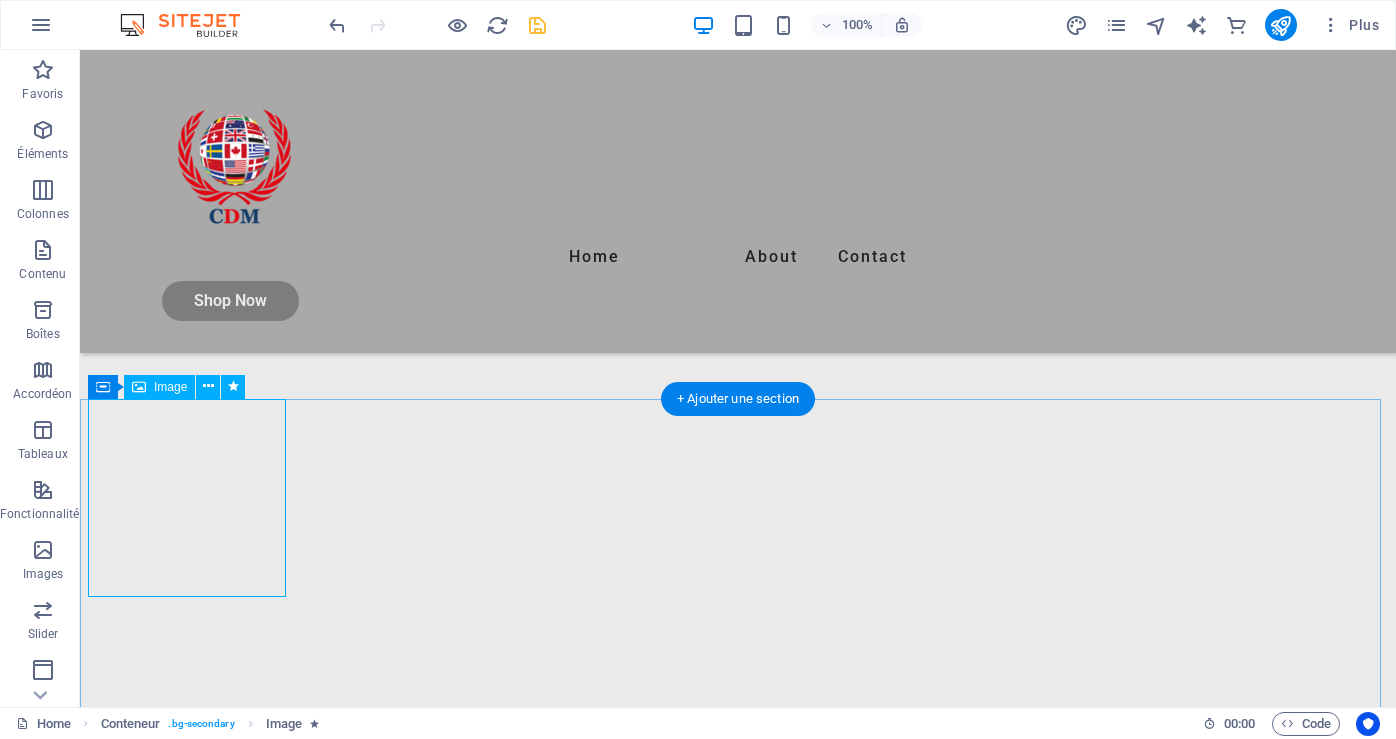 click at bounding box center [187, -1663] 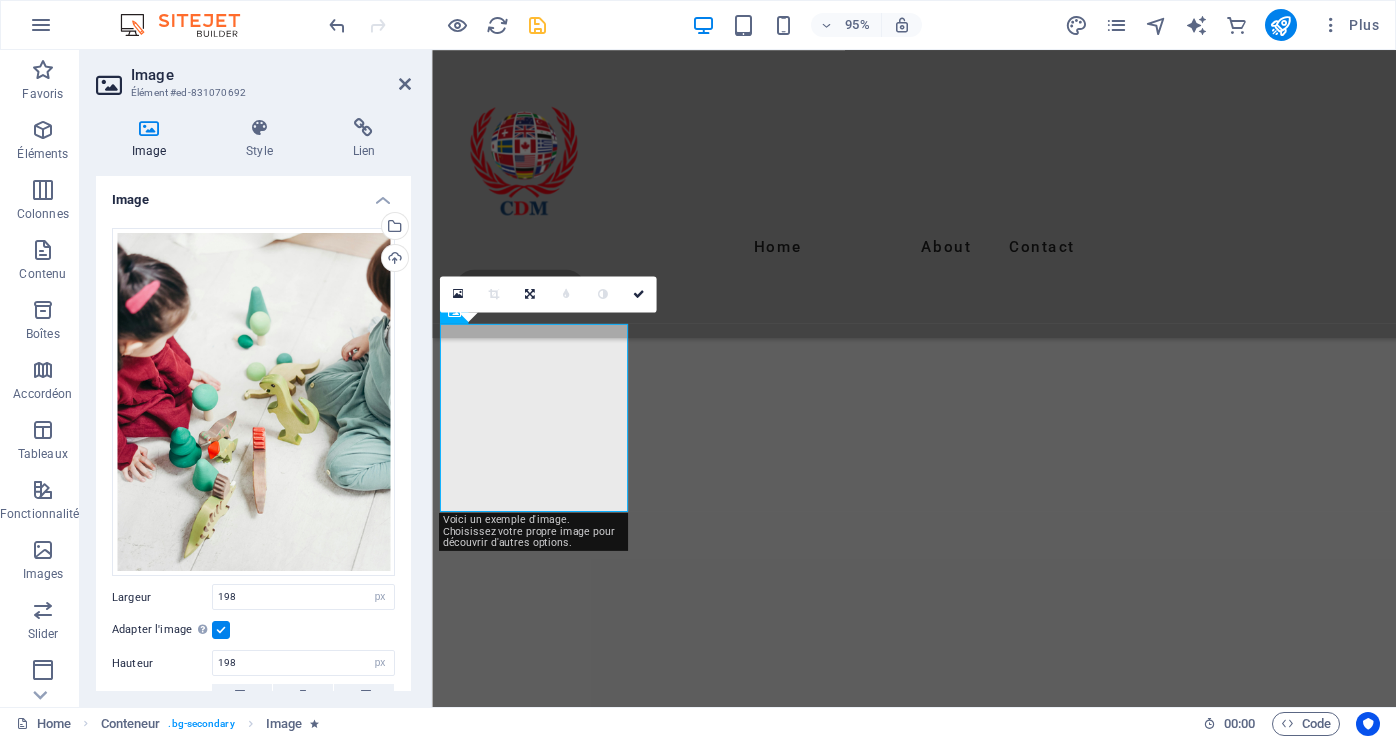 scroll, scrollTop: 1873, scrollLeft: 0, axis: vertical 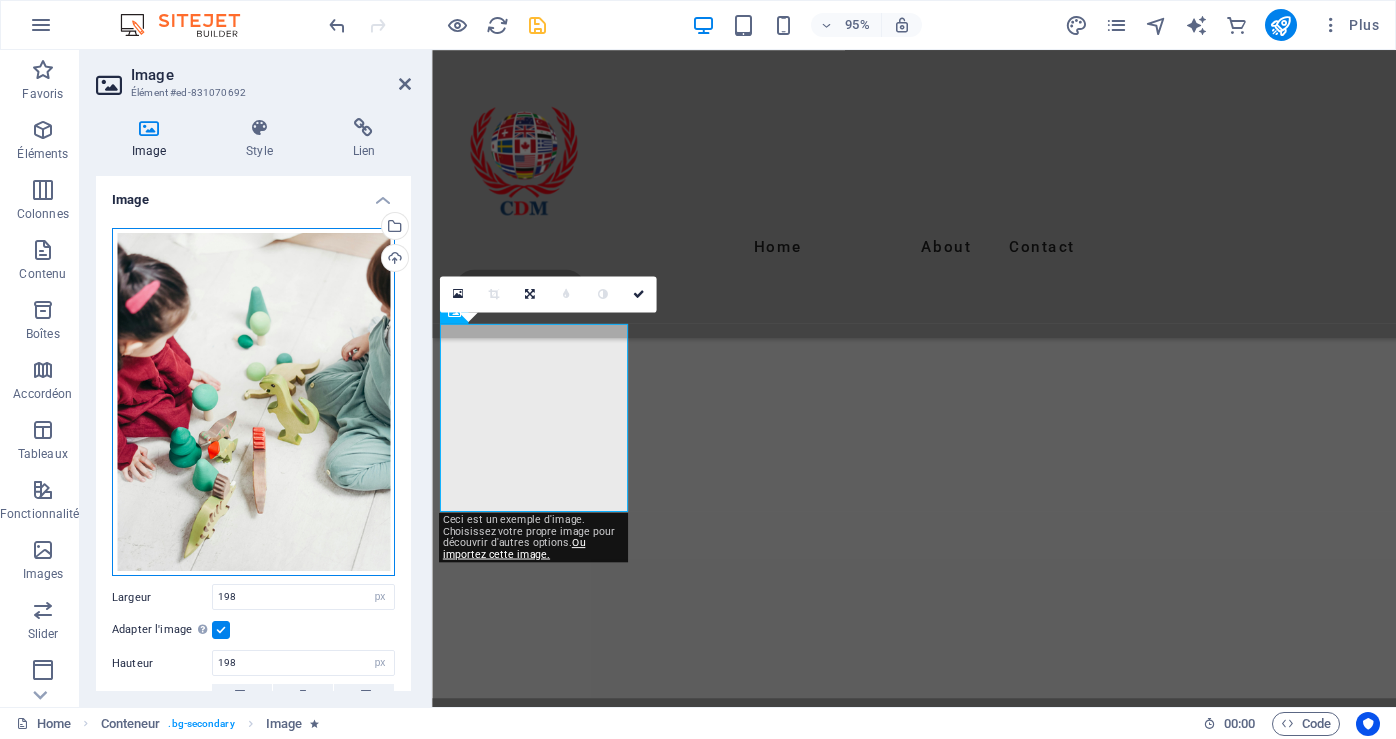 click on "Glissez les fichiers ici, cliquez pour choisir les fichiers ou  sélectionnez les fichiers depuis Fichiers ou depuis notre stock gratuit de photos et de vidéos" at bounding box center [253, 402] 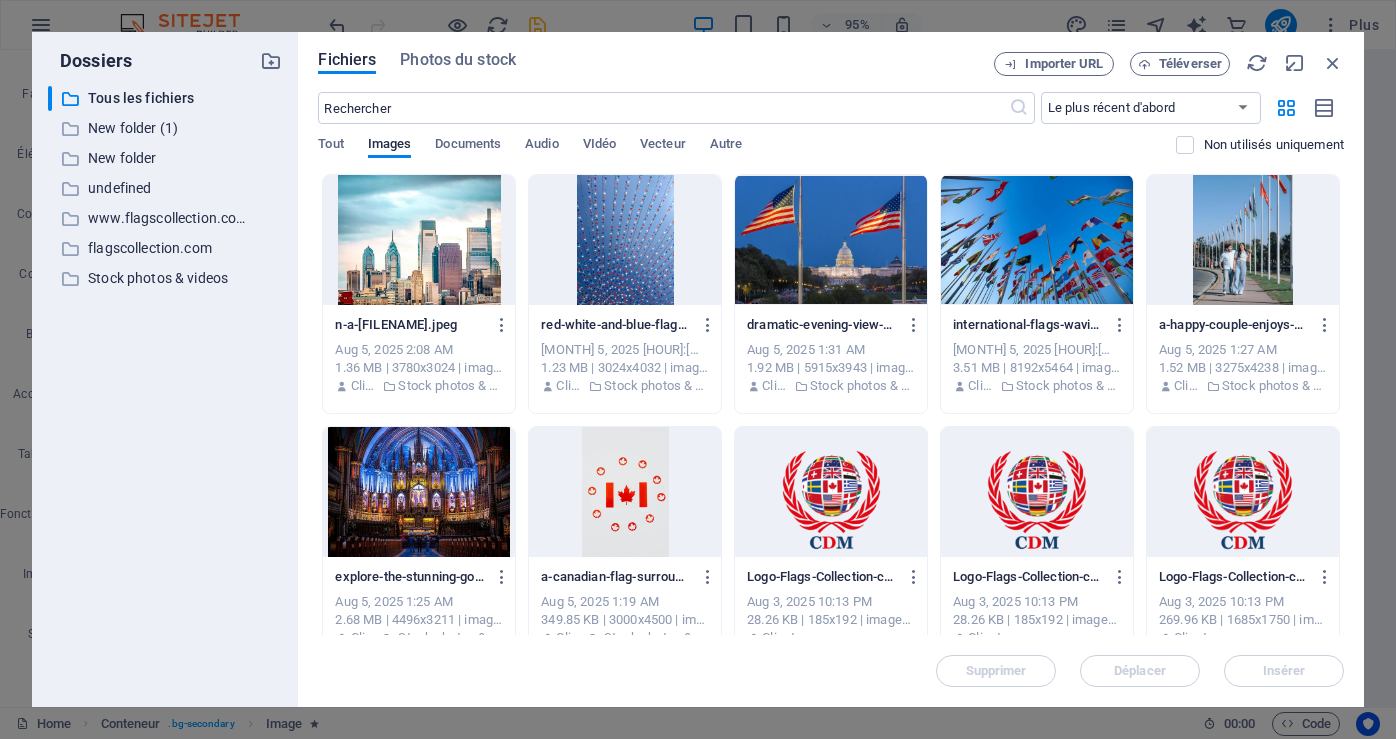 scroll, scrollTop: 1865, scrollLeft: 0, axis: vertical 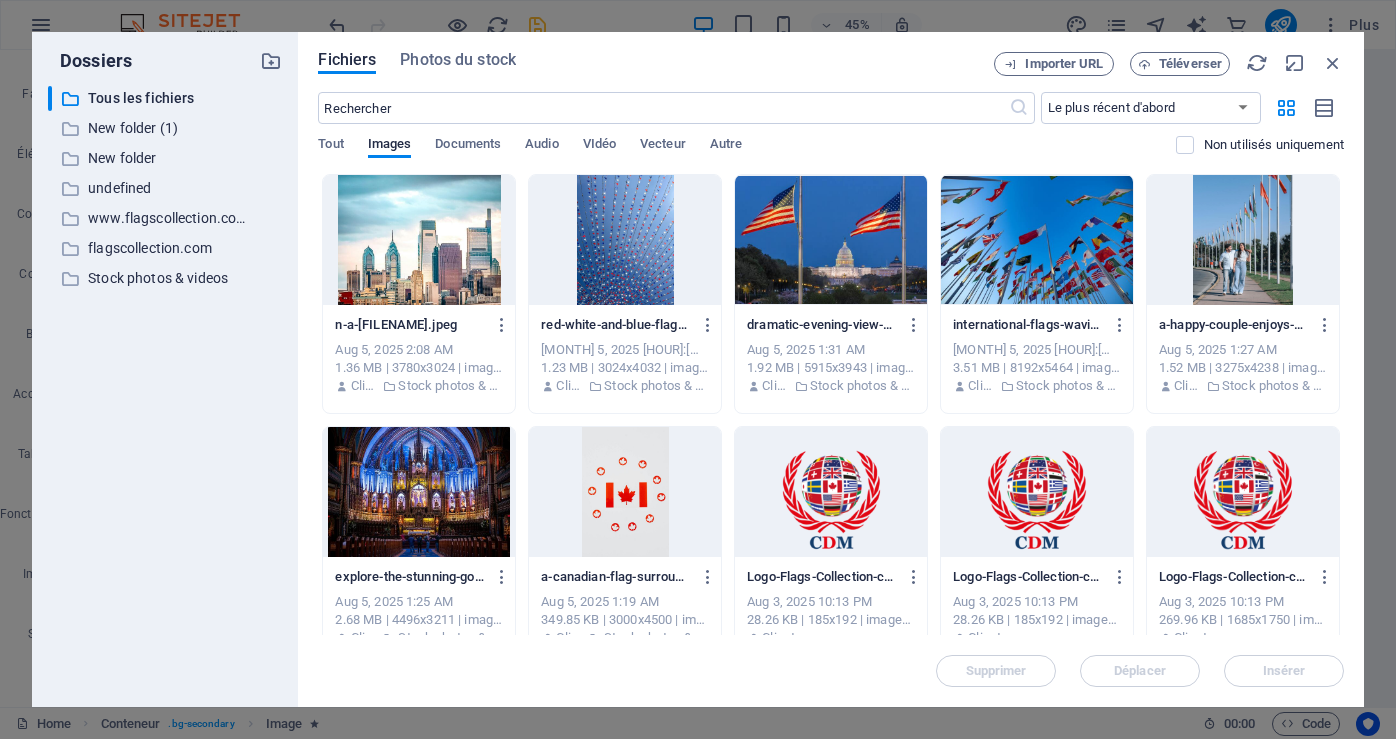 click at bounding box center [831, 240] 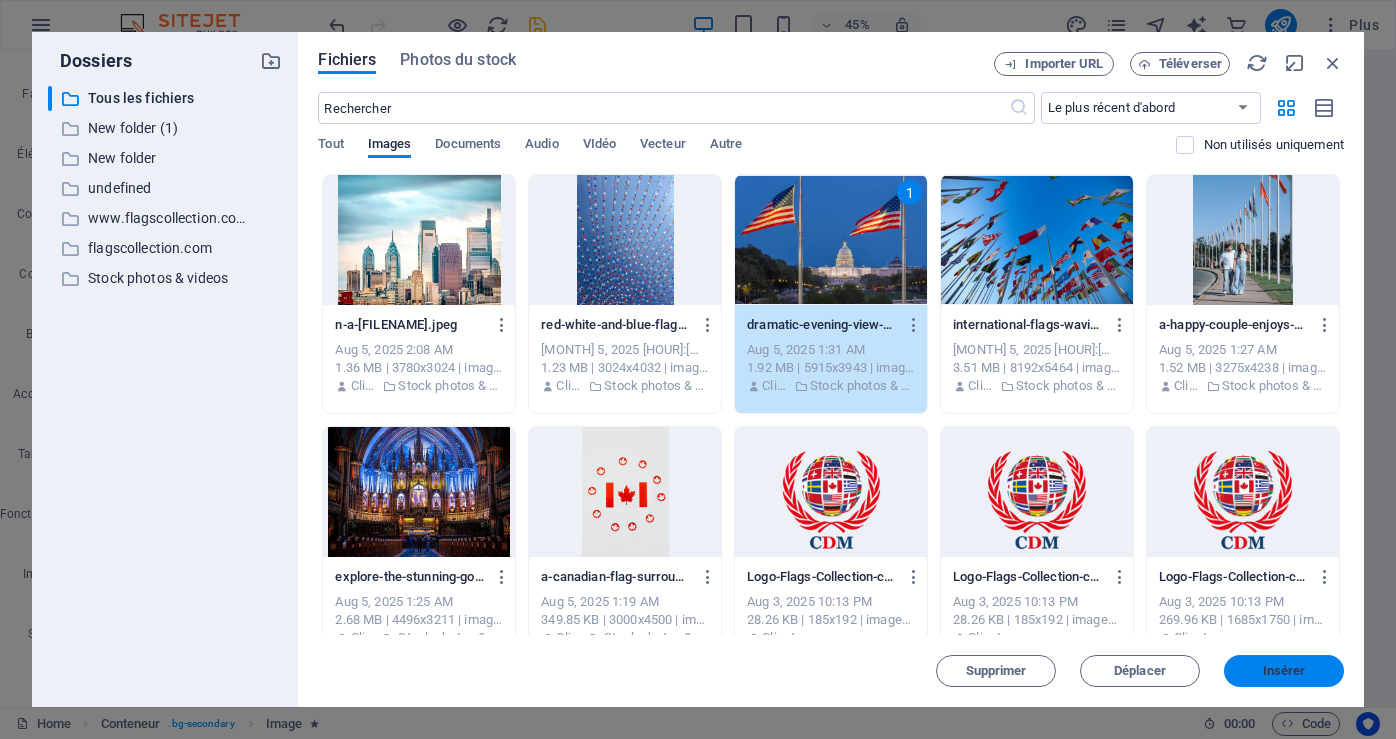click on "Insérer" at bounding box center [1284, 671] 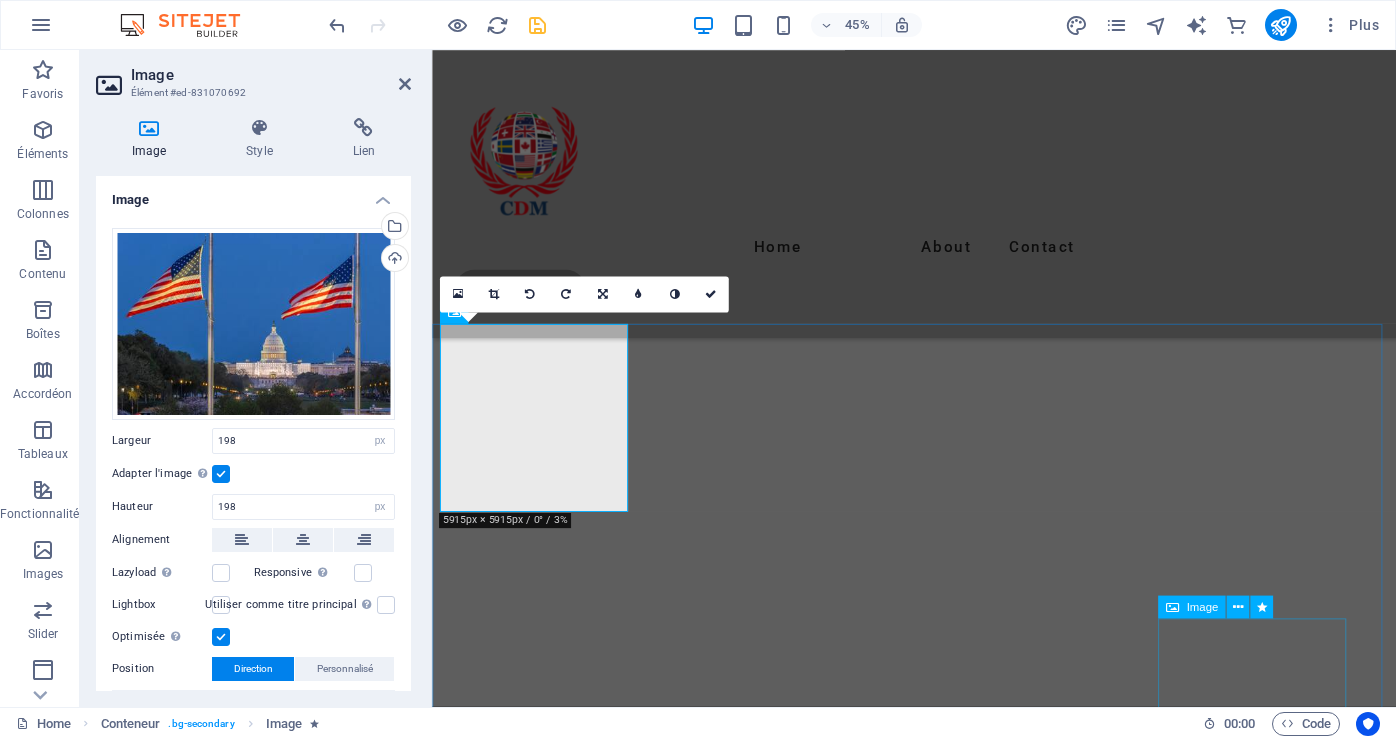 scroll, scrollTop: 1873, scrollLeft: 0, axis: vertical 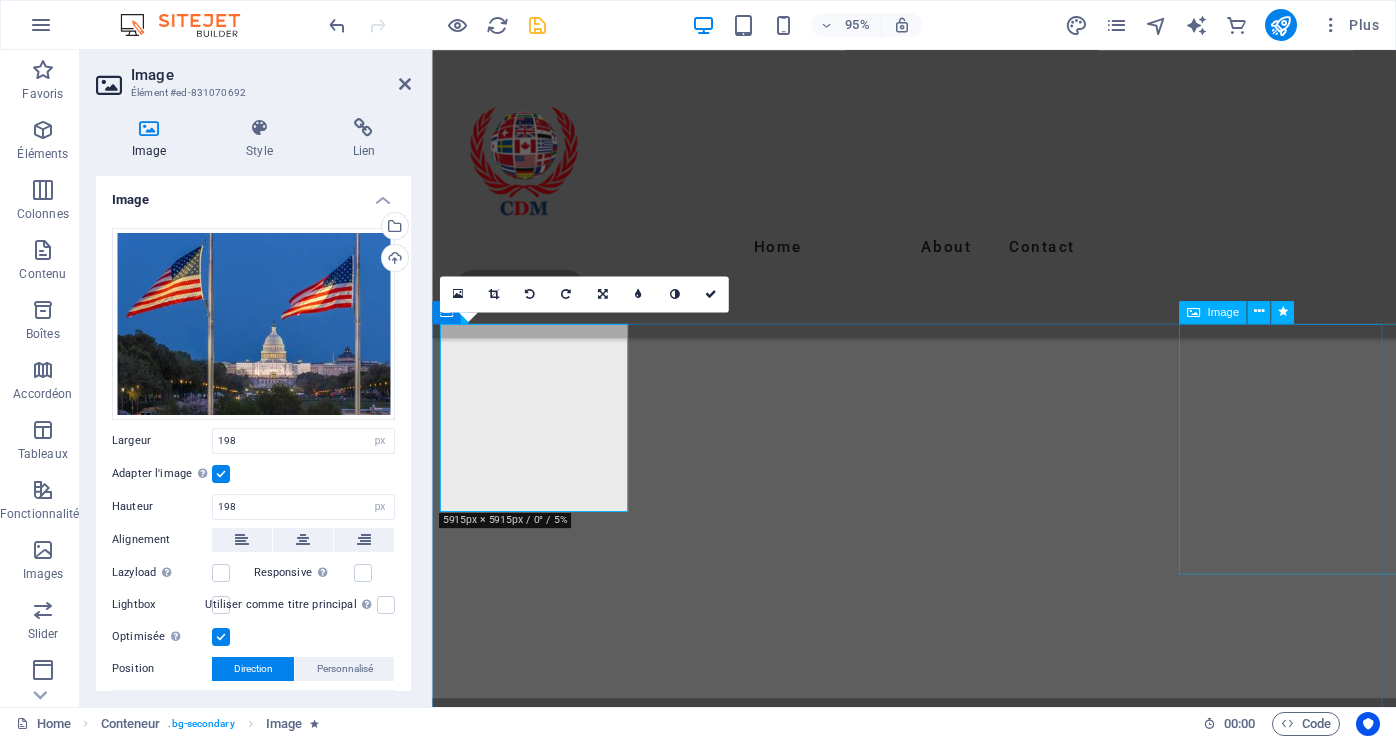click at bounding box center [1365, -1691] 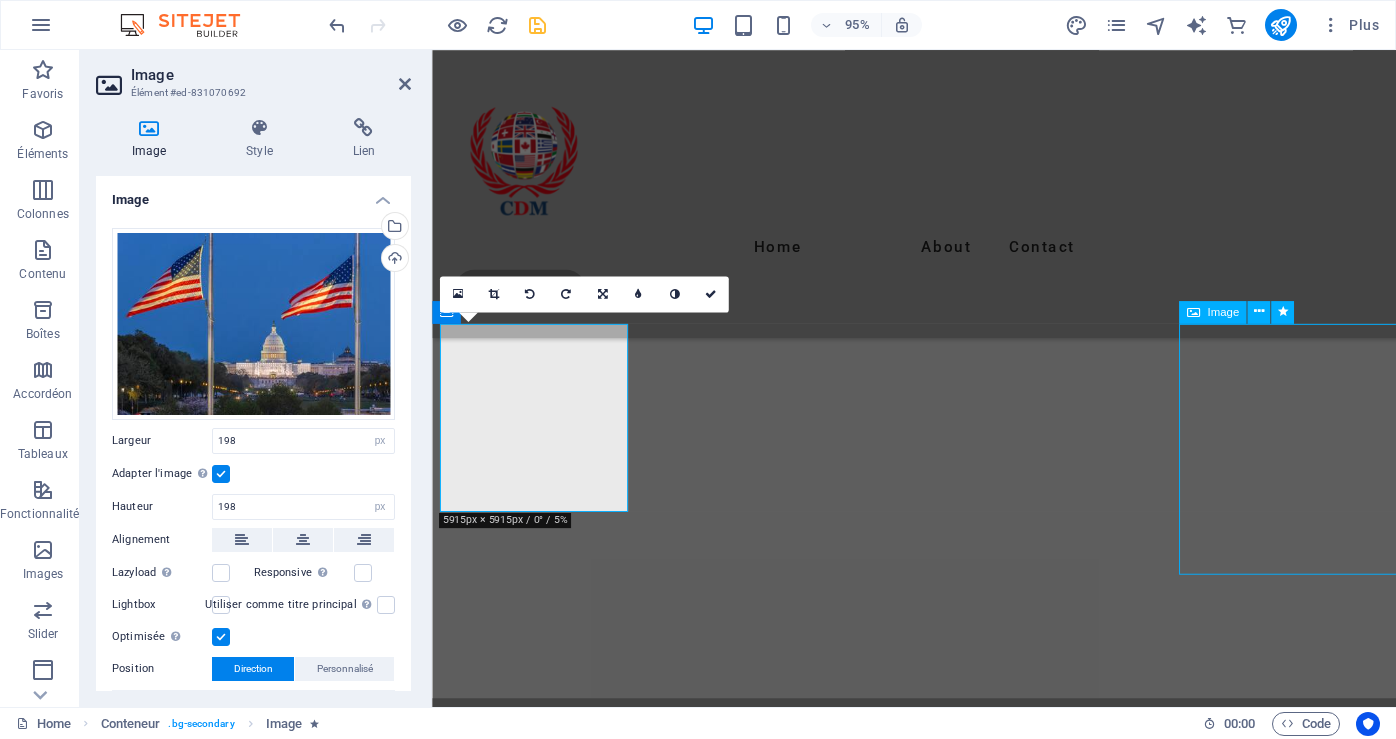 click at bounding box center [1365, -1691] 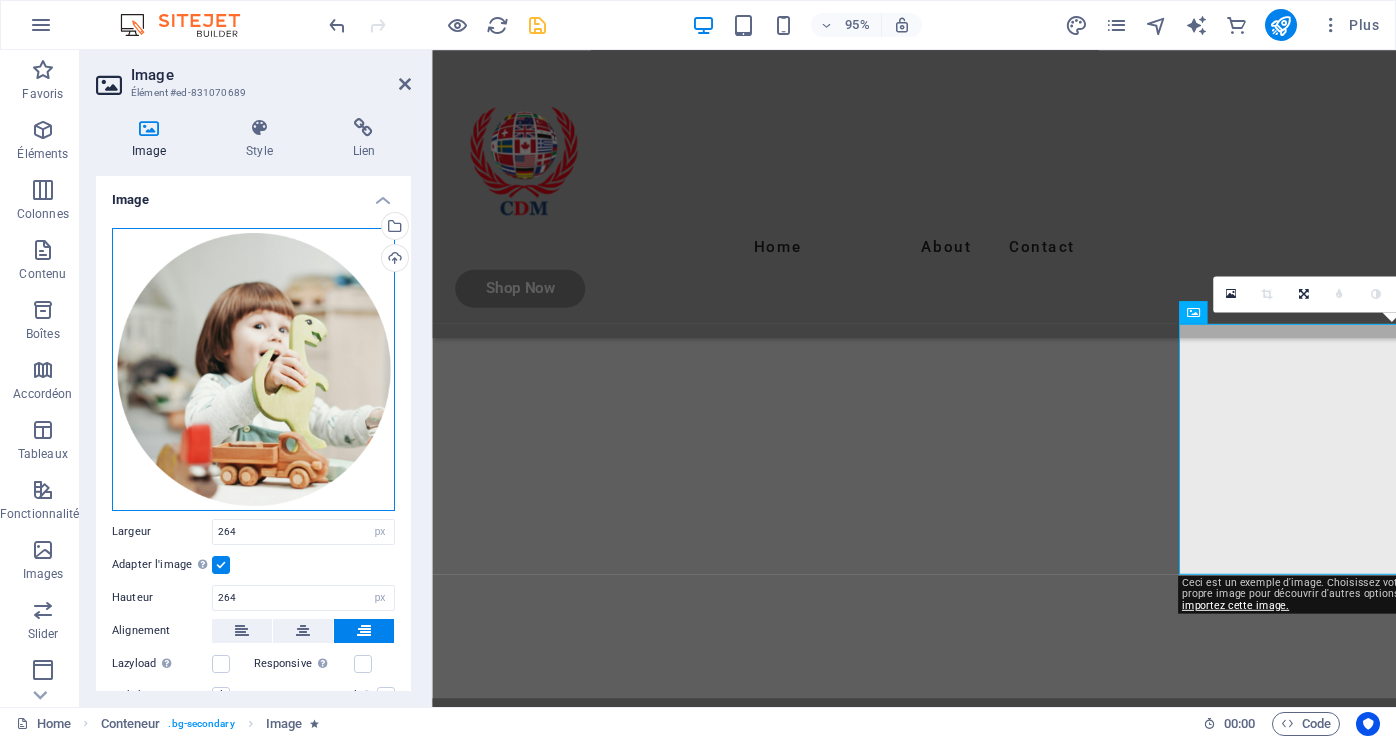 click on "Glissez les fichiers ici, cliquez pour choisir les fichiers ou  sélectionnez les fichiers depuis Fichiers ou depuis notre stock gratuit de photos et de vidéos" at bounding box center (253, 369) 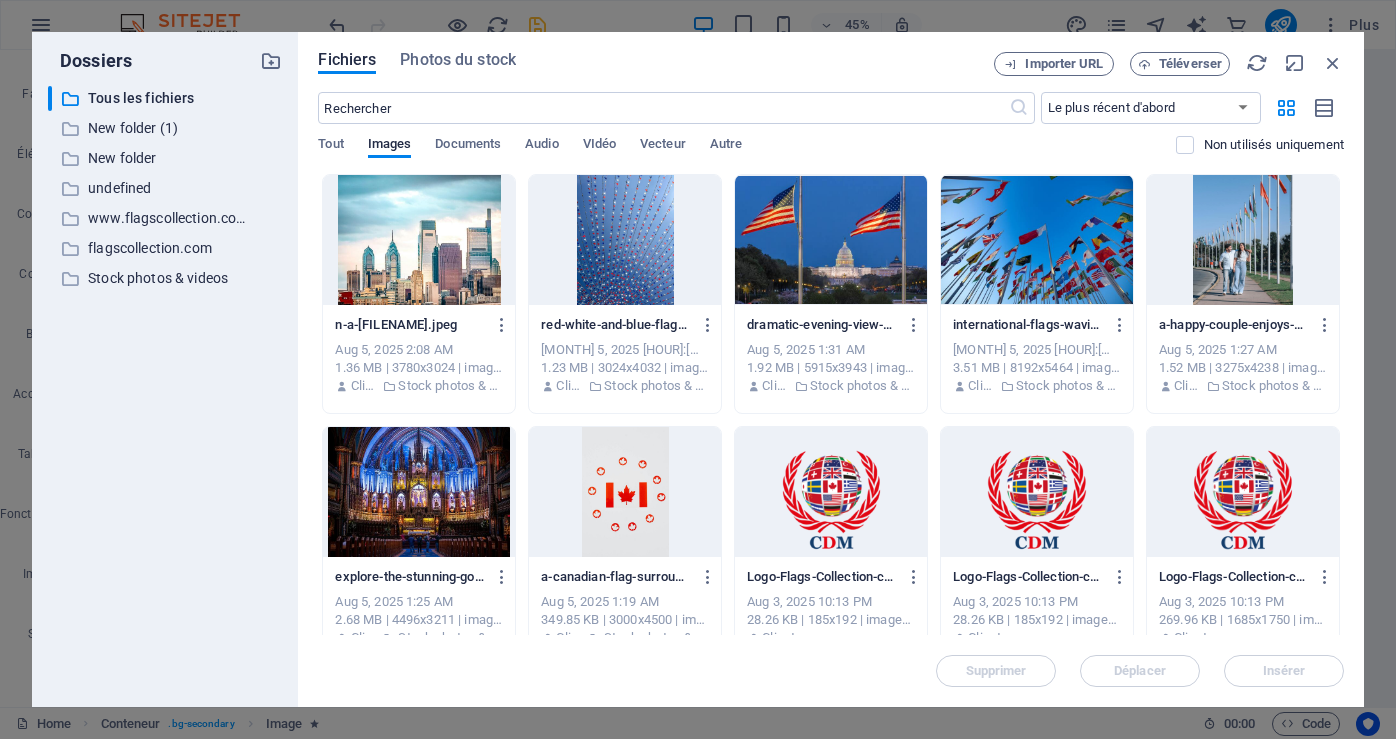 scroll, scrollTop: 1865, scrollLeft: 0, axis: vertical 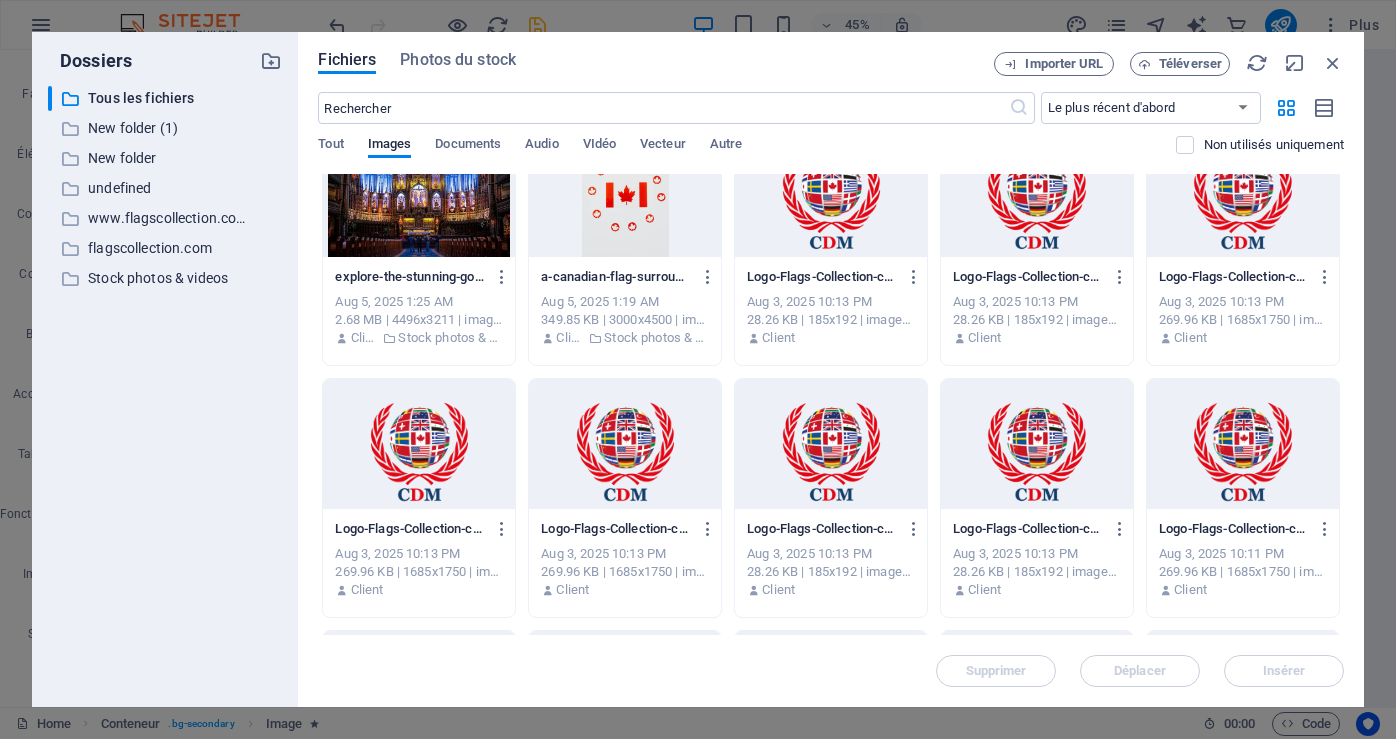 click at bounding box center [419, 444] 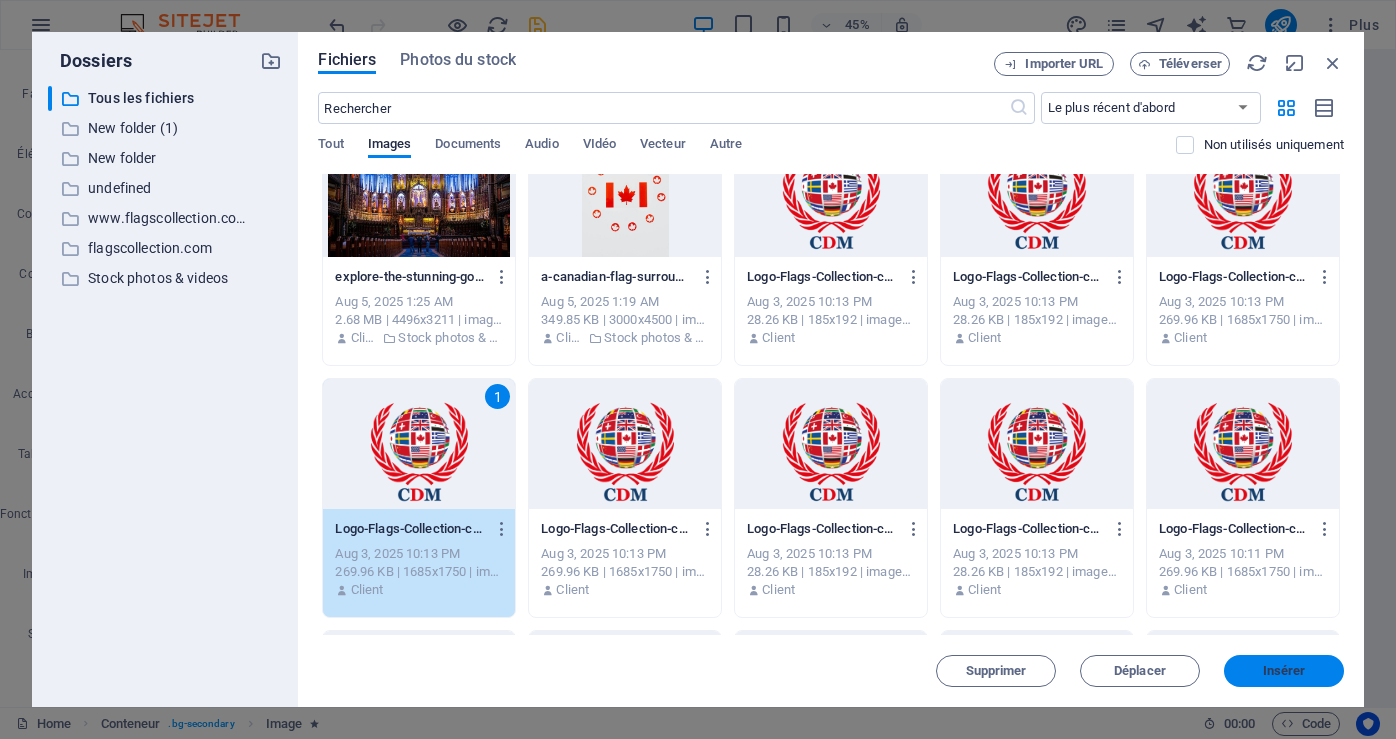 click on "Insérer" at bounding box center [1284, 671] 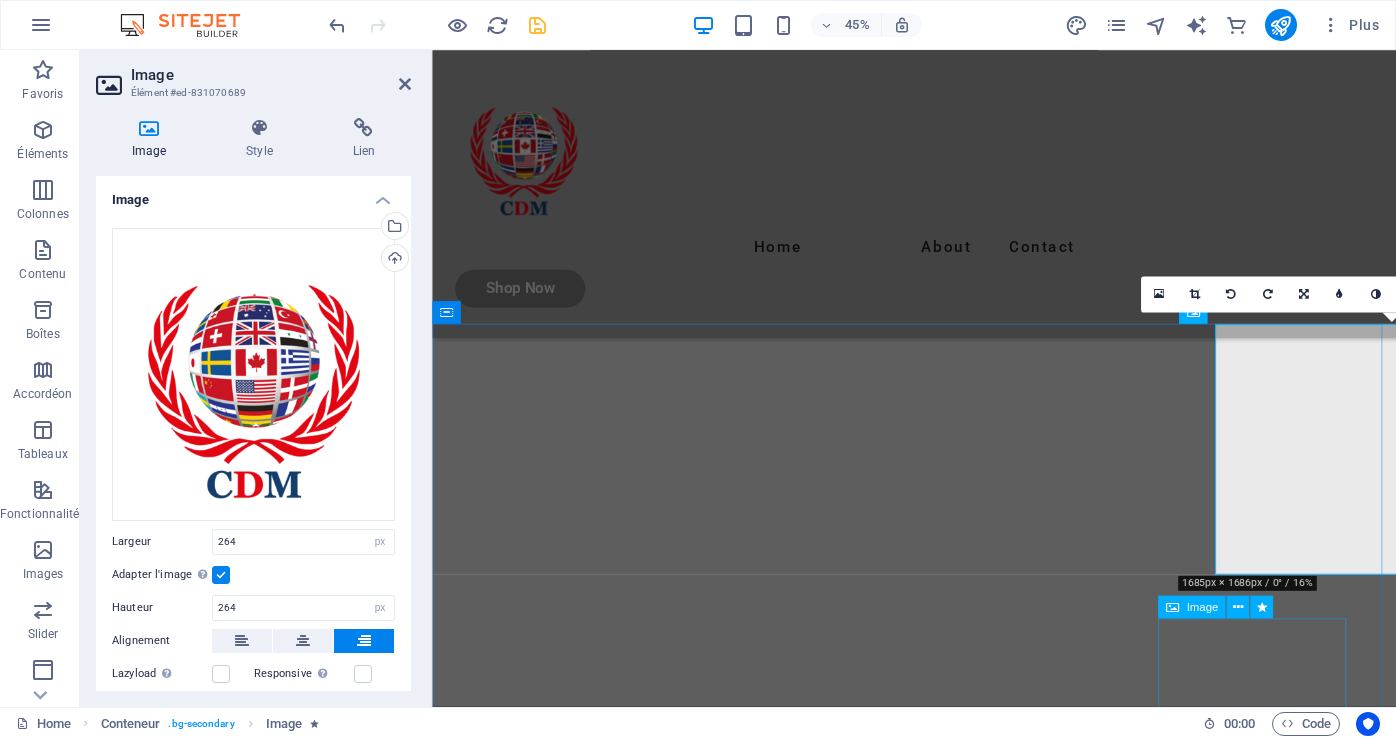 scroll, scrollTop: 1873, scrollLeft: 0, axis: vertical 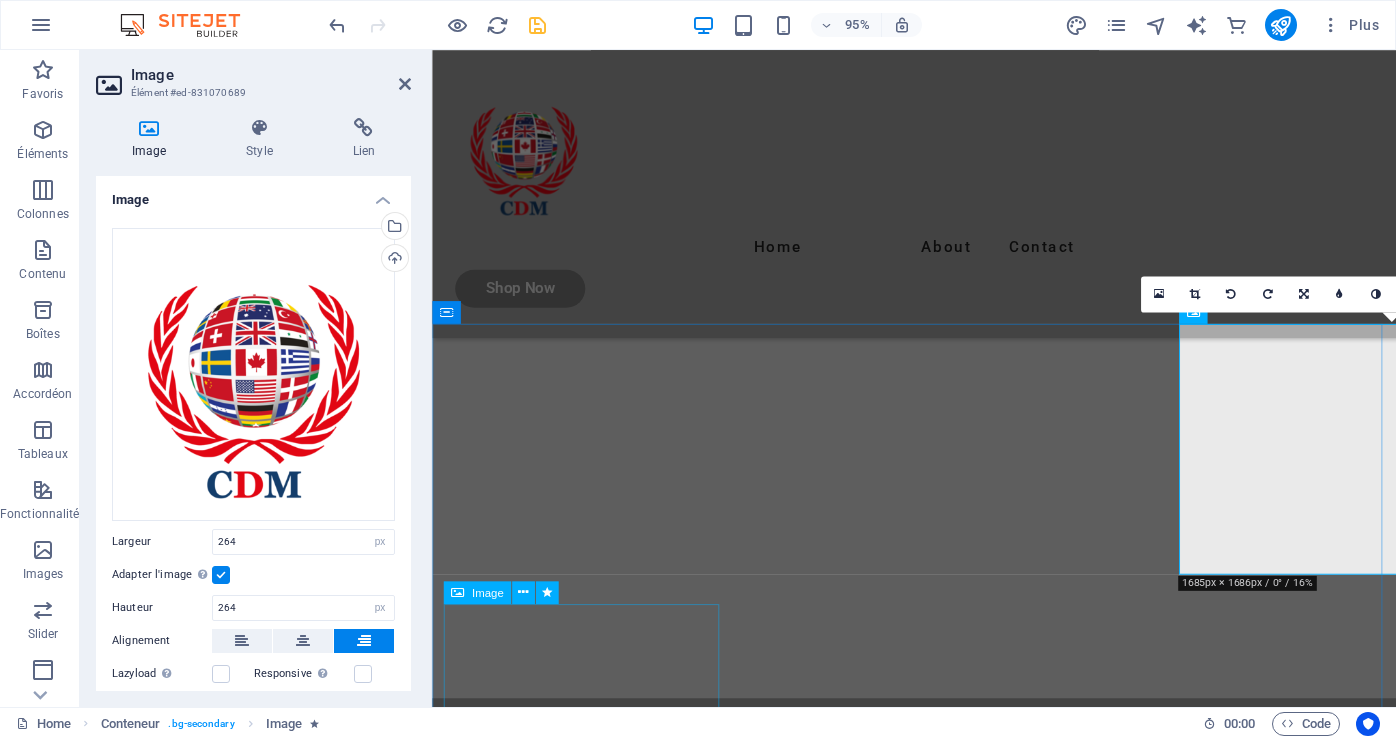 click at bounding box center [589, -1279] 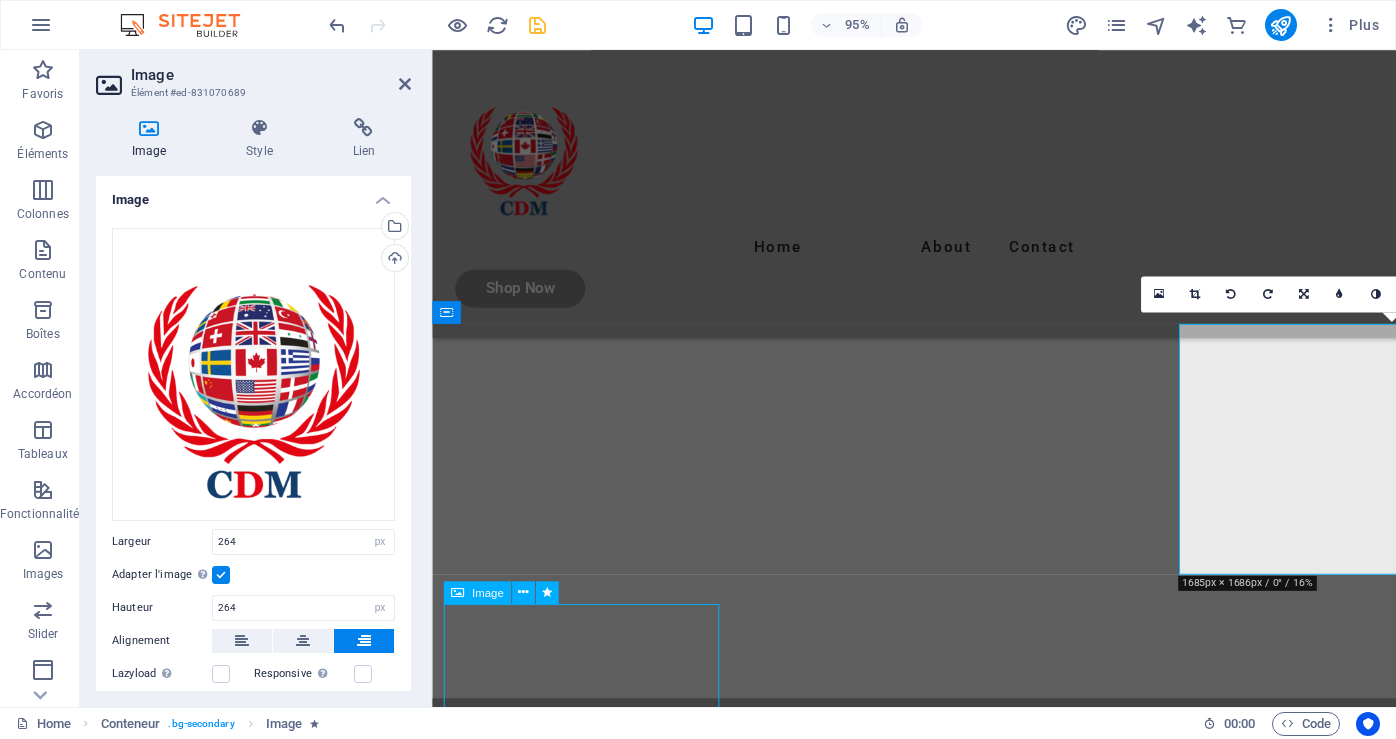 click at bounding box center (589, -1279) 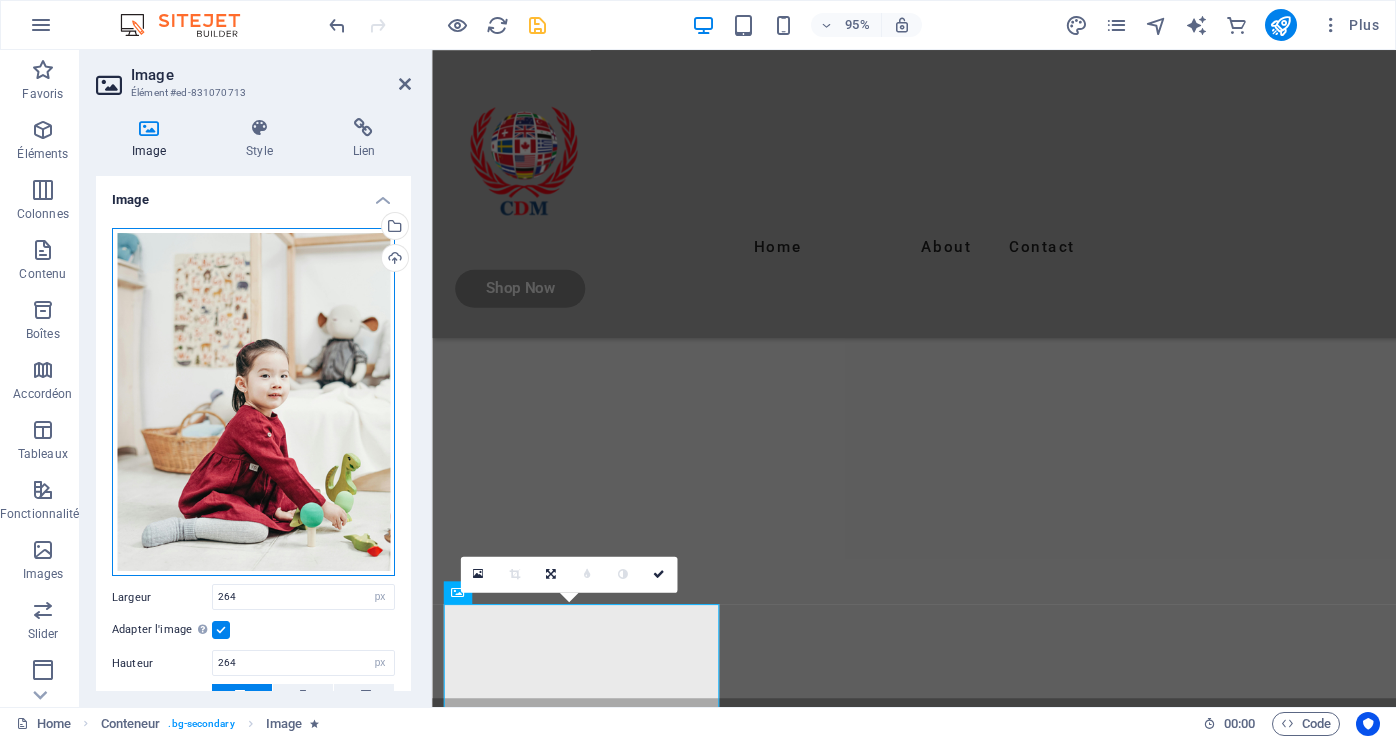 click on "Glissez les fichiers ici, cliquez pour choisir les fichiers ou  sélectionnez les fichiers depuis Fichiers ou depuis notre stock gratuit de photos et de vidéos" at bounding box center (253, 402) 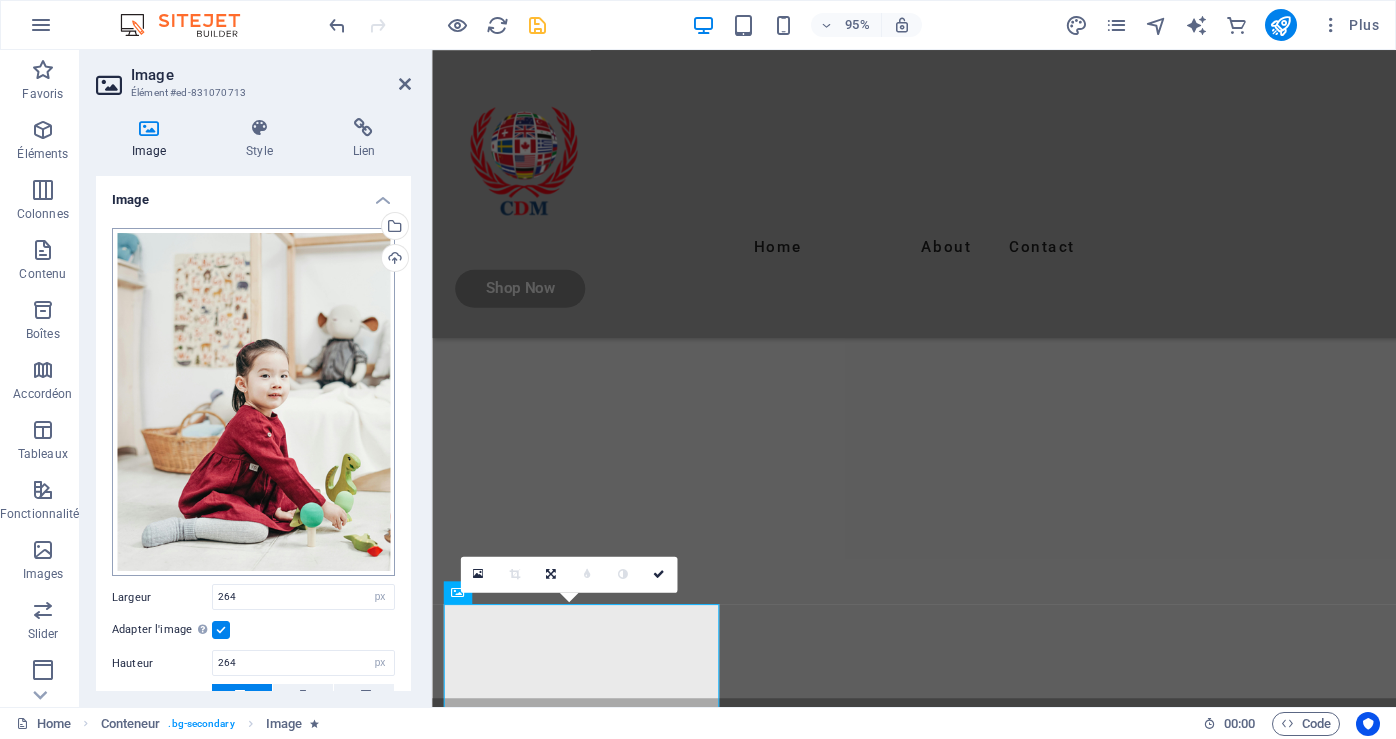scroll, scrollTop: 1865, scrollLeft: 0, axis: vertical 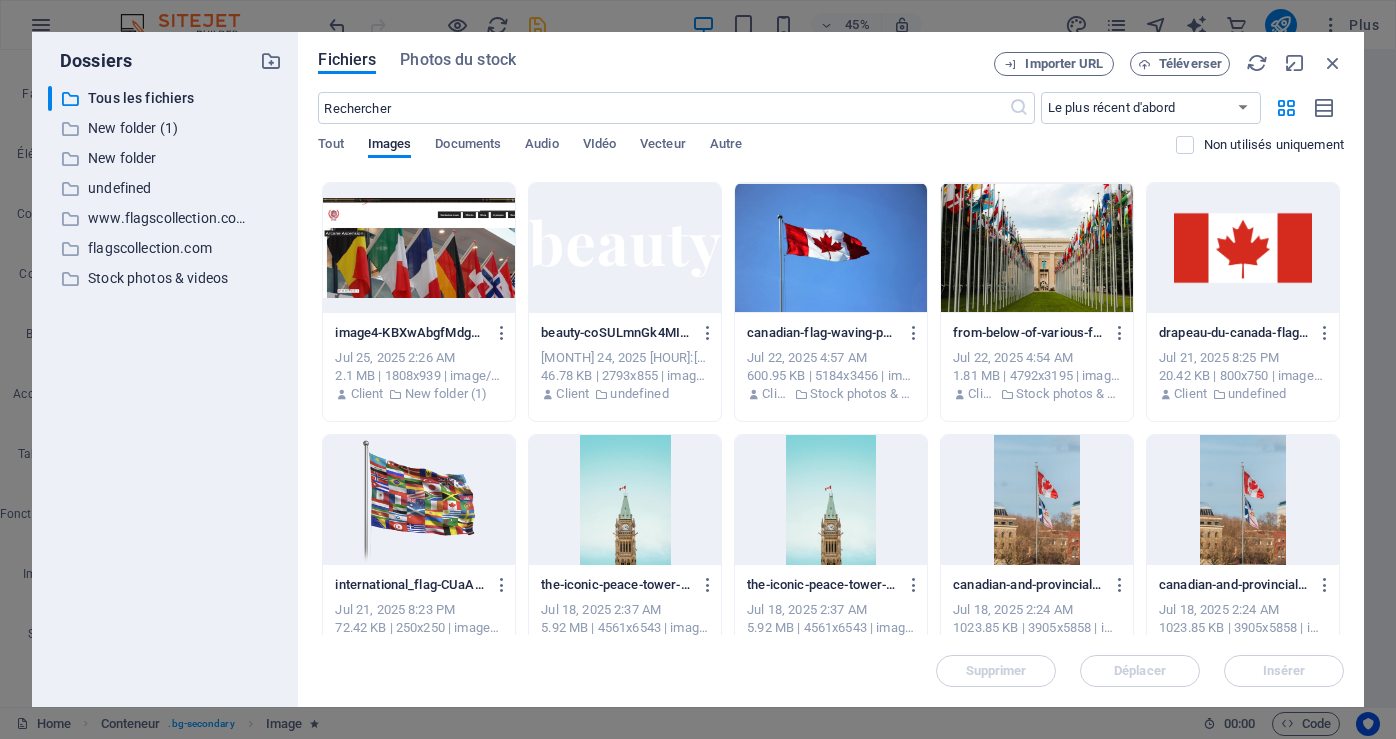 click at bounding box center [831, 248] 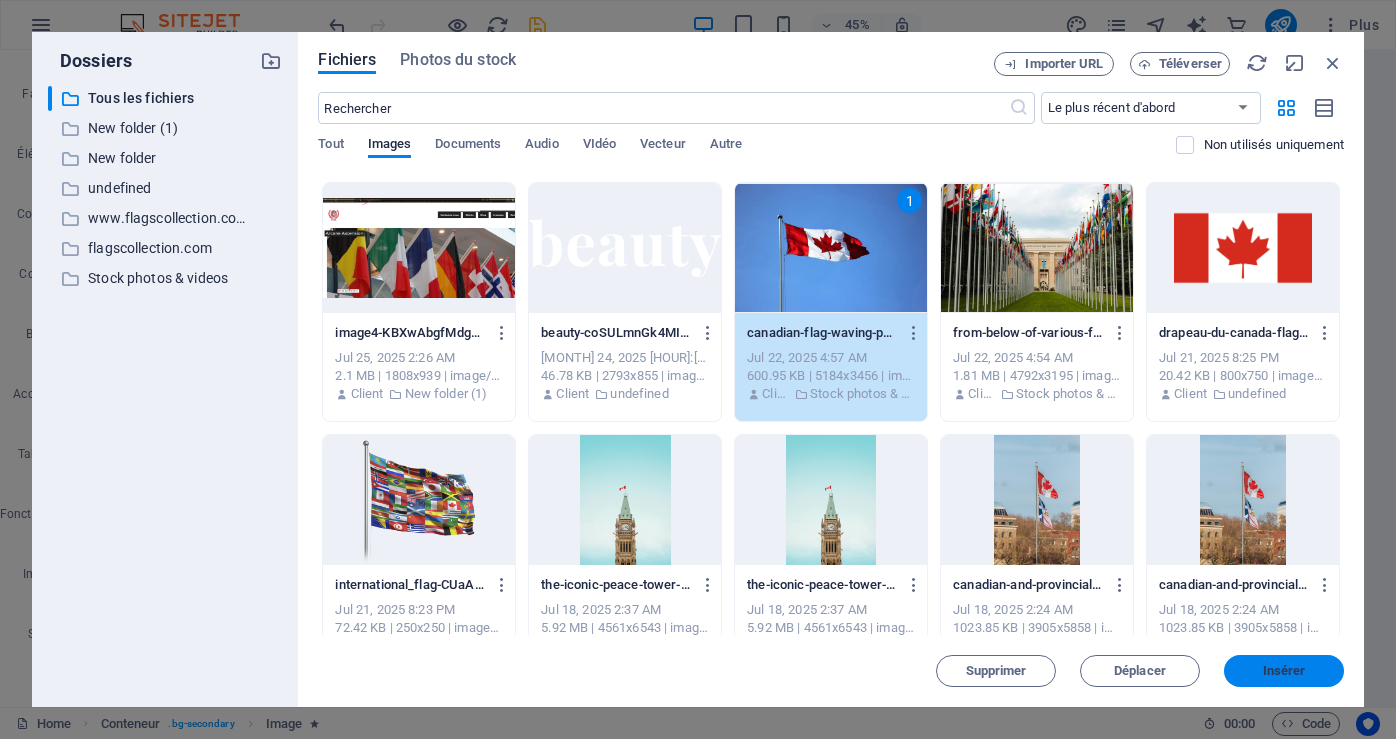 click on "Insérer" at bounding box center [1284, 671] 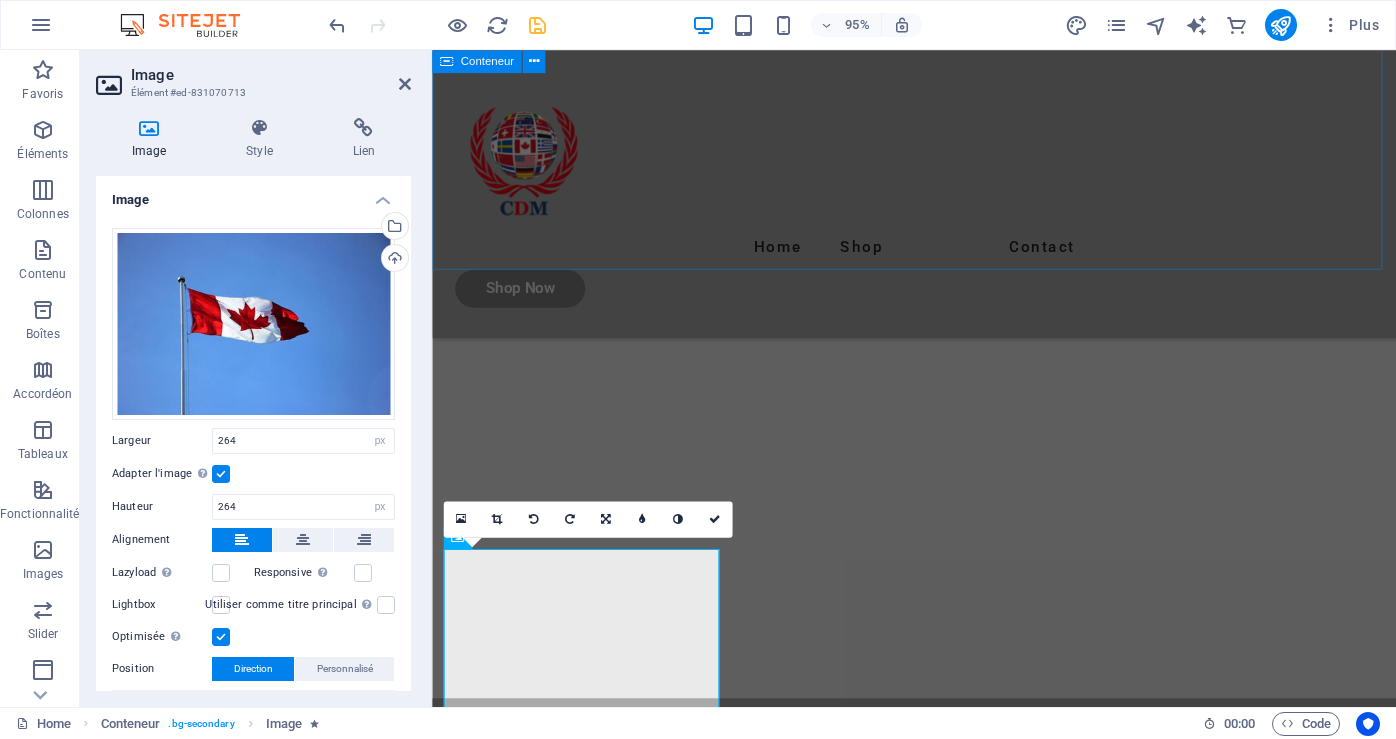 scroll, scrollTop: 2273, scrollLeft: 0, axis: vertical 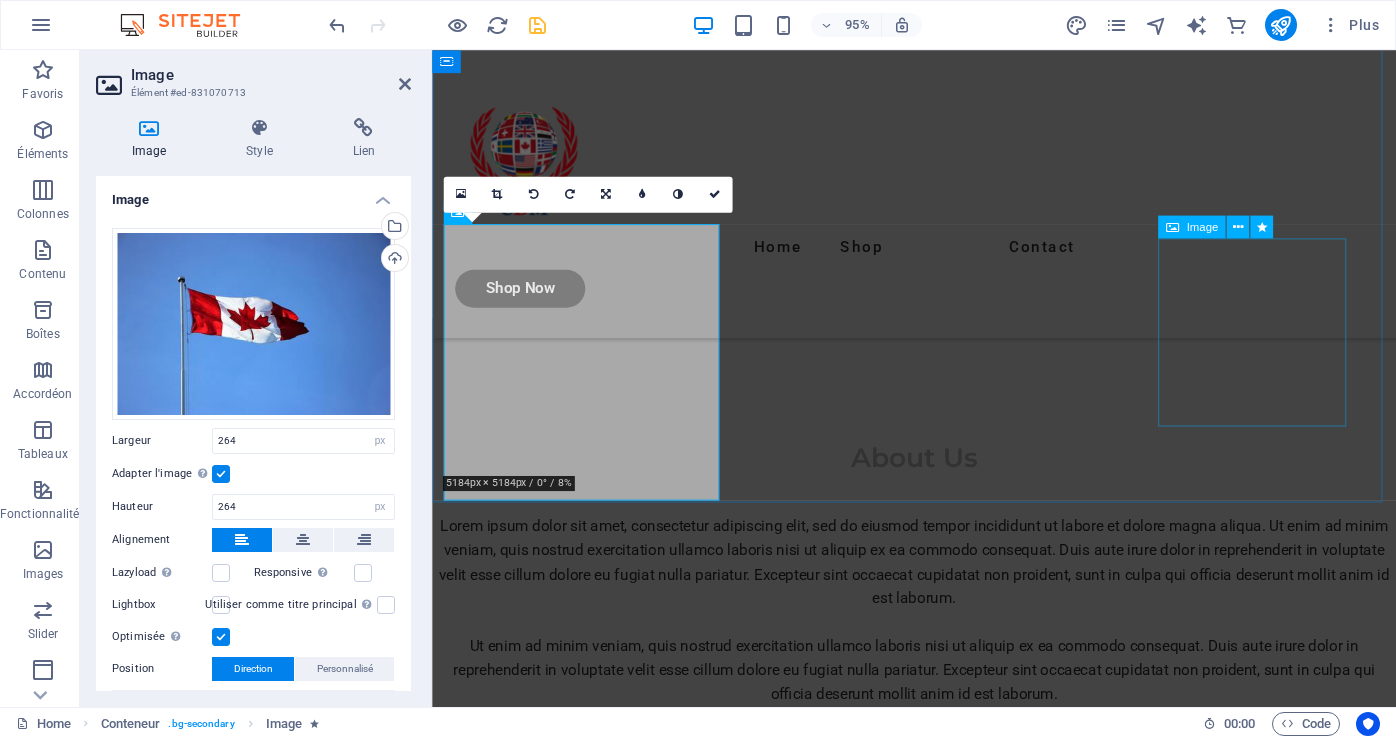 click at bounding box center [1310, -1710] 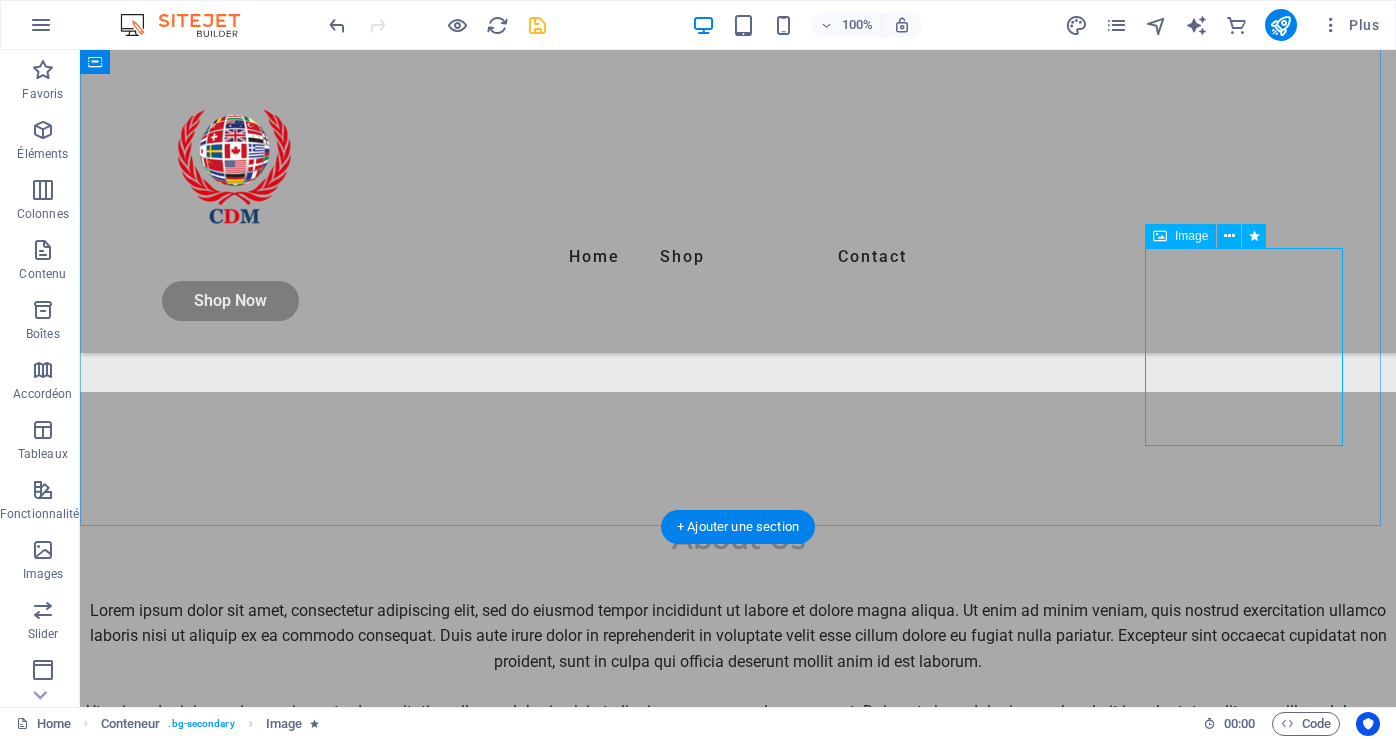 click at bounding box center [1259, -1745] 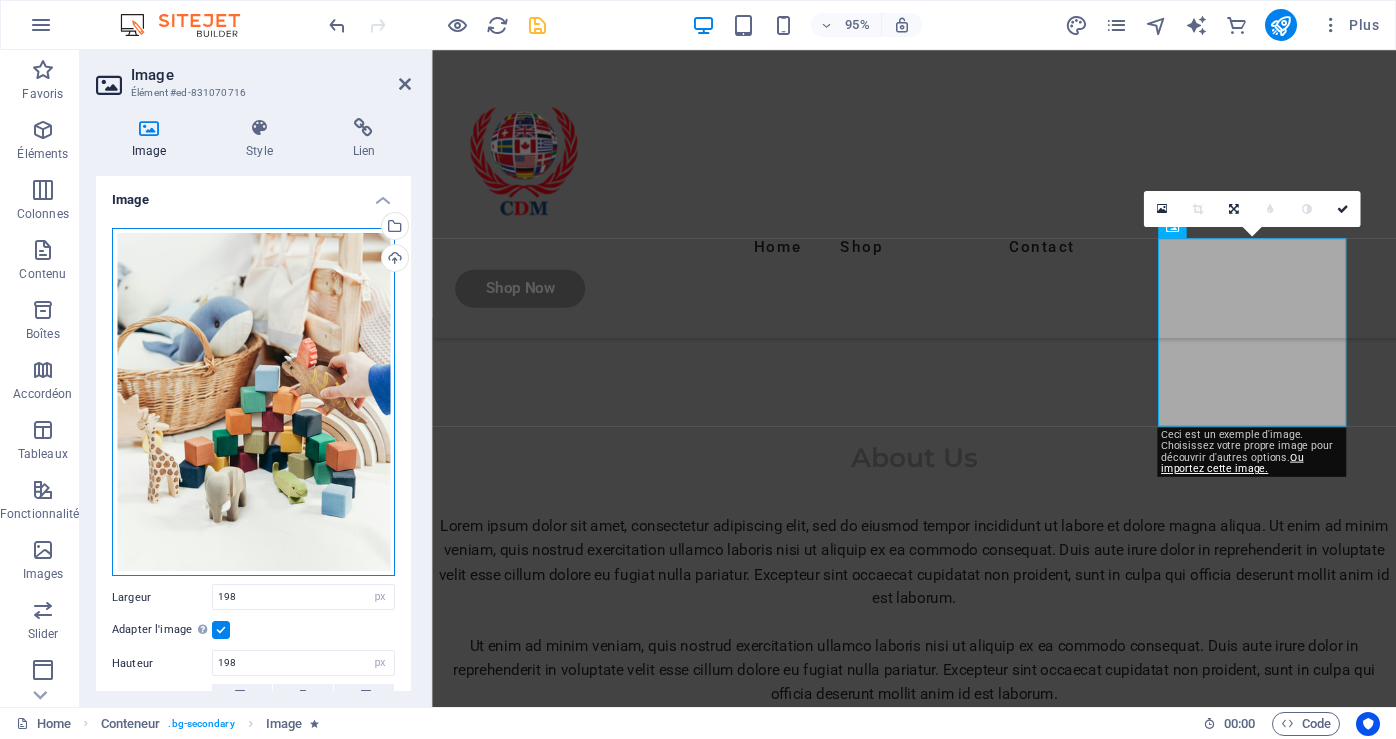 click on "Glissez les fichiers ici, cliquez pour choisir les fichiers ou  sélectionnez les fichiers depuis Fichiers ou depuis notre stock gratuit de photos et de vidéos" at bounding box center [253, 402] 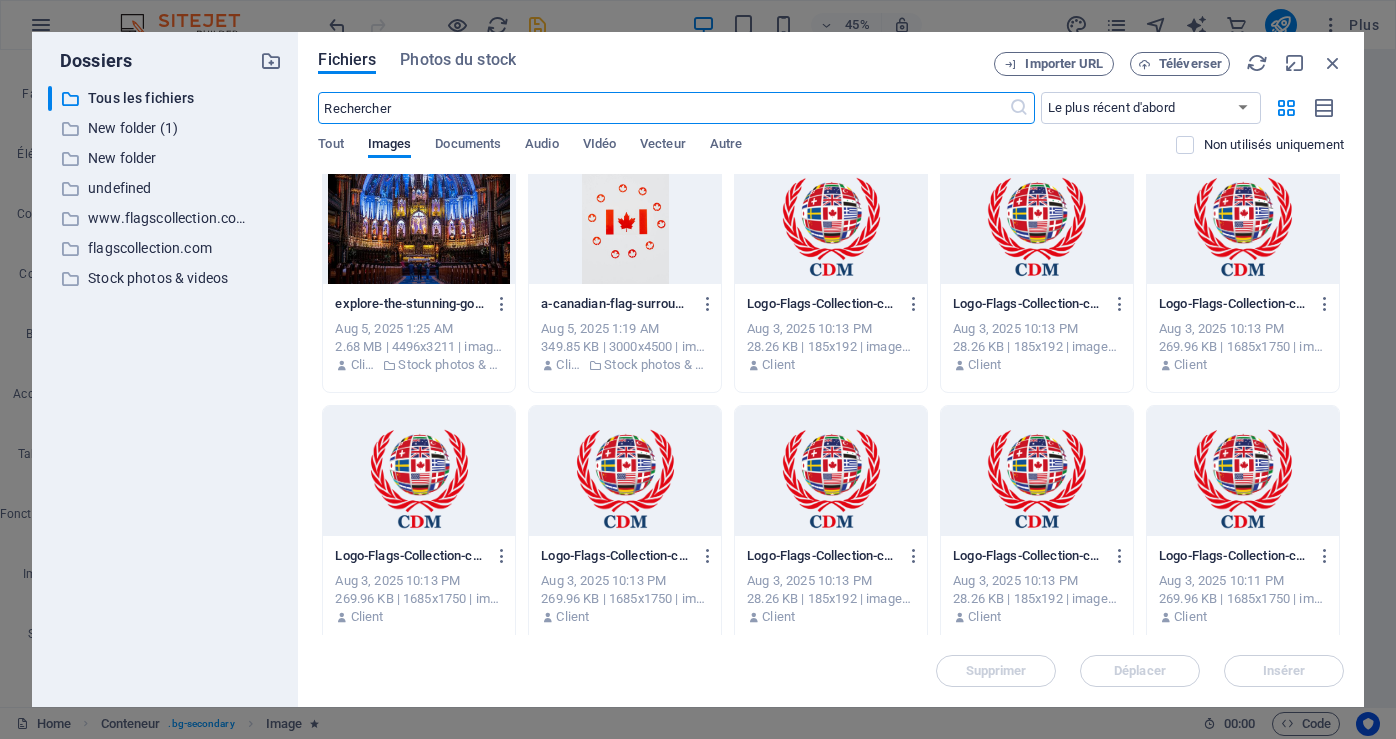 scroll, scrollTop: 300, scrollLeft: 0, axis: vertical 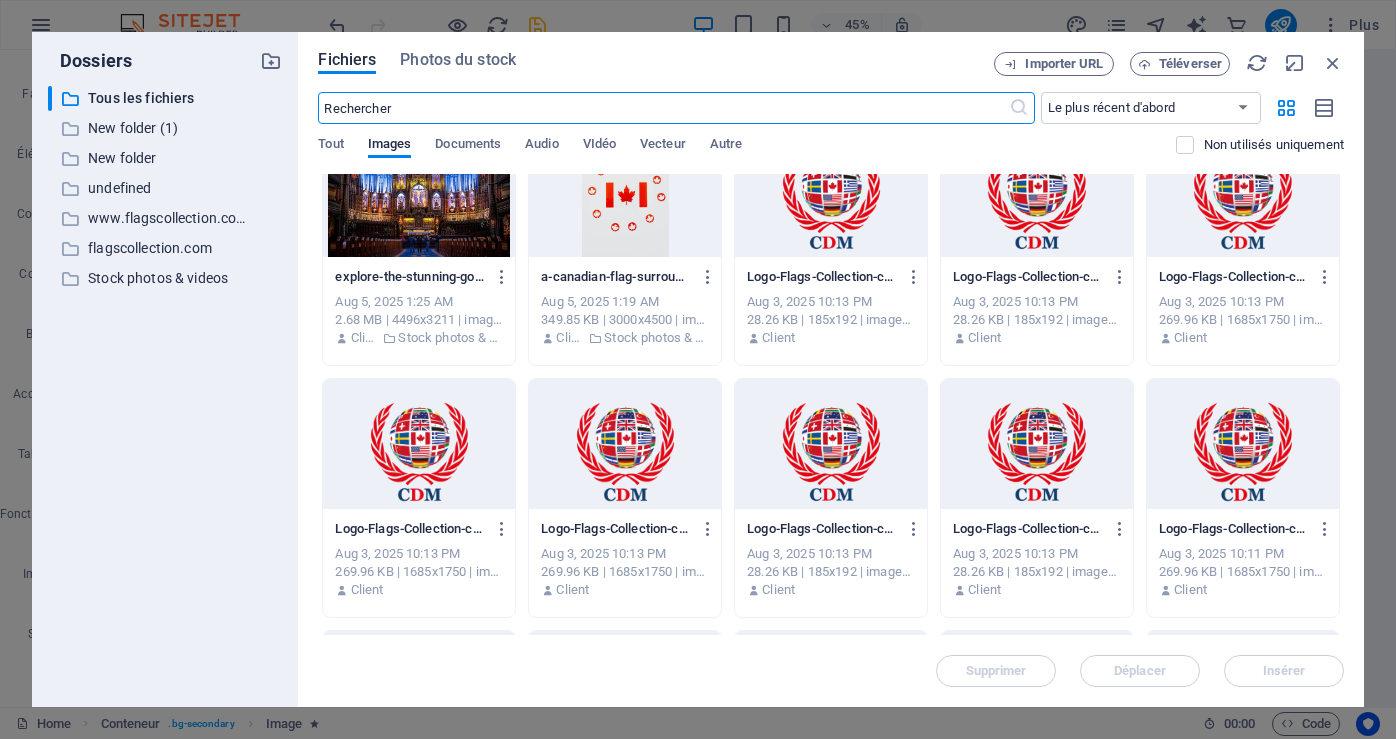 click at bounding box center (625, 444) 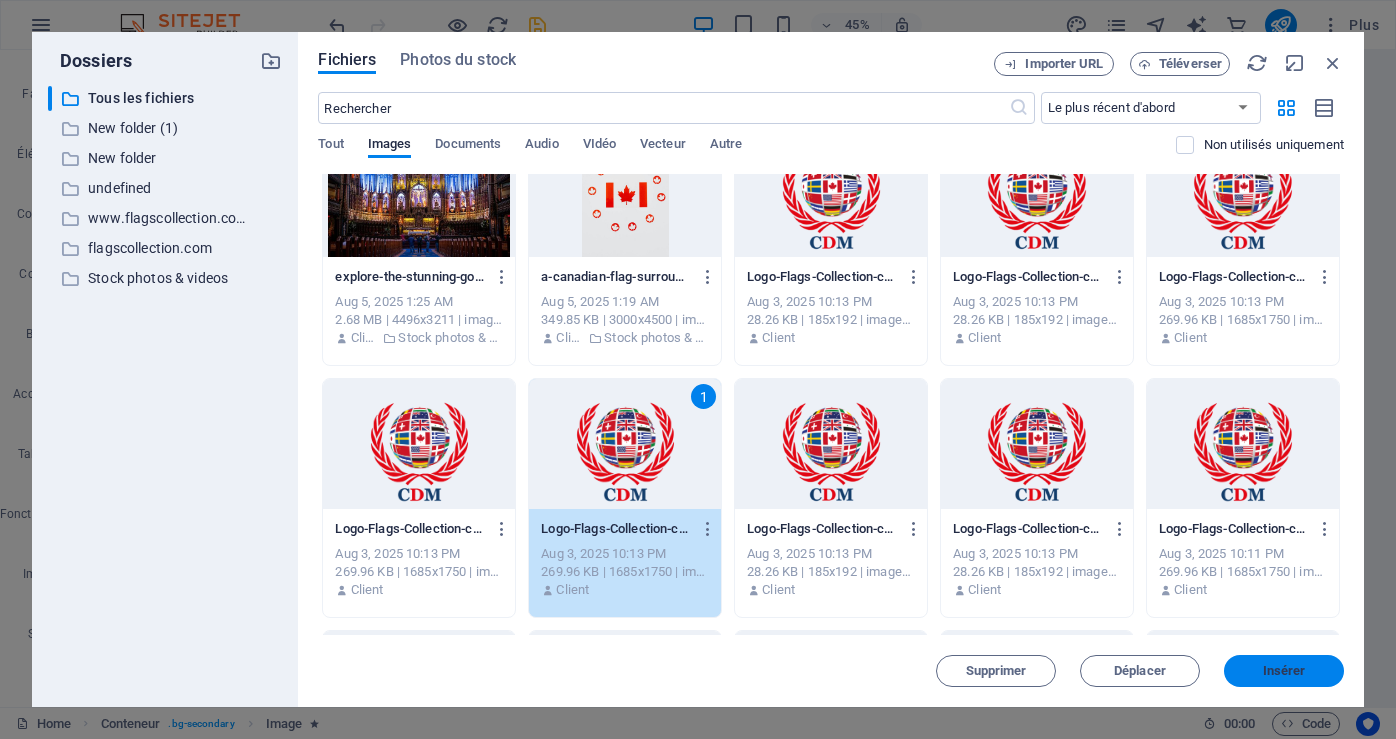 drag, startPoint x: 1325, startPoint y: 673, endPoint x: 930, endPoint y: 649, distance: 395.72845 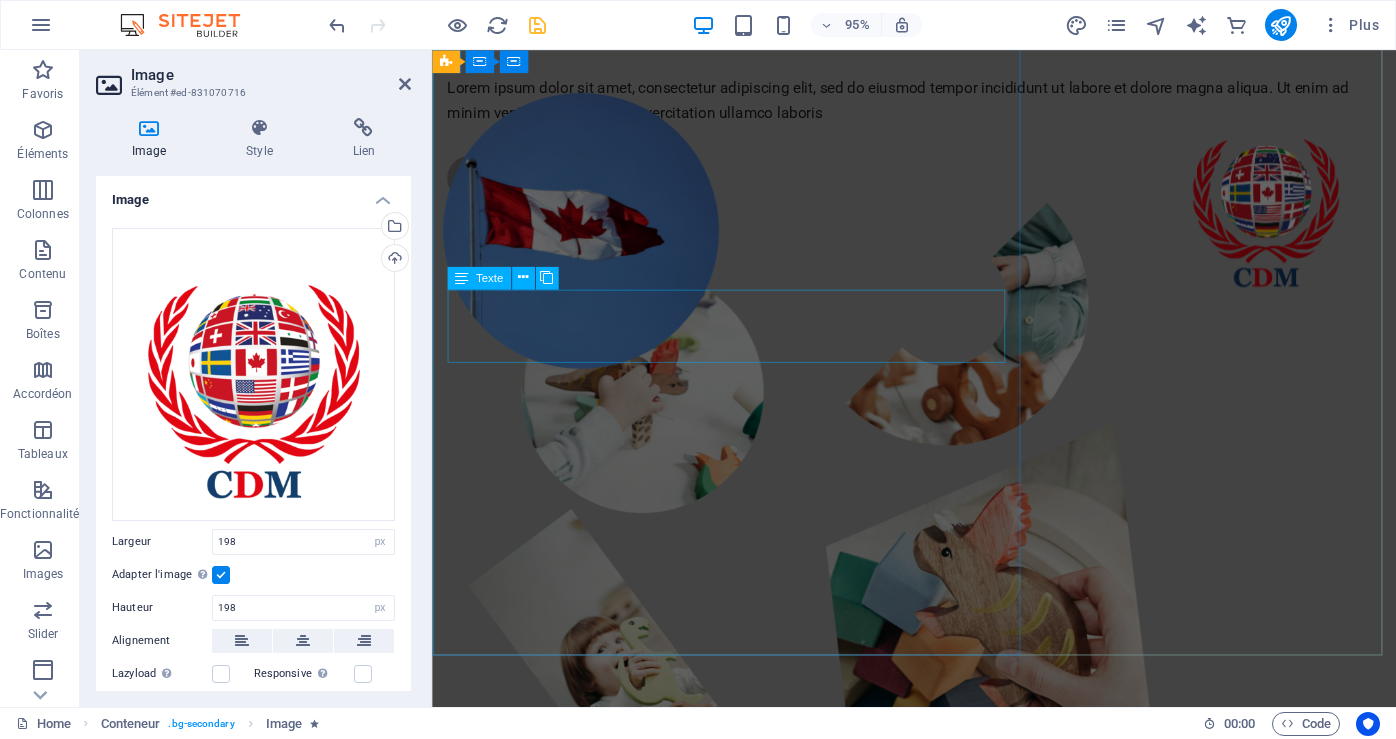 scroll, scrollTop: 127, scrollLeft: 0, axis: vertical 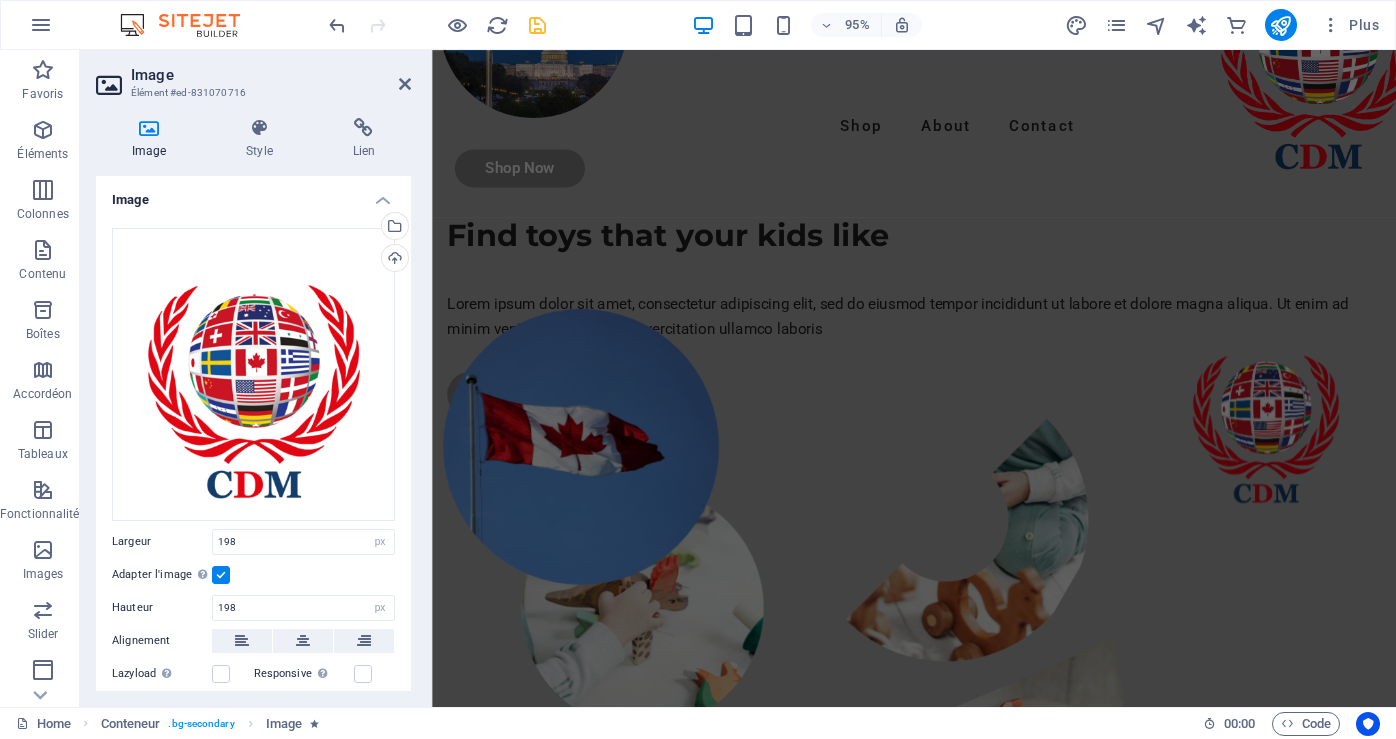 click at bounding box center (939, 782) 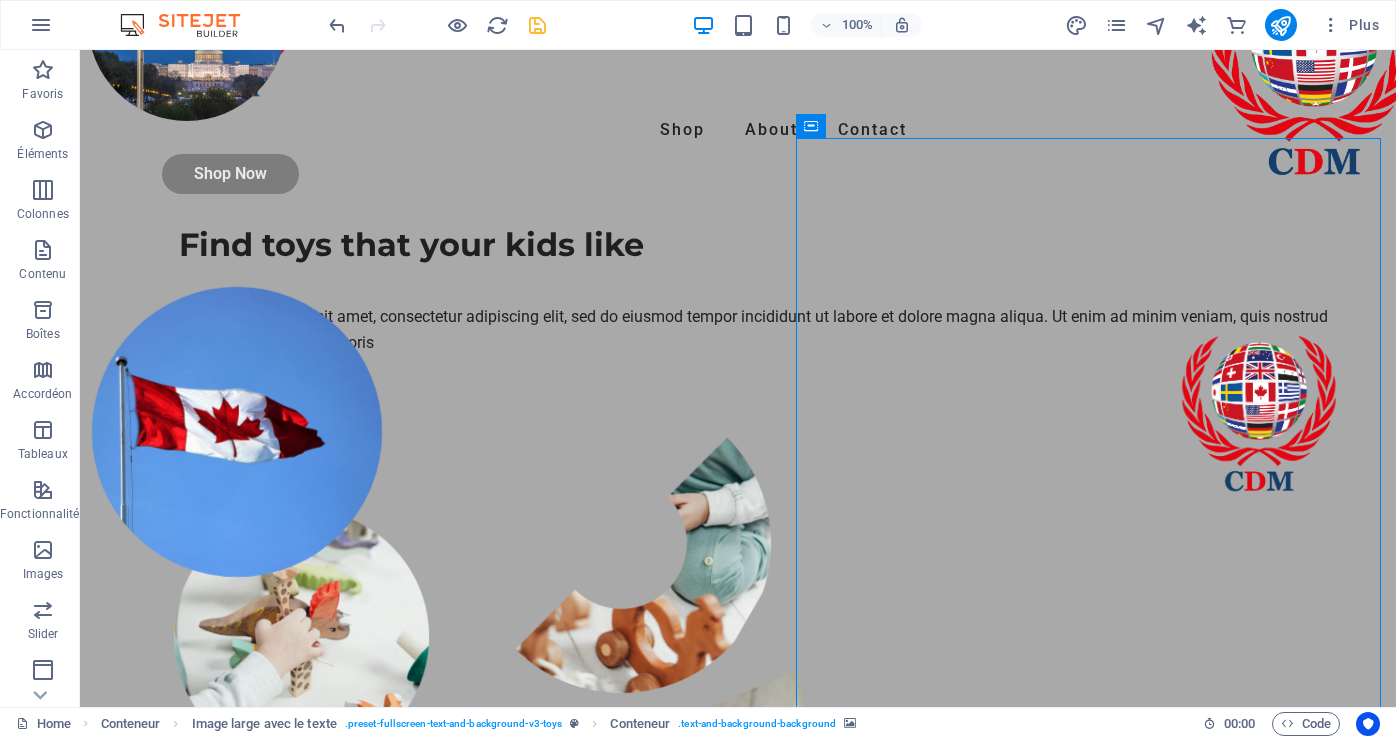 click at bounding box center (738, 782) 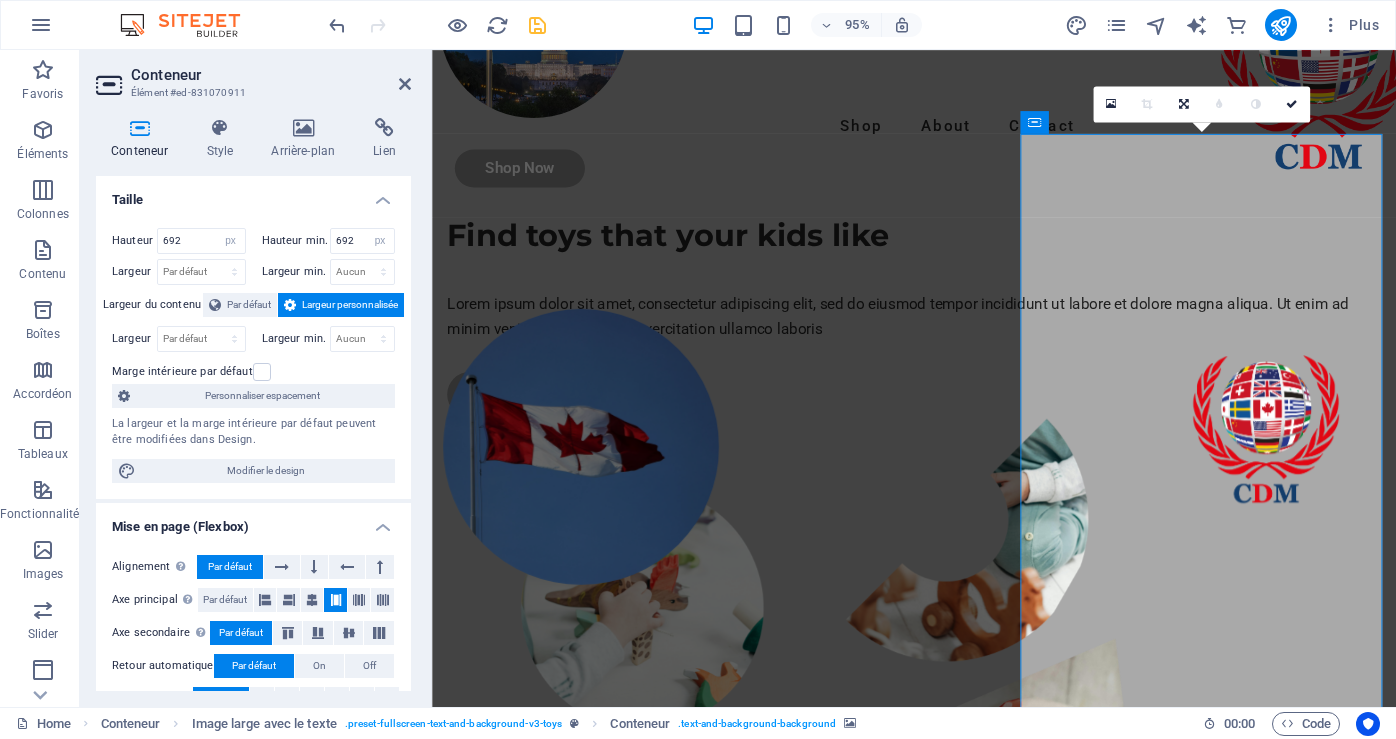 click at bounding box center [939, 782] 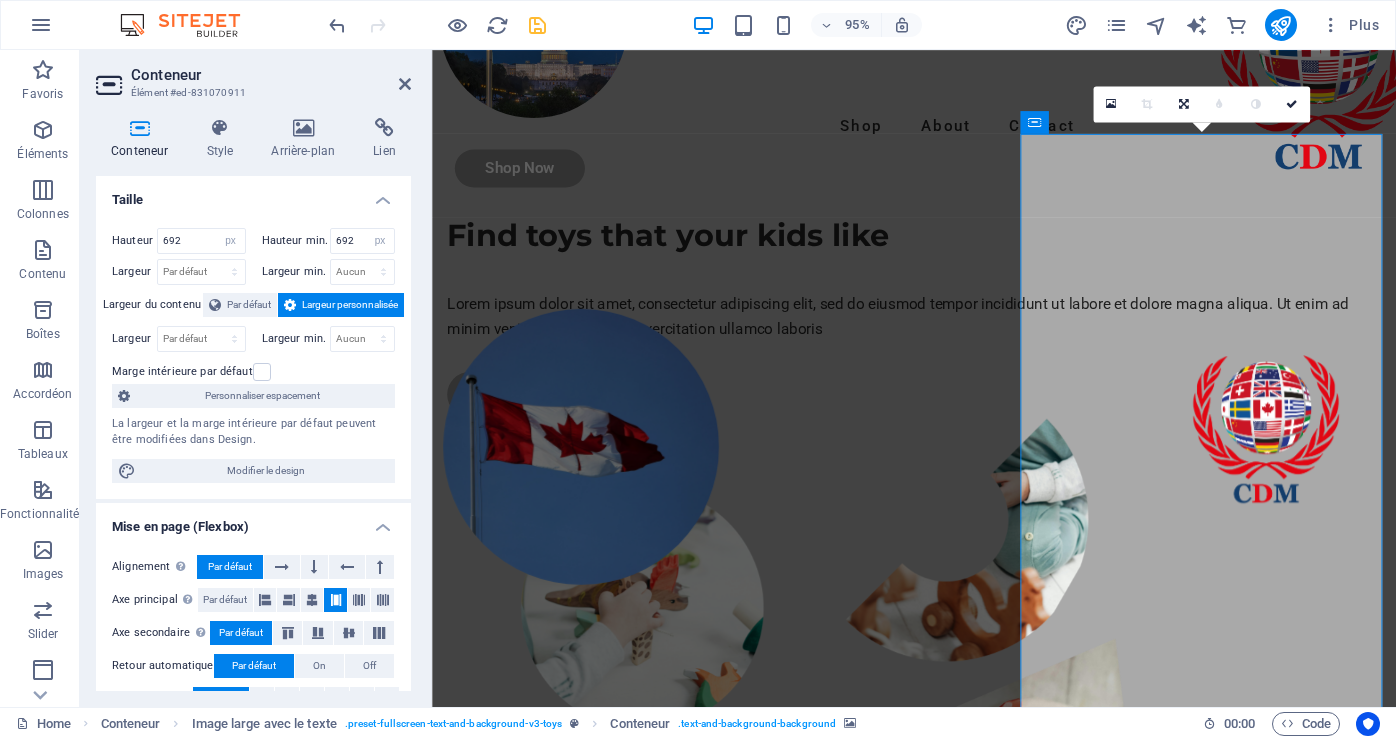 scroll, scrollTop: 100, scrollLeft: 0, axis: vertical 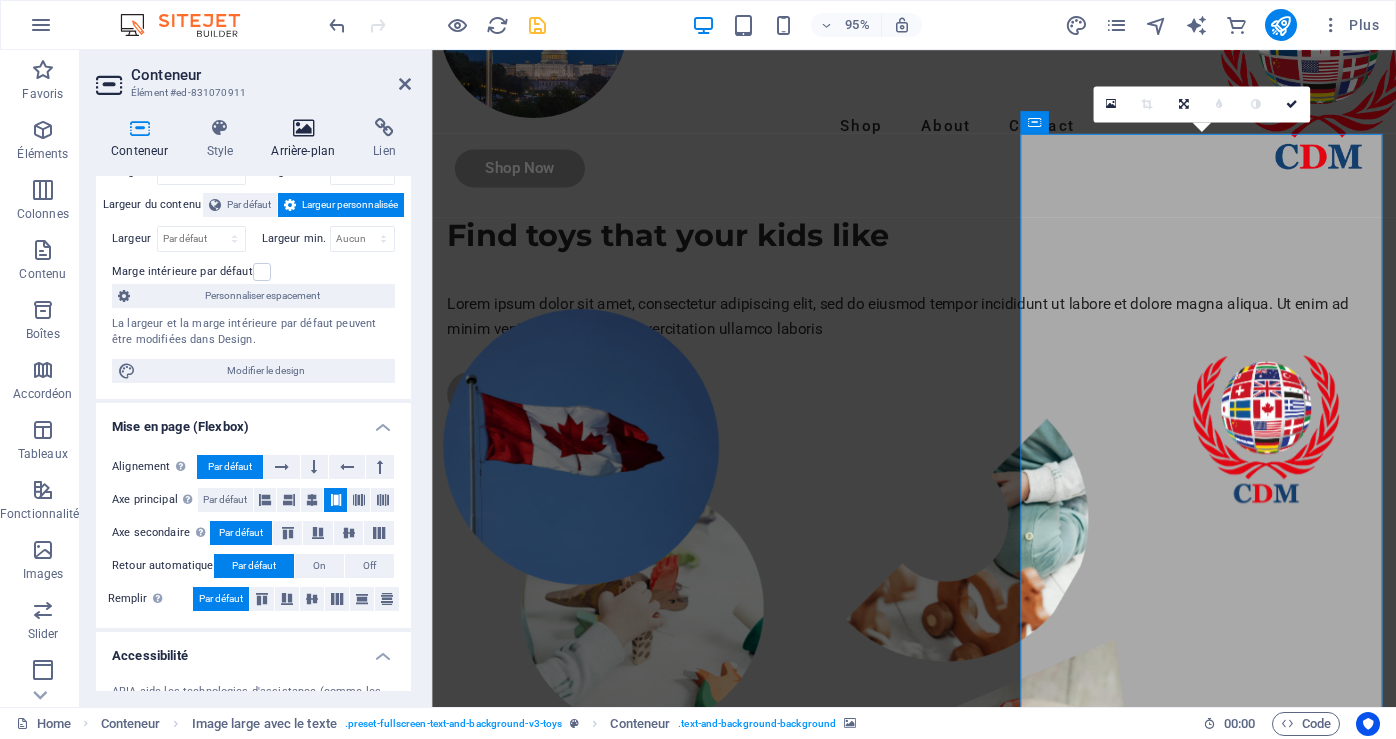click at bounding box center [303, 128] 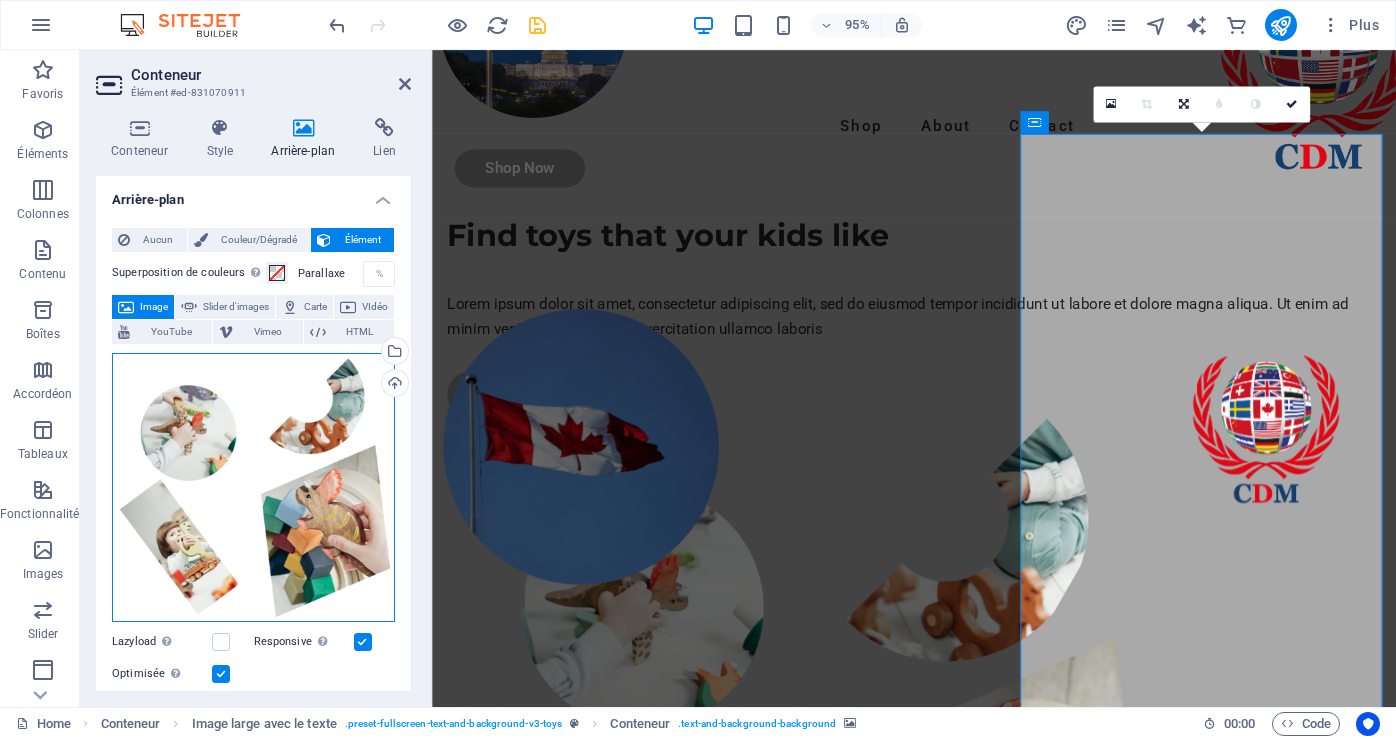 click on "Glissez les fichiers ici, cliquez pour choisir les fichiers ou  sélectionnez les fichiers depuis Fichiers ou depuis notre stock gratuit de photos et de vidéos" at bounding box center [253, 487] 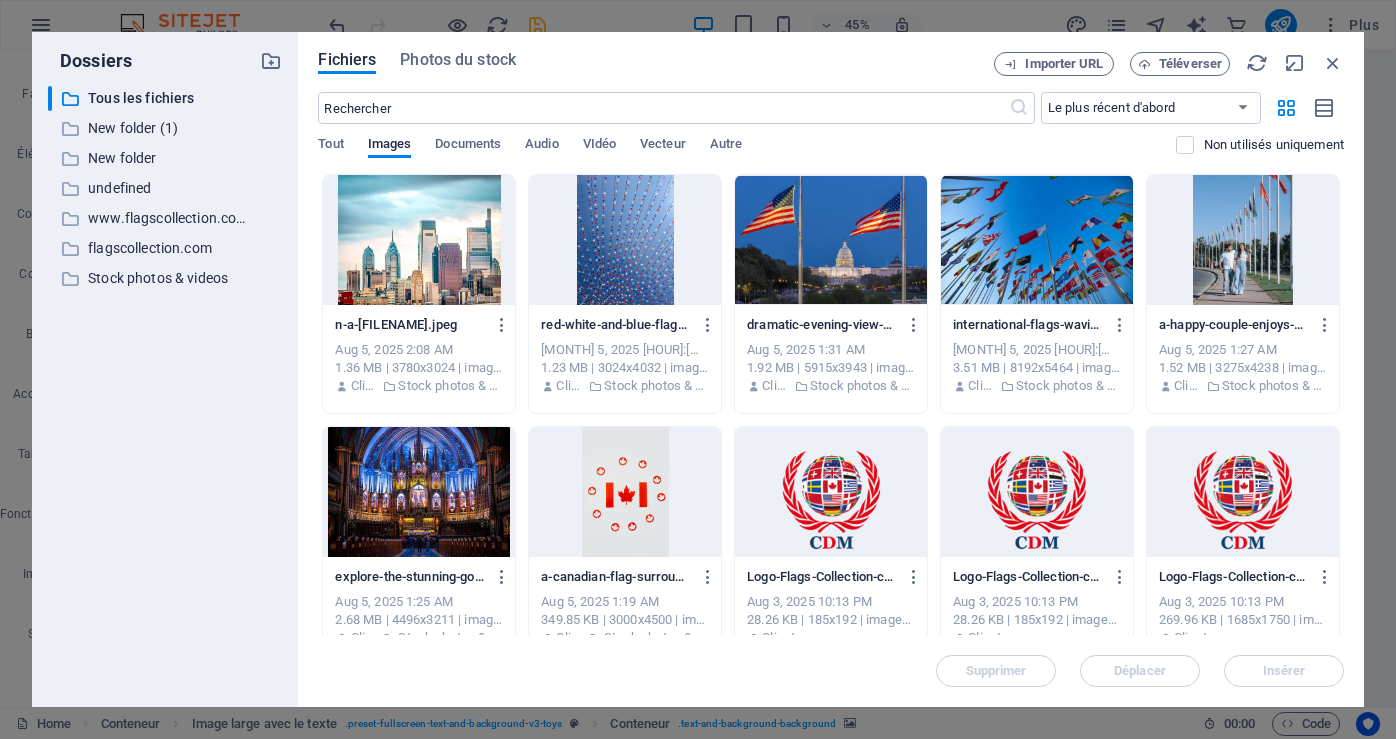 click at bounding box center (1243, 240) 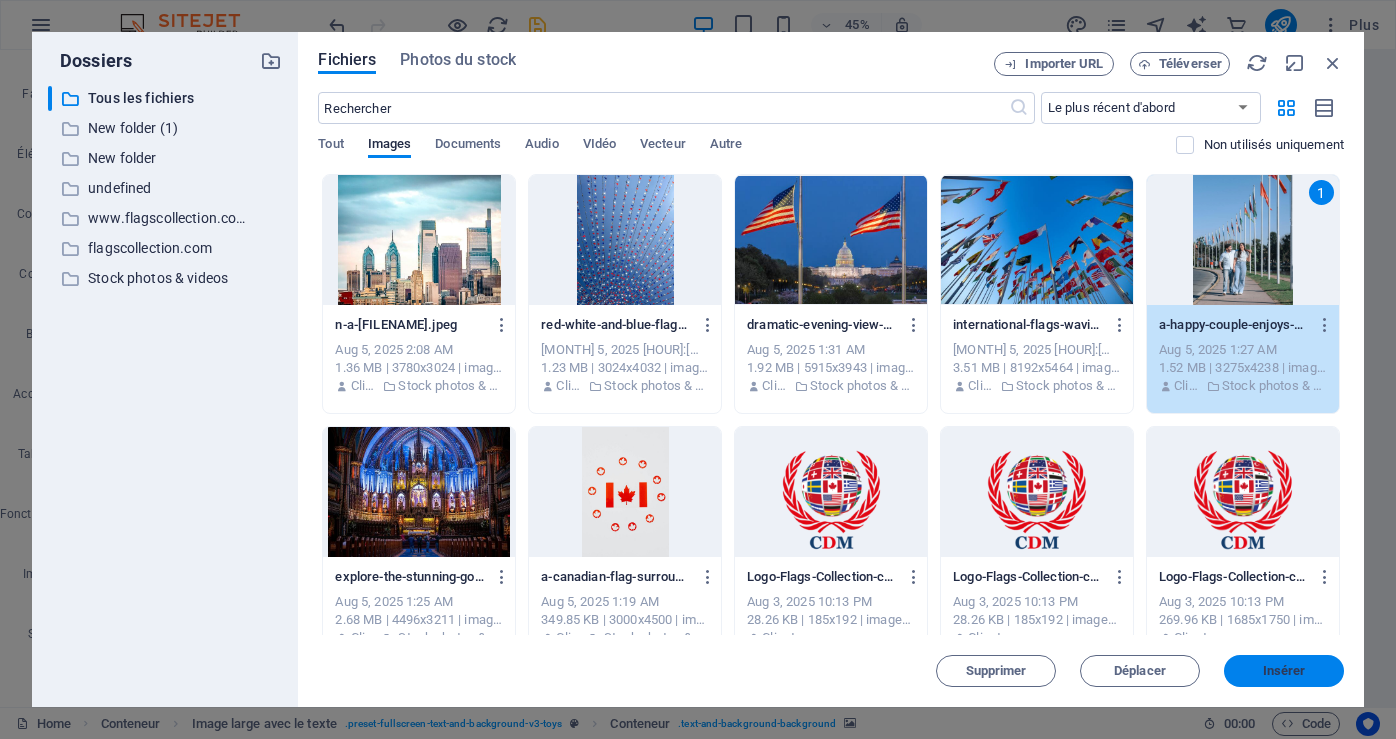 click on "Insérer" at bounding box center (1284, 671) 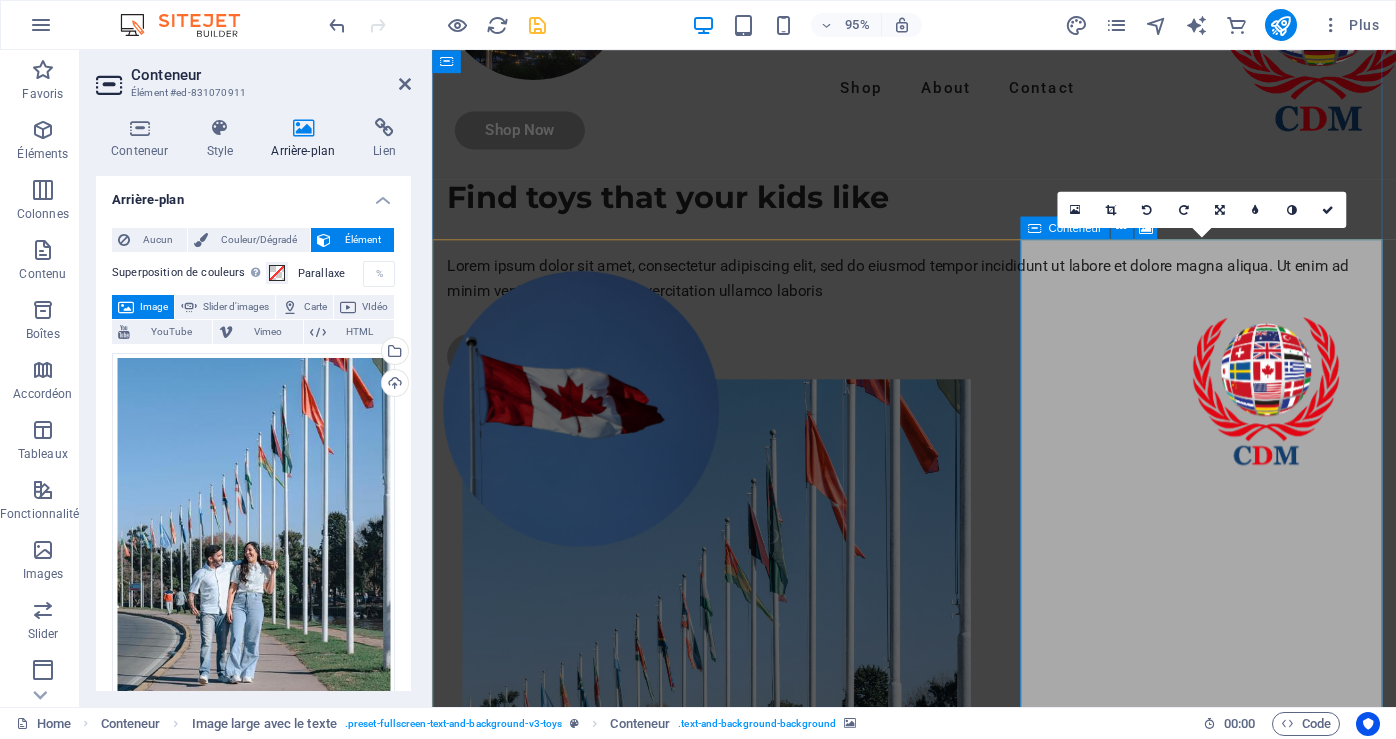 scroll, scrollTop: 0, scrollLeft: 0, axis: both 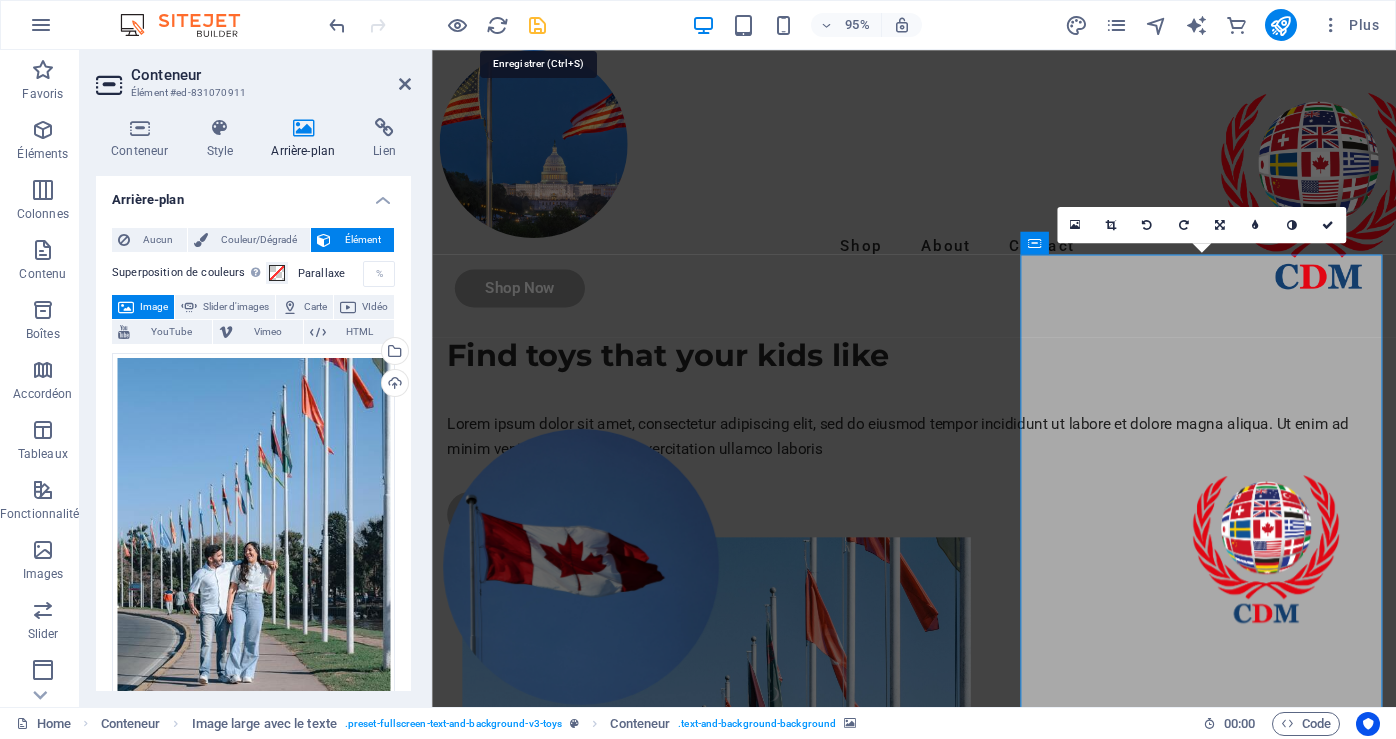 click at bounding box center [537, 25] 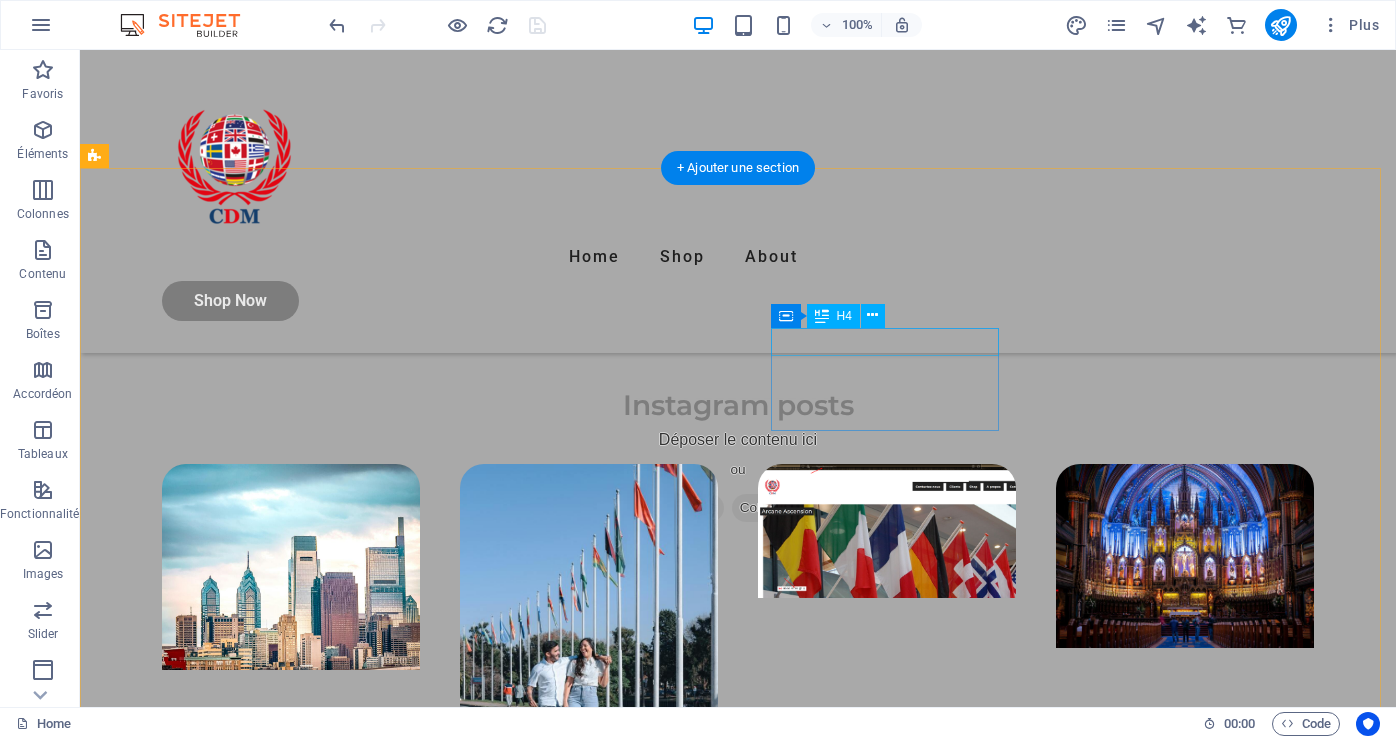 scroll, scrollTop: 4627, scrollLeft: 0, axis: vertical 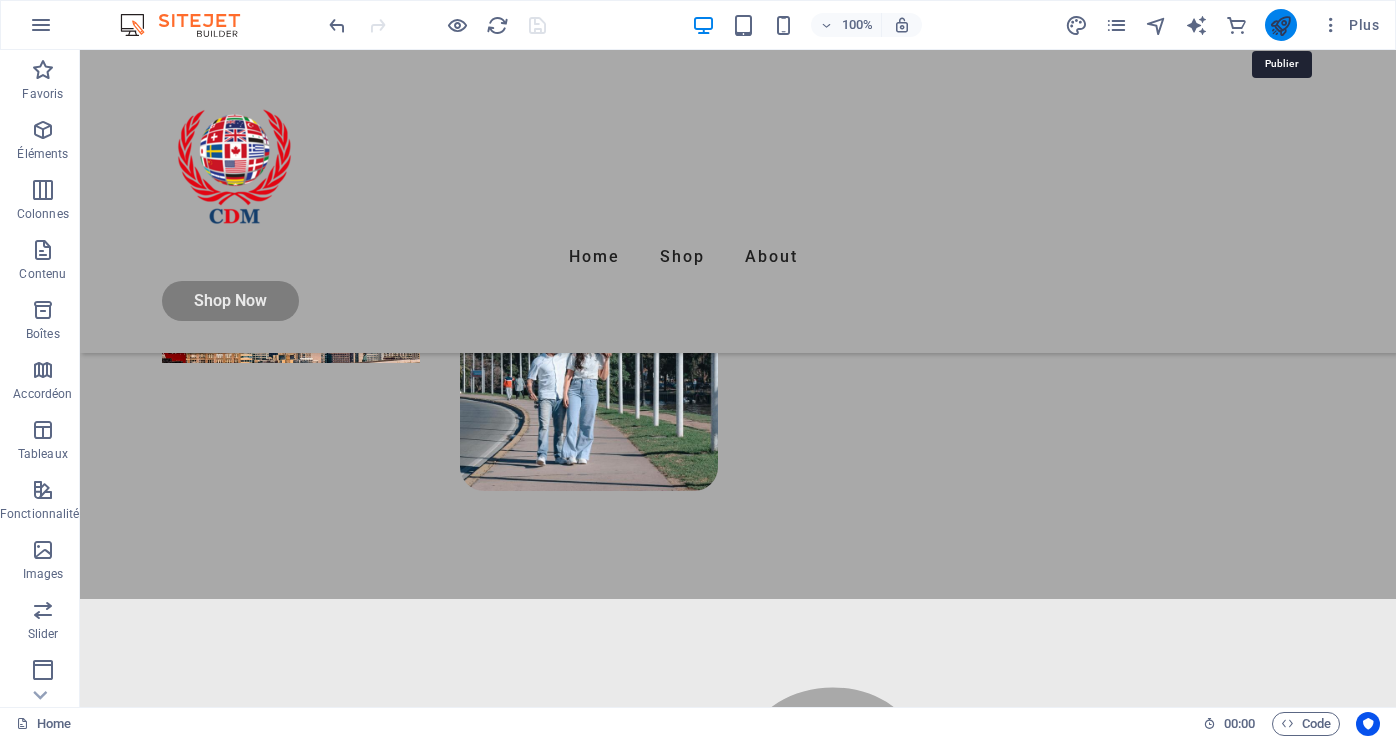 click at bounding box center [1280, 25] 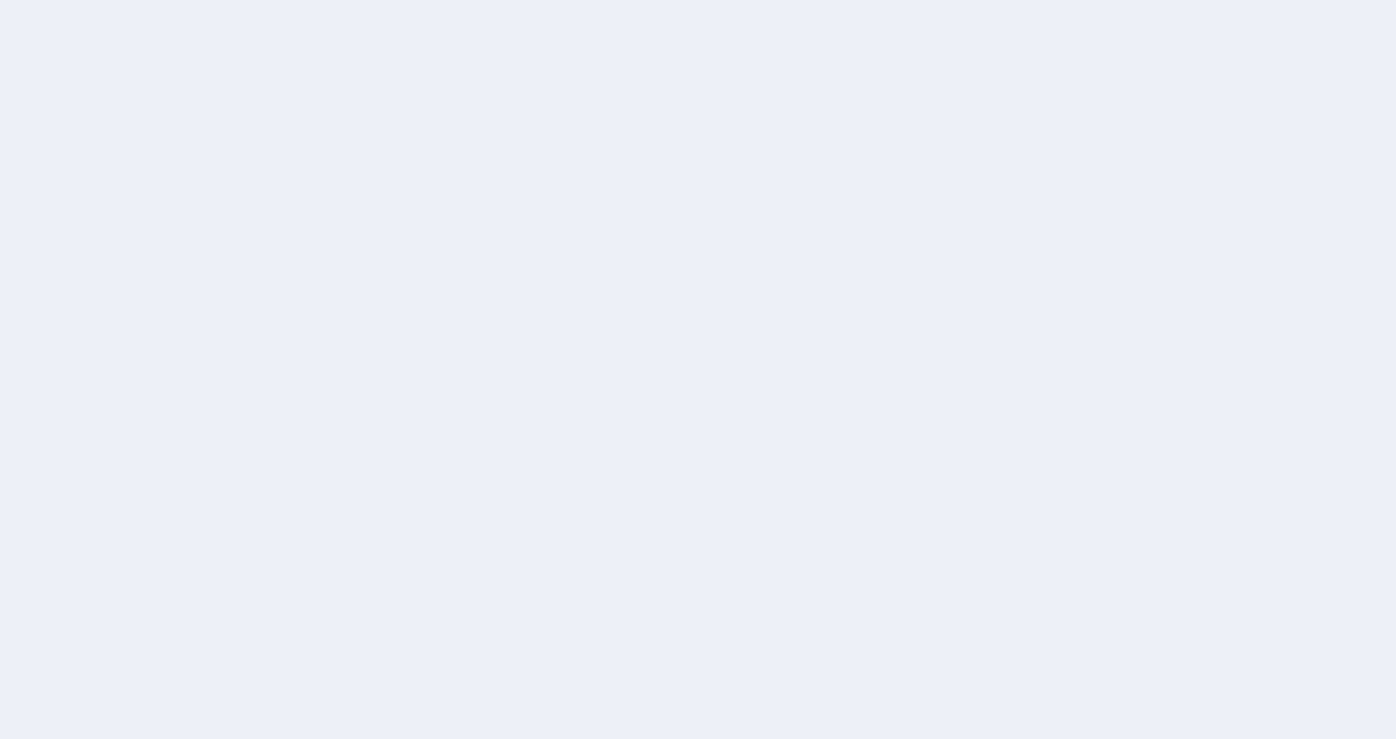scroll, scrollTop: 0, scrollLeft: 0, axis: both 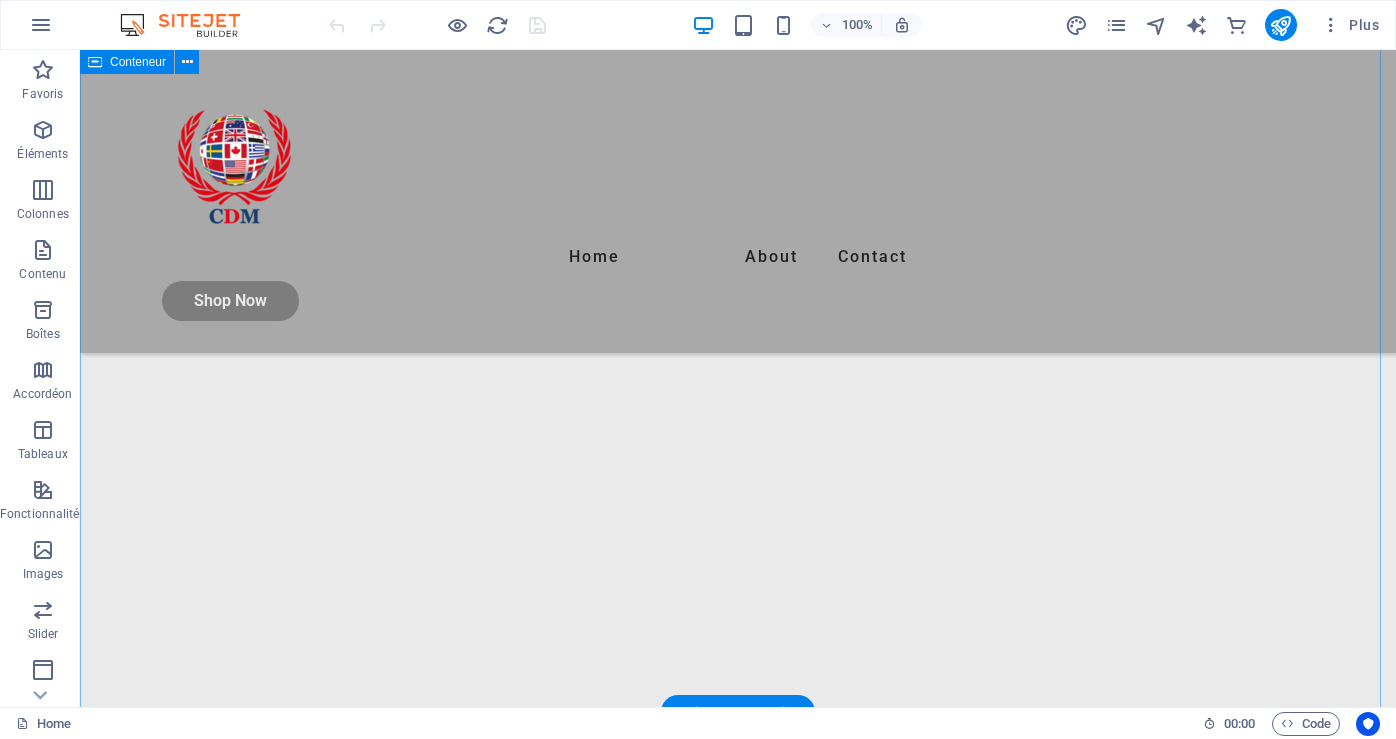 click on "Our toys Lorem ipsum dolor sit amet, consectetur adipiscing elit, sed do eiusmod tempor incididunt." at bounding box center (738, 488) 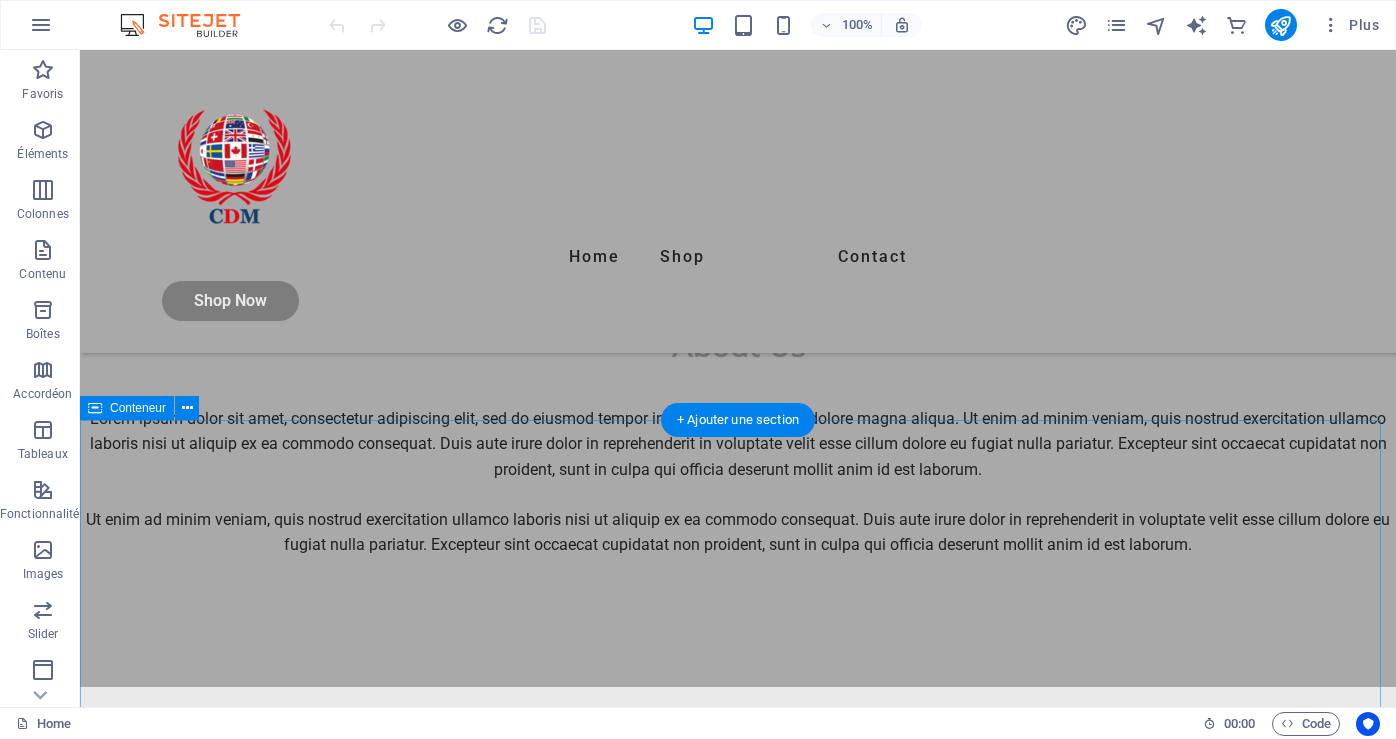 scroll, scrollTop: 2600, scrollLeft: 0, axis: vertical 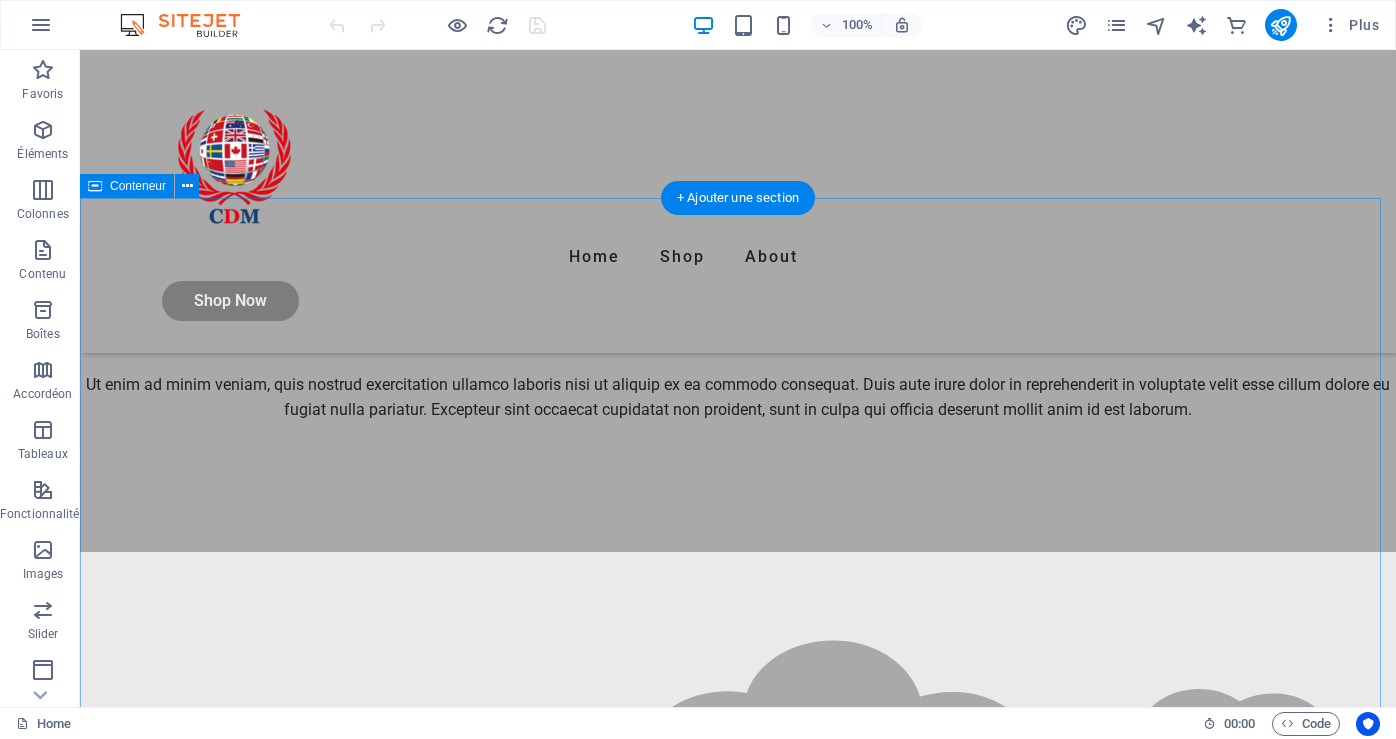 click on "Contact Us Lorem ipsum dolor sit amet, consectetur adipiscing elit, sed do eiusmod tempor incididunt.   I have read and understand the privacy policy. Illisible ? Générer à nouveau. Submit" at bounding box center [738, 1204] 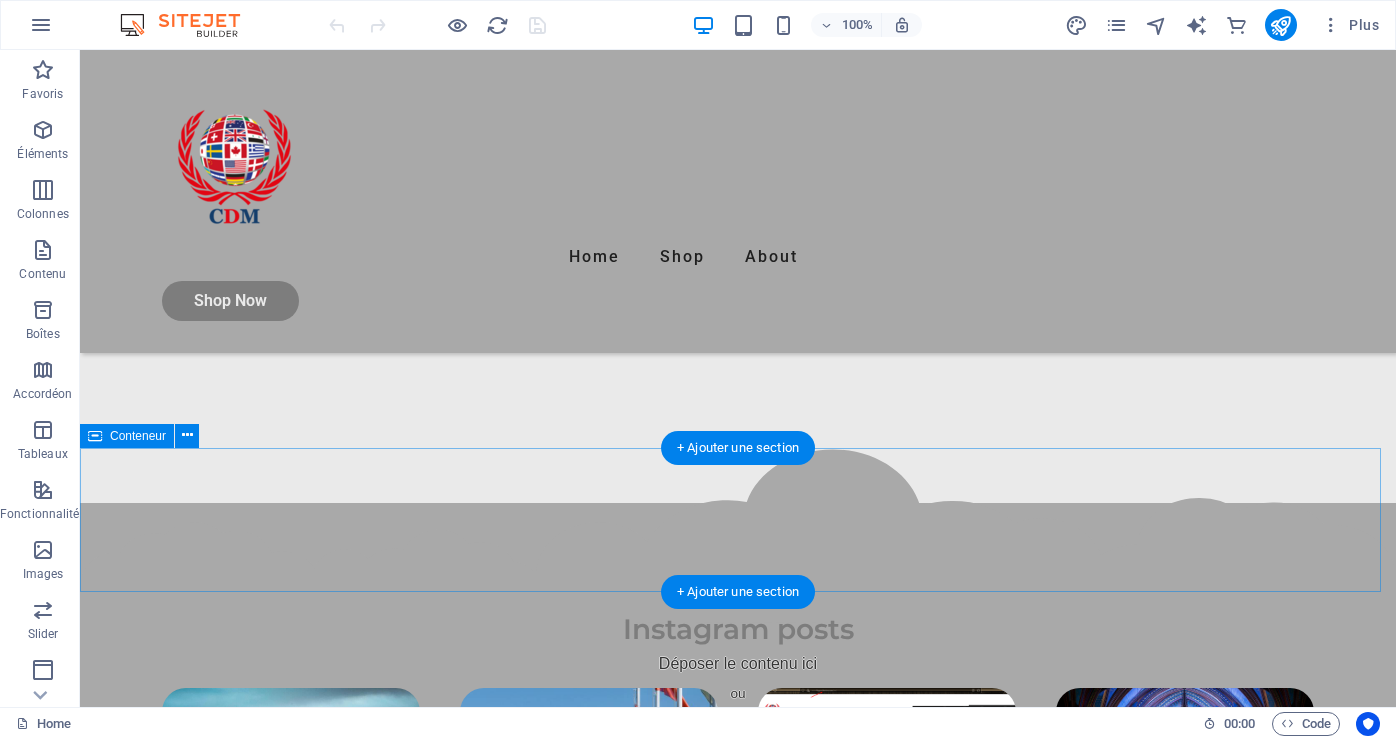 scroll, scrollTop: 3727, scrollLeft: 0, axis: vertical 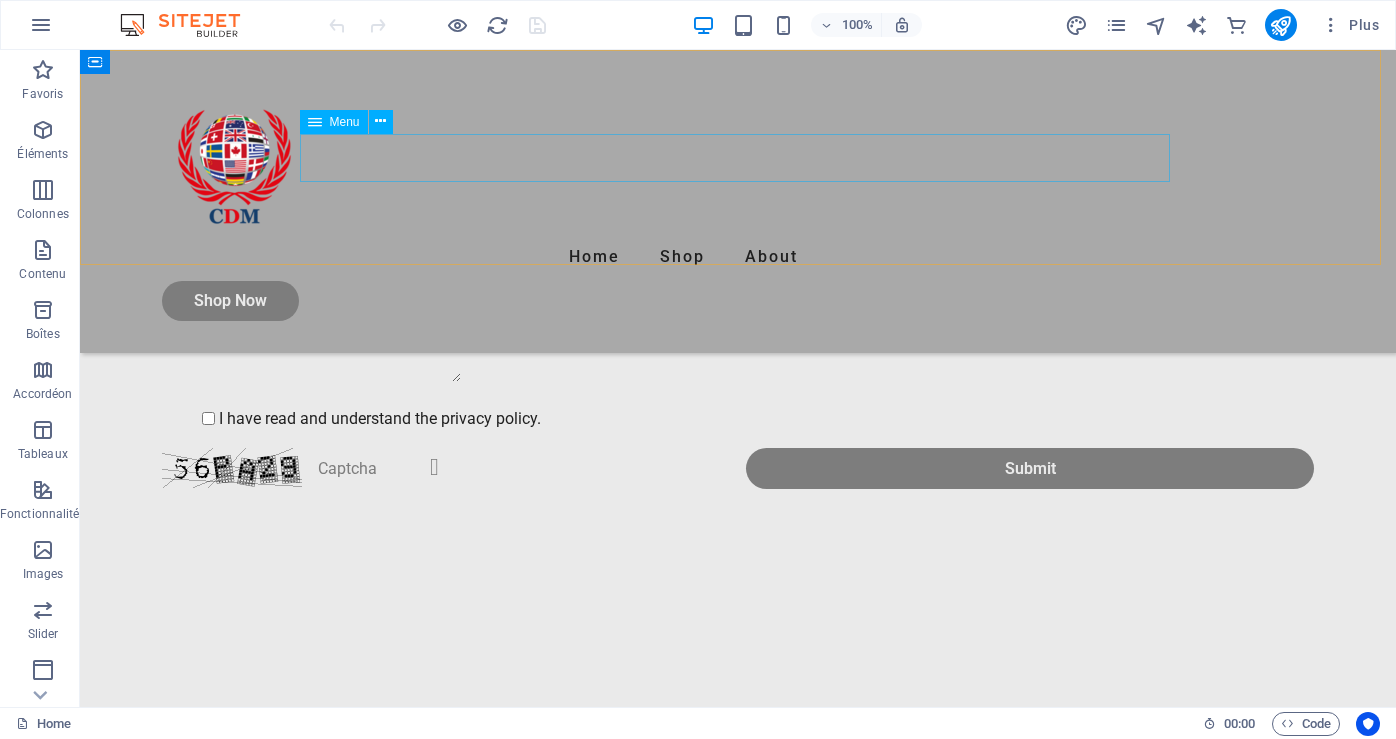 click on "Home Shop About Contact" at bounding box center (738, 257) 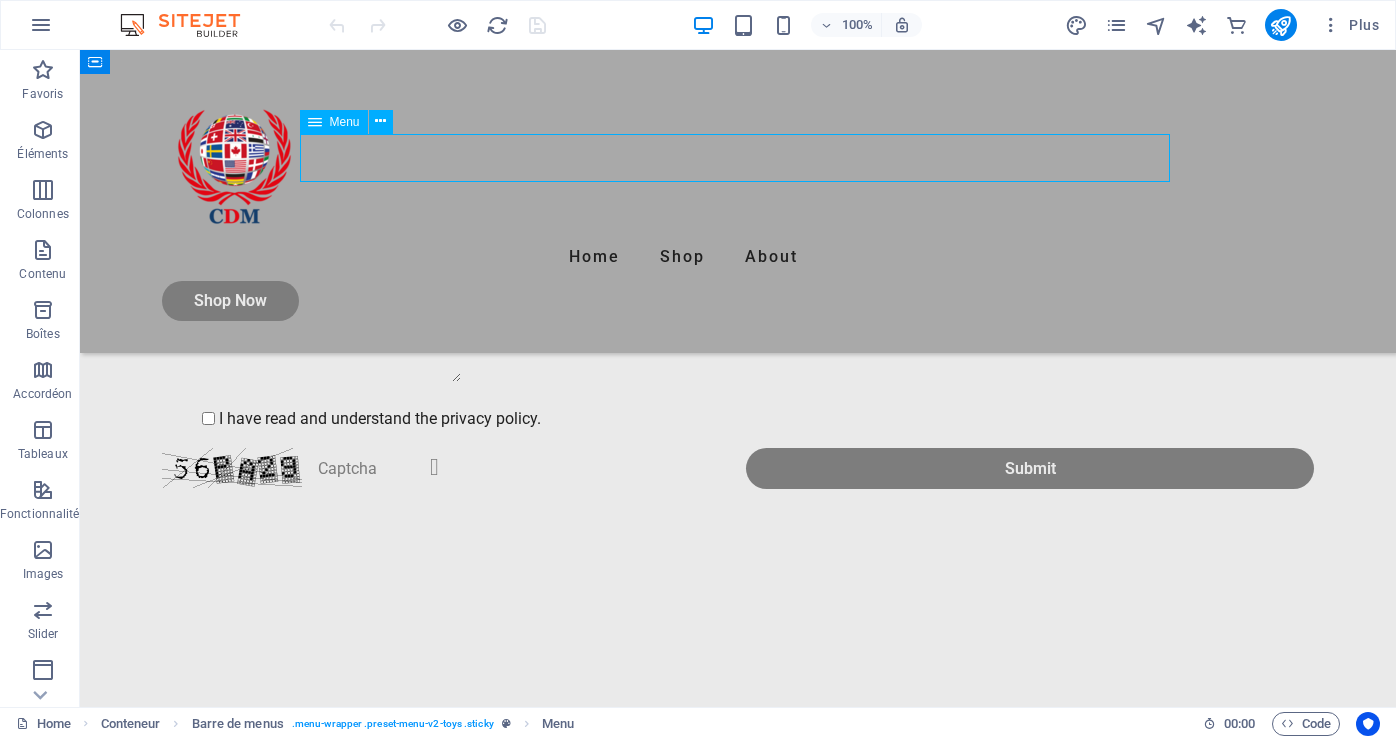 click on "Home Shop About Contact" at bounding box center (738, 257) 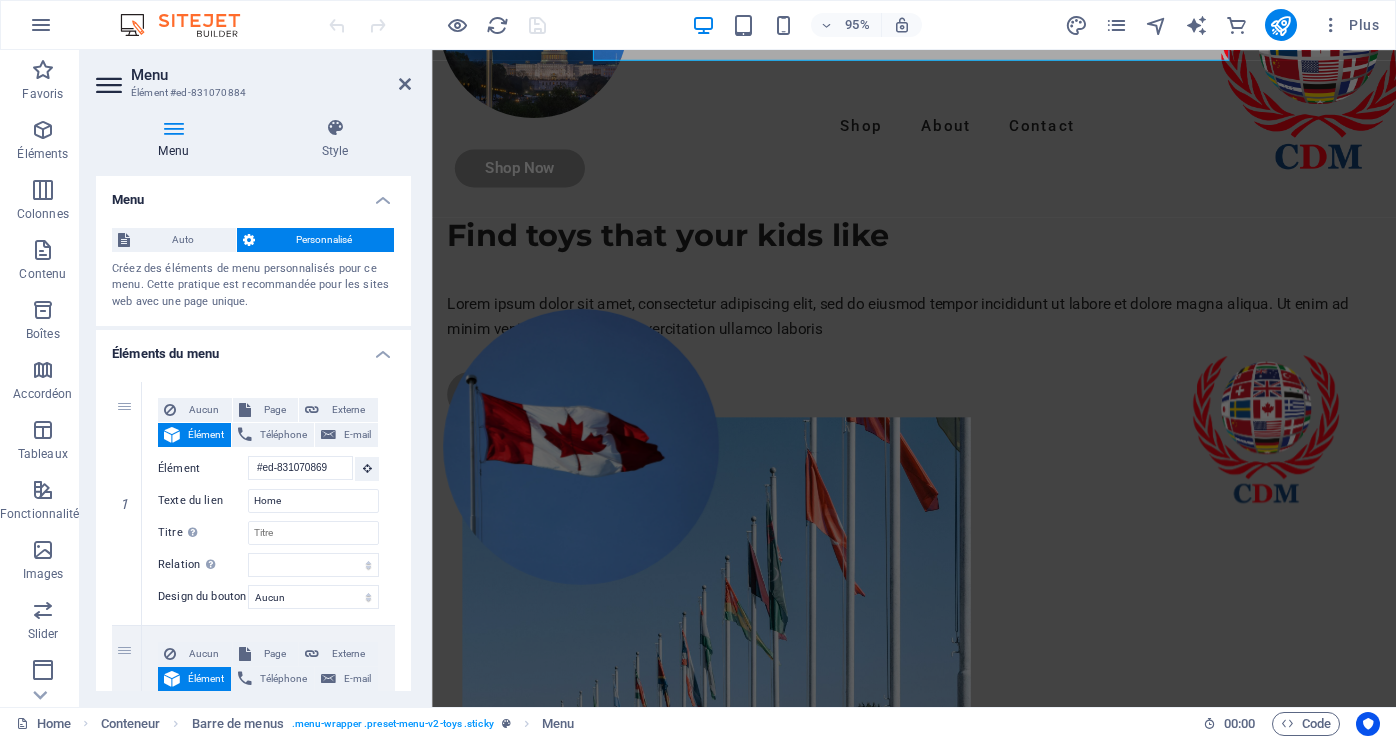 scroll, scrollTop: 0, scrollLeft: 0, axis: both 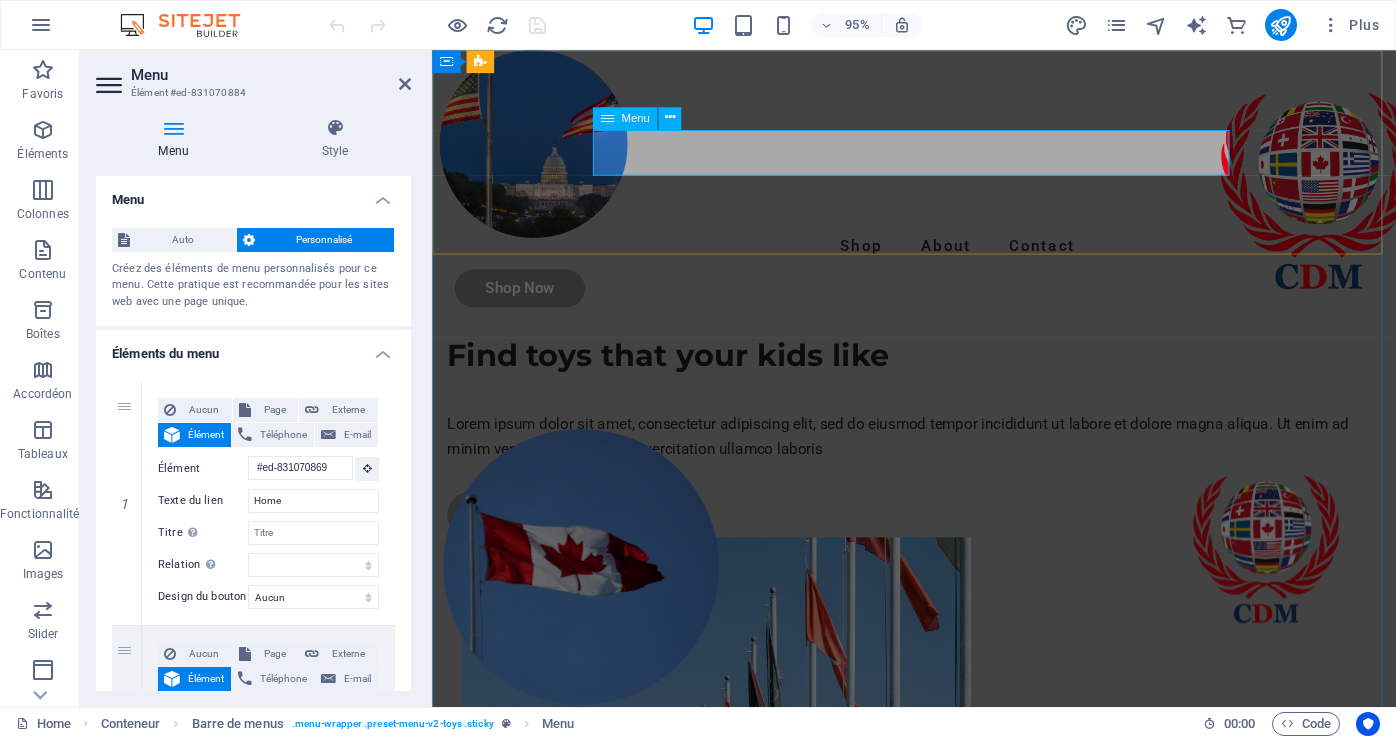 click on "Home Shop About Contact" at bounding box center (939, 257) 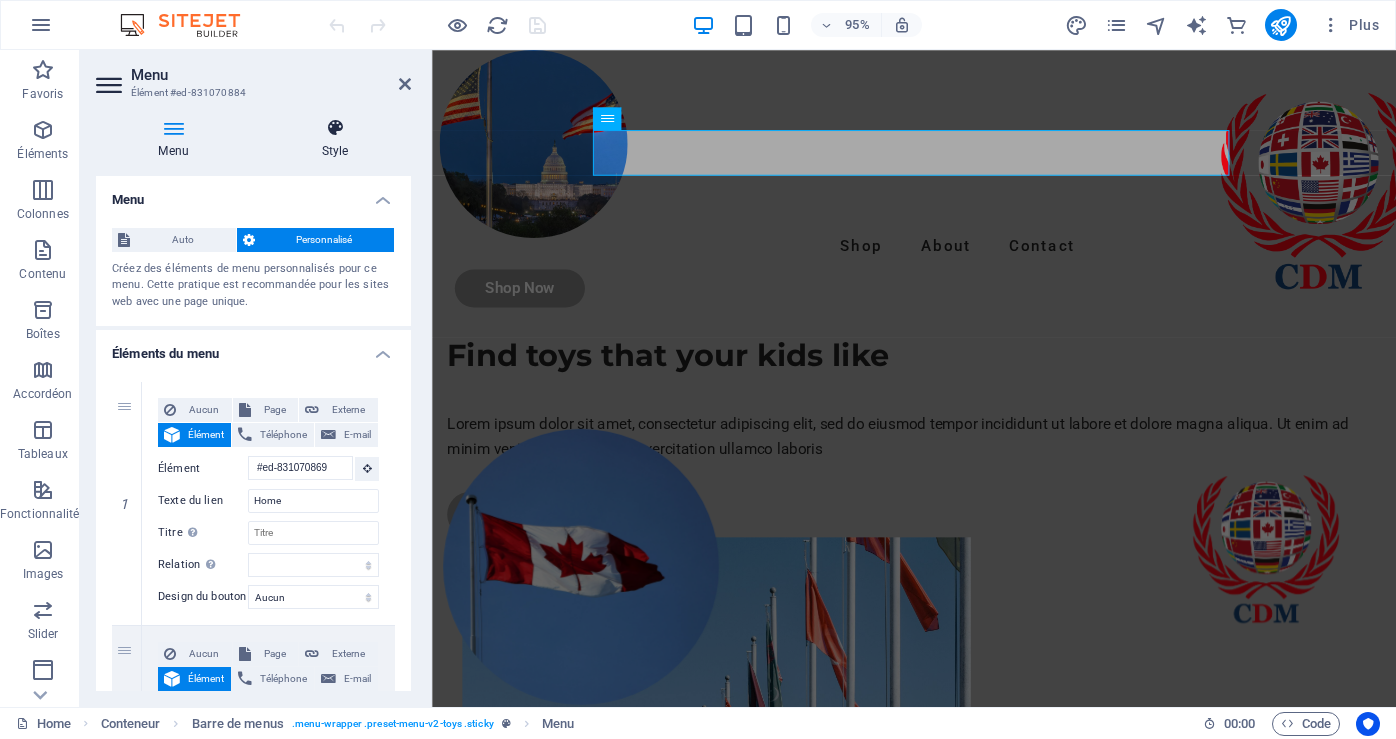 click on "Style" at bounding box center (335, 139) 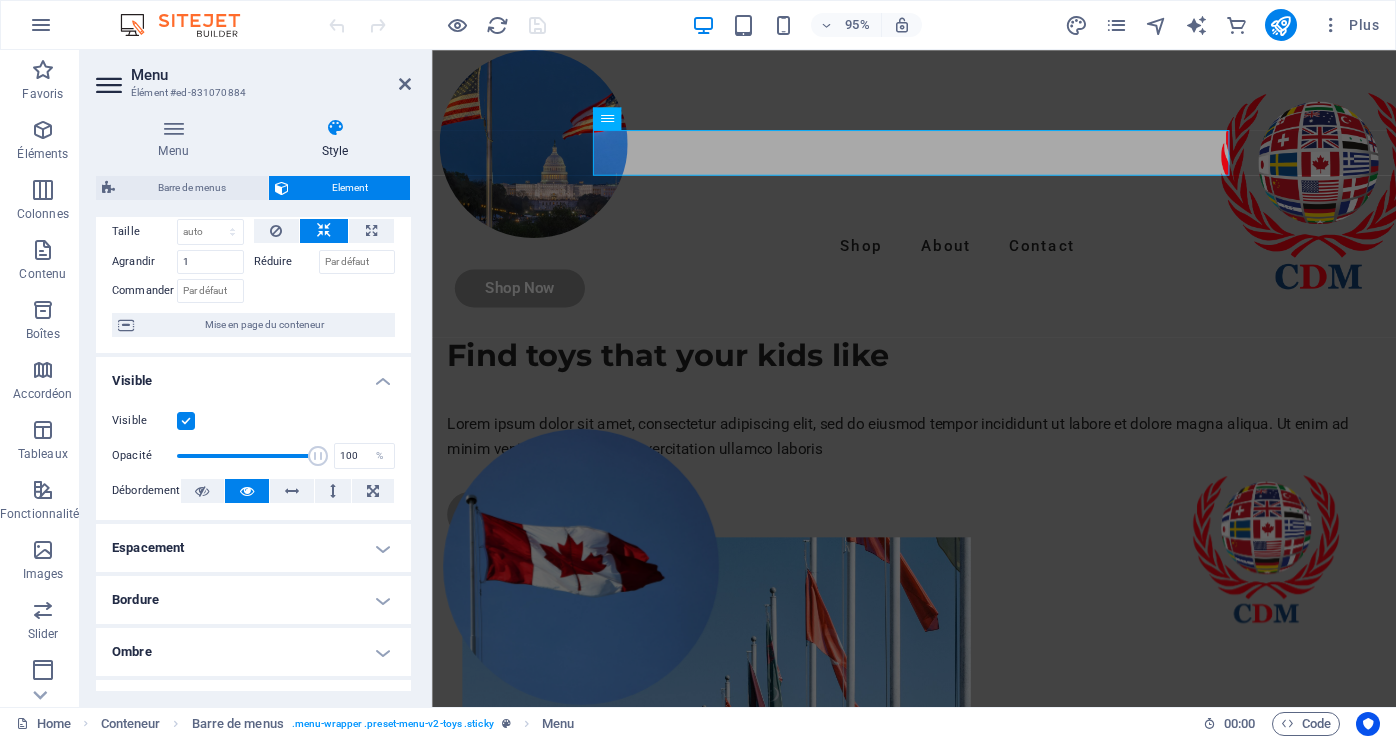 scroll, scrollTop: 88, scrollLeft: 0, axis: vertical 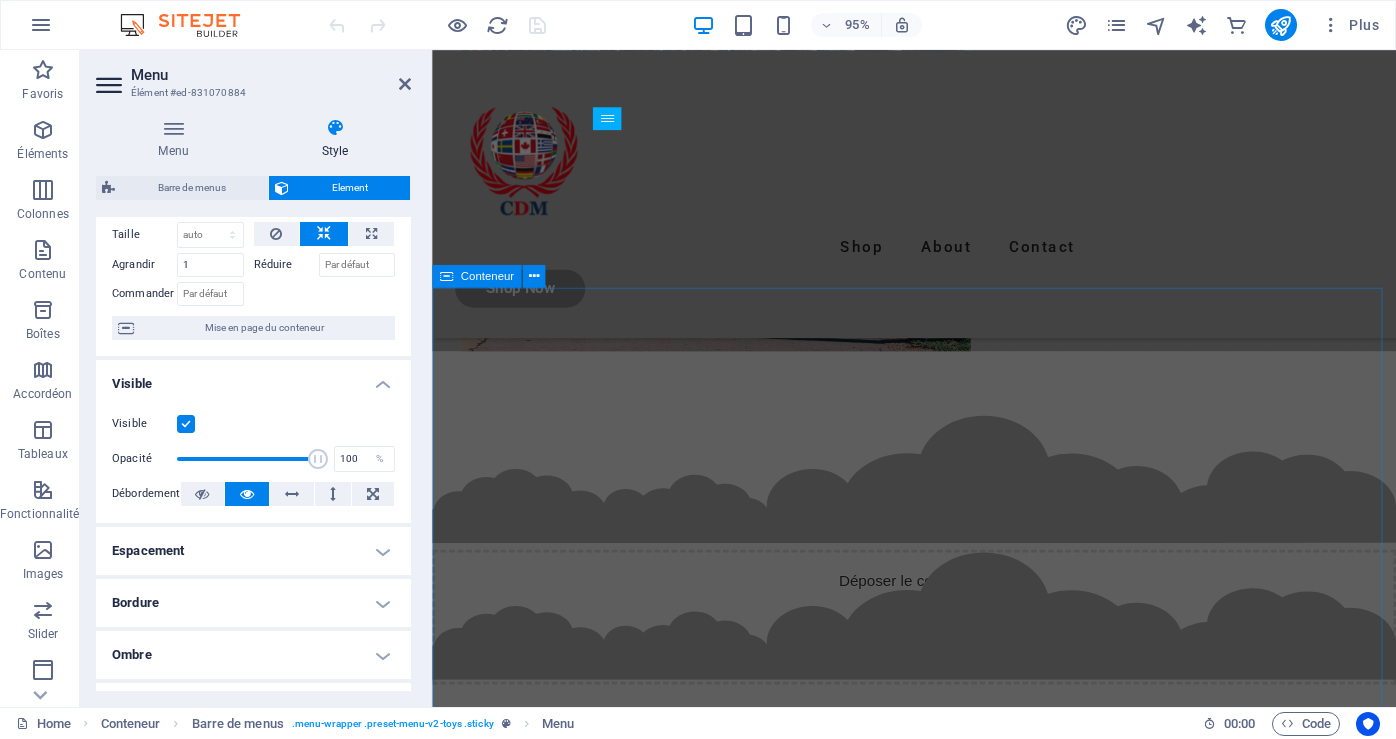 click on "Our toys Lorem ipsum dolor sit amet, consectetur adipiscing elit, sed do eiusmod tempor incididunt." at bounding box center [939, 1158] 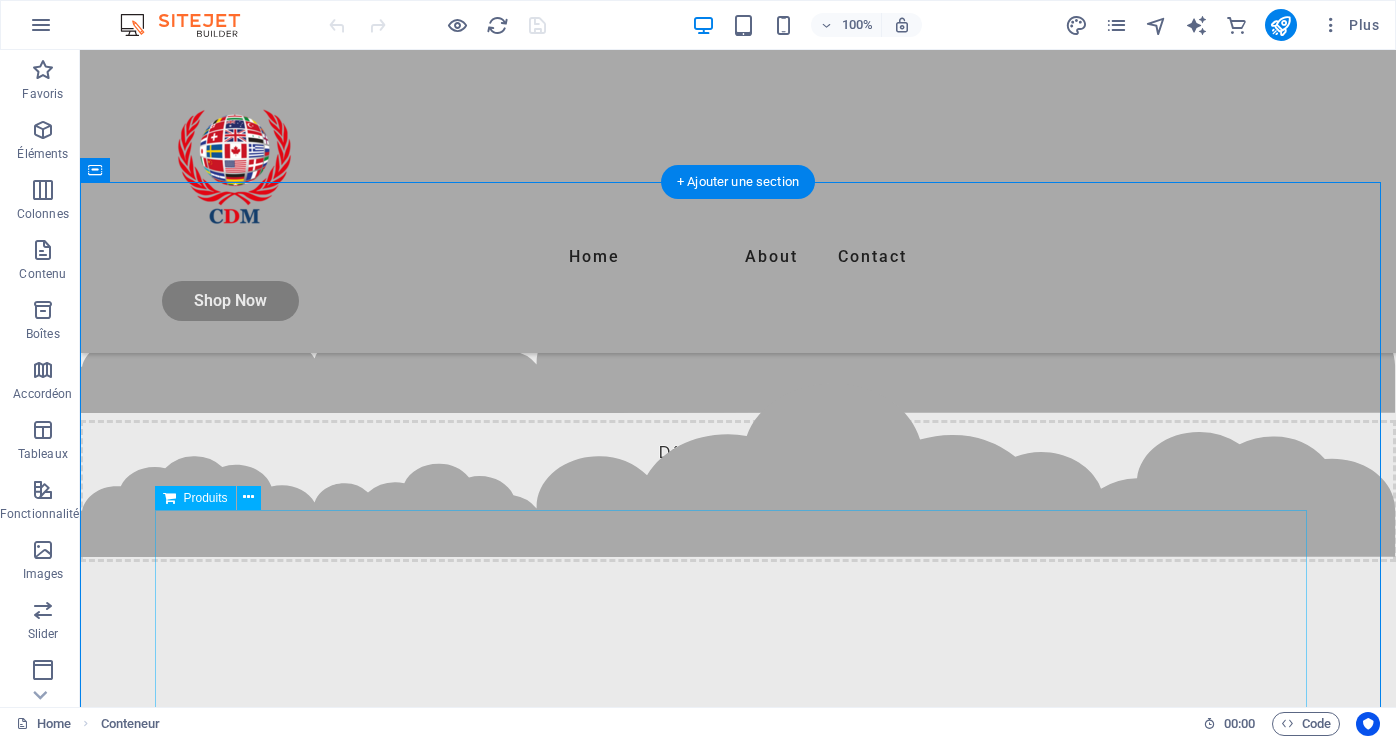 scroll, scrollTop: 1100, scrollLeft: 0, axis: vertical 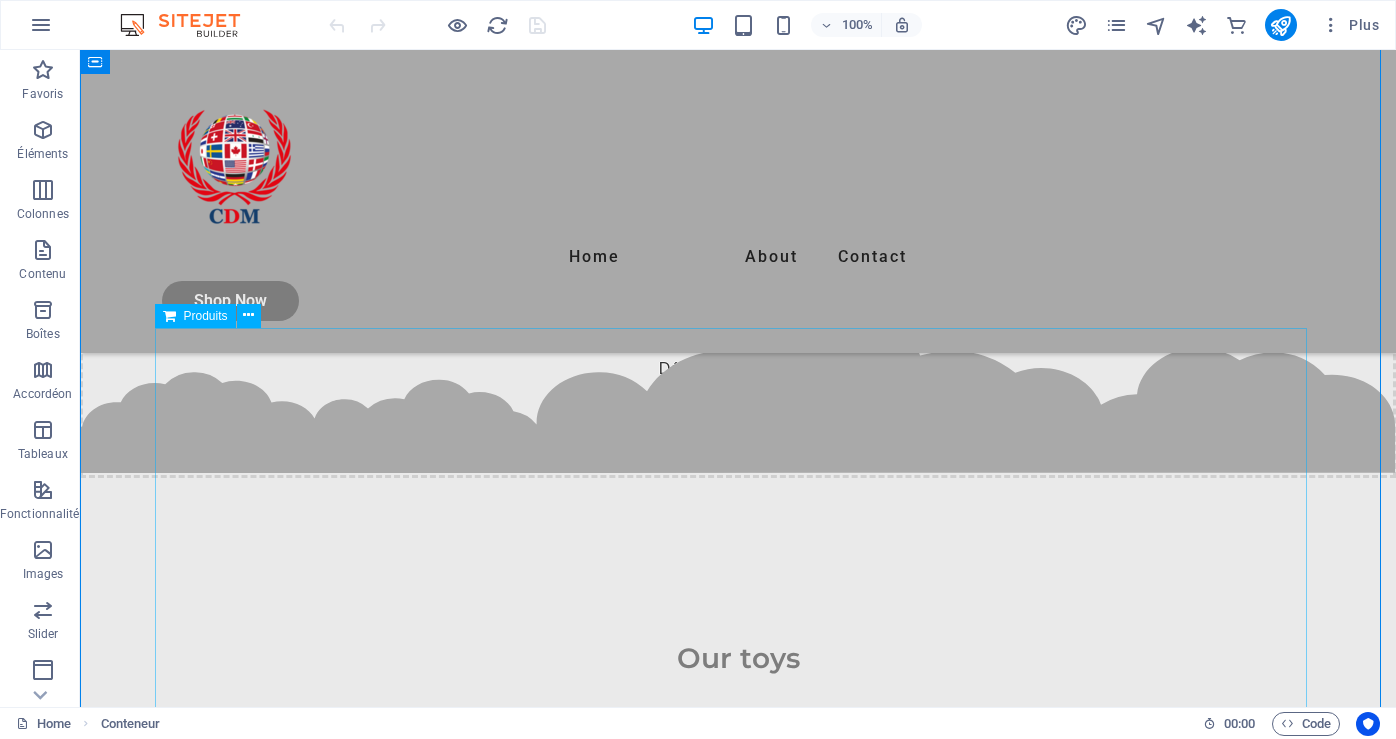 click at bounding box center (738, 1014) 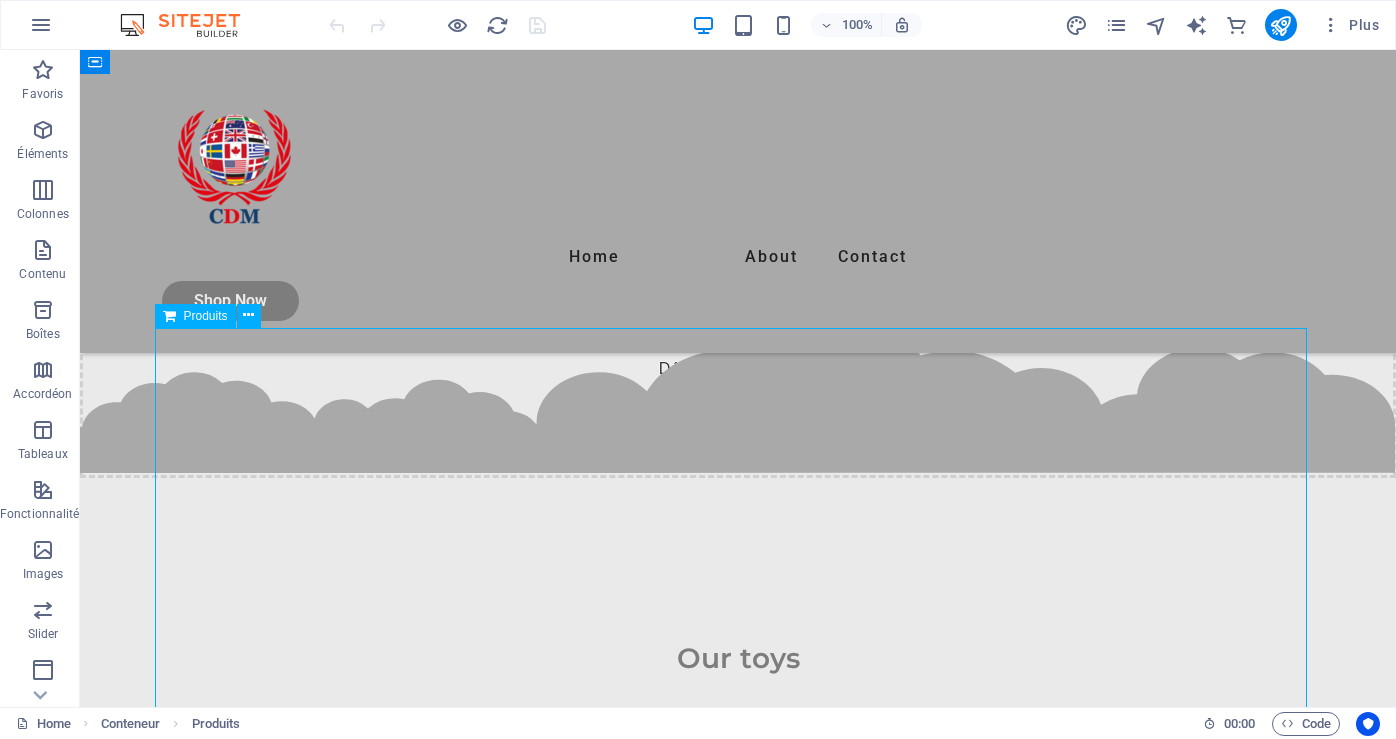 click at bounding box center [738, 1014] 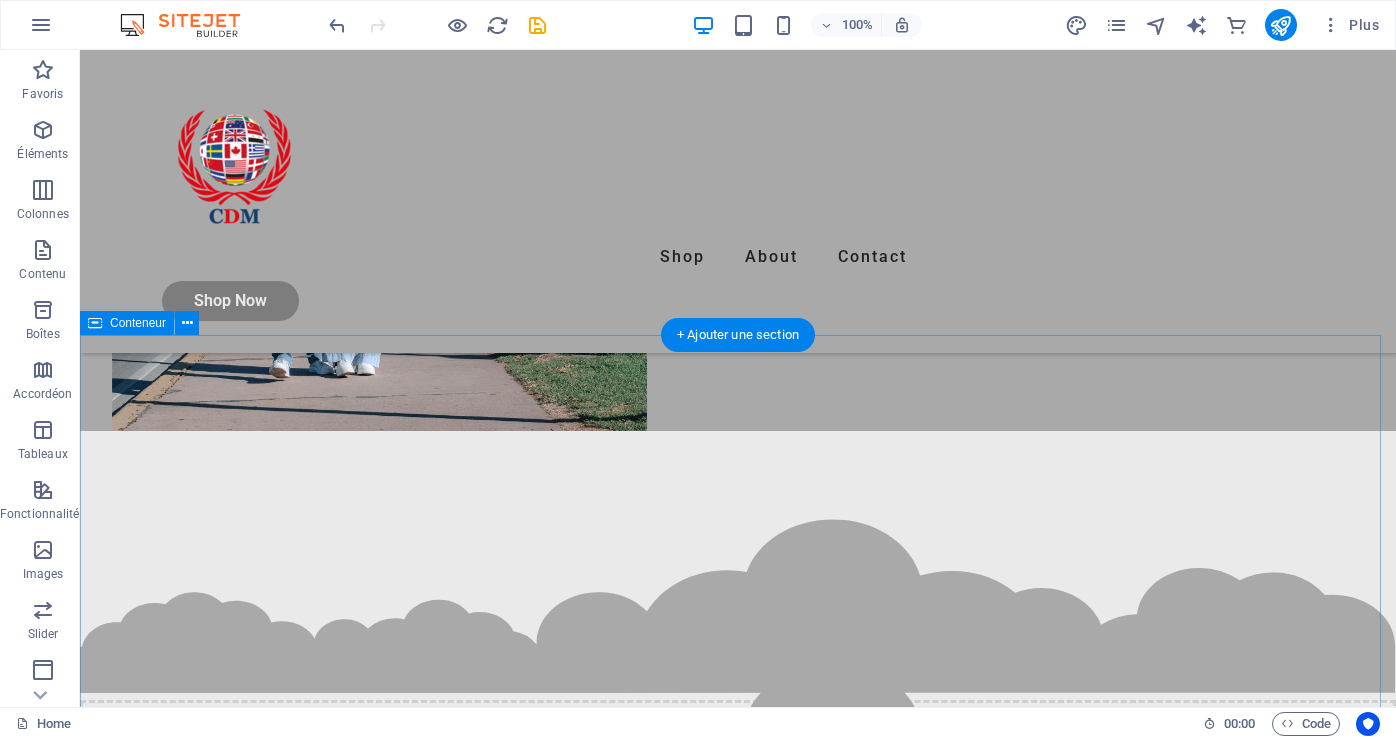scroll, scrollTop: 700, scrollLeft: 0, axis: vertical 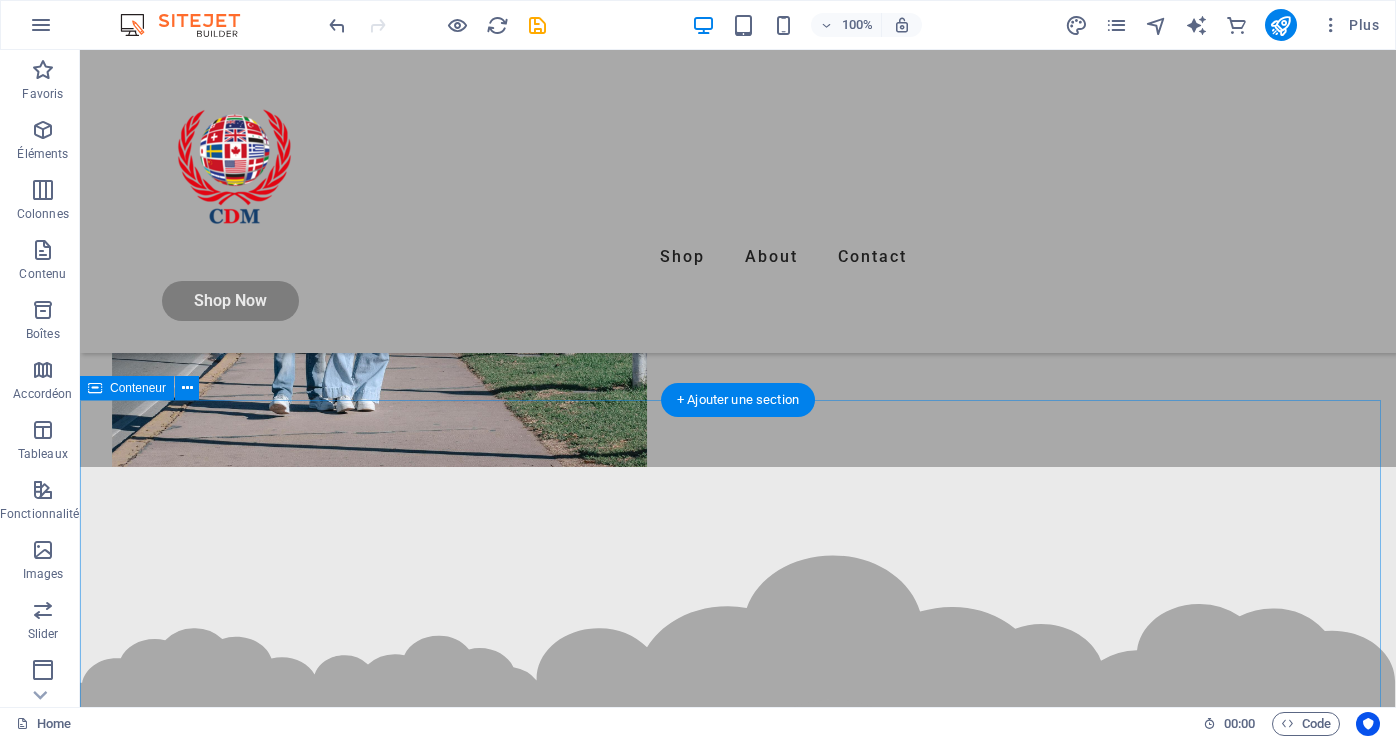 click on "Our toys Lorem ipsum dolor sit amet, consectetur adipiscing elit, sed do eiusmod tempor incididunt." at bounding box center [738, 1056] 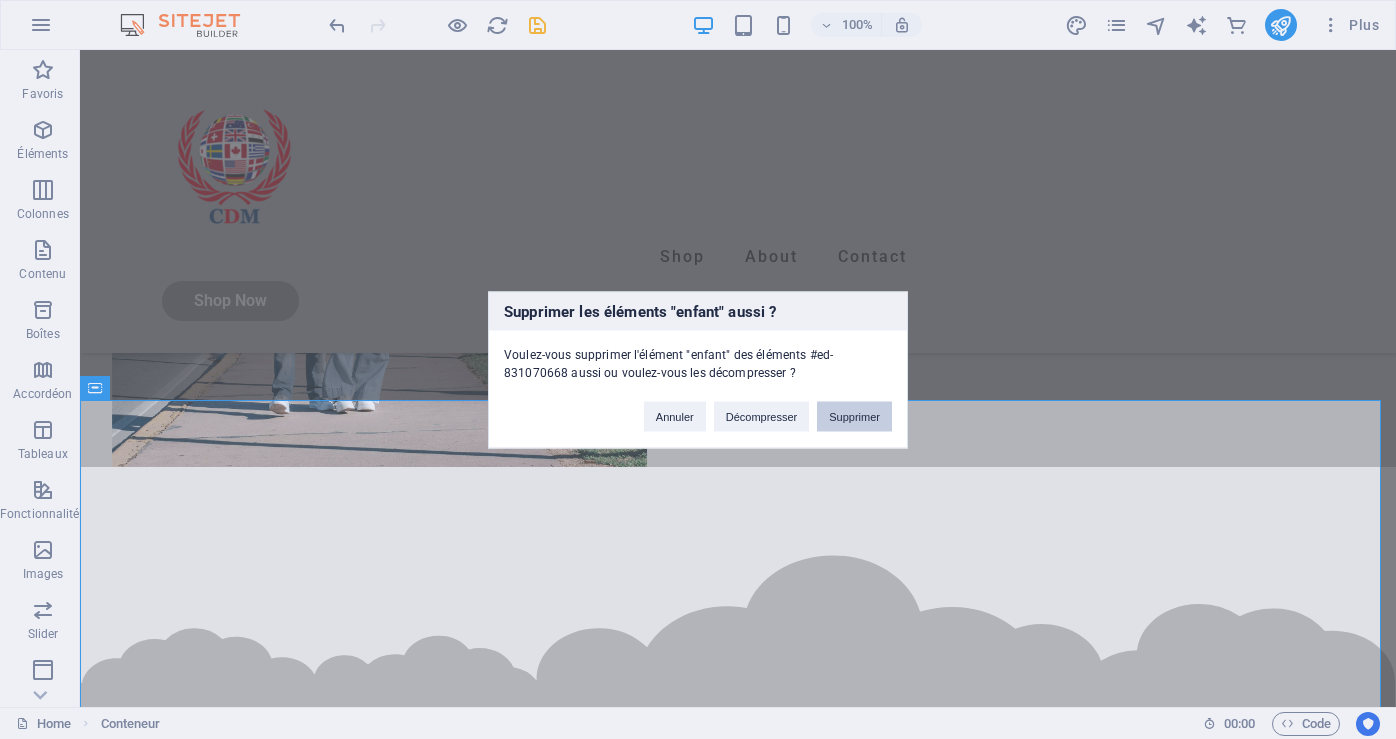 click on "Supprimer" at bounding box center (854, 416) 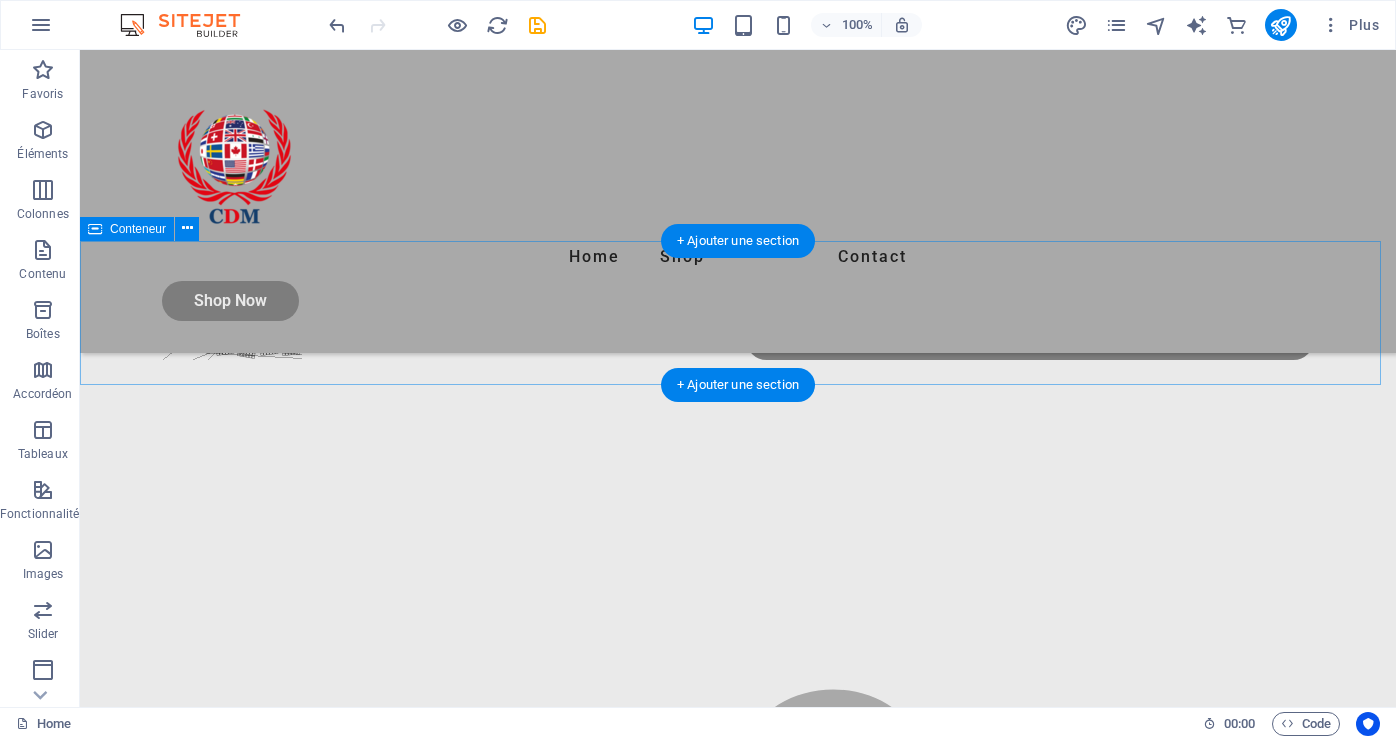 scroll, scrollTop: 2300, scrollLeft: 0, axis: vertical 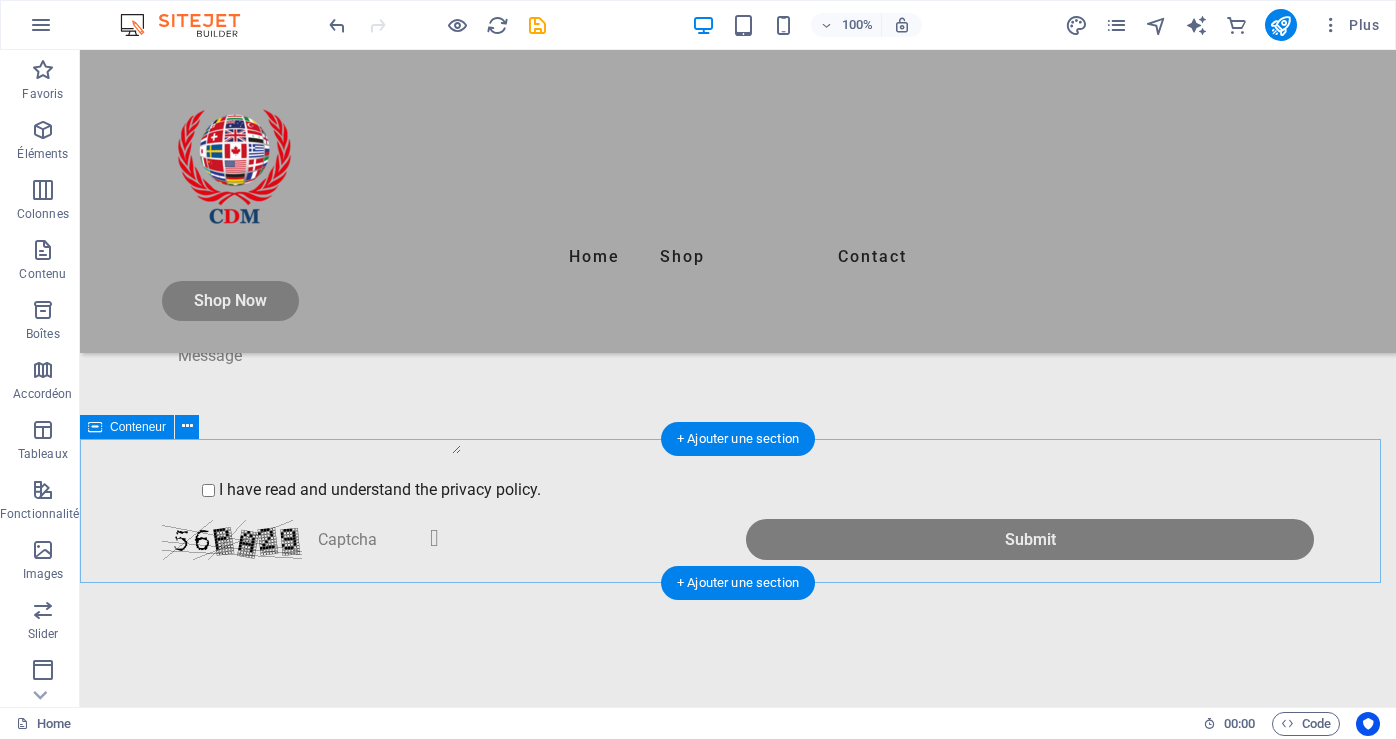 click on "Déposer le contenu ici ou  Ajouter les éléments  Coller le presse-papiers" at bounding box center [738, 1142] 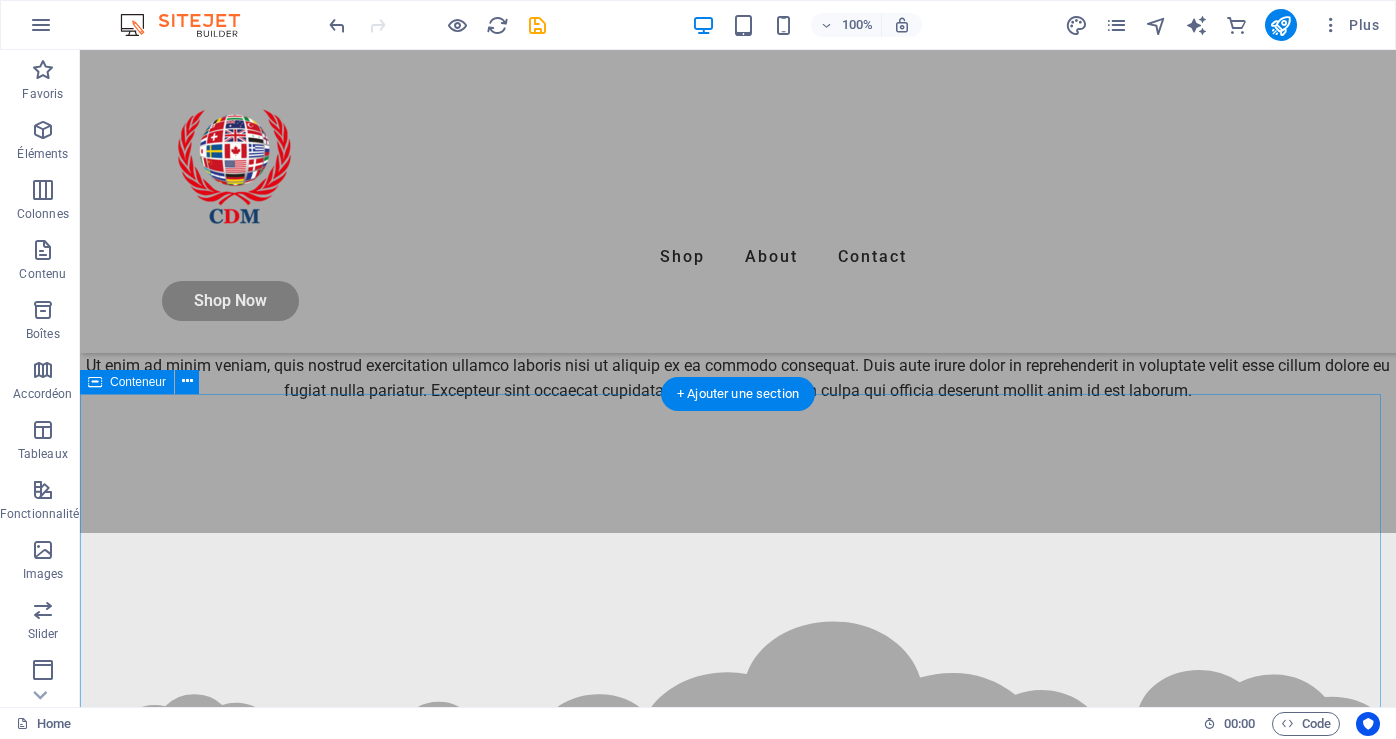 scroll, scrollTop: 1200, scrollLeft: 0, axis: vertical 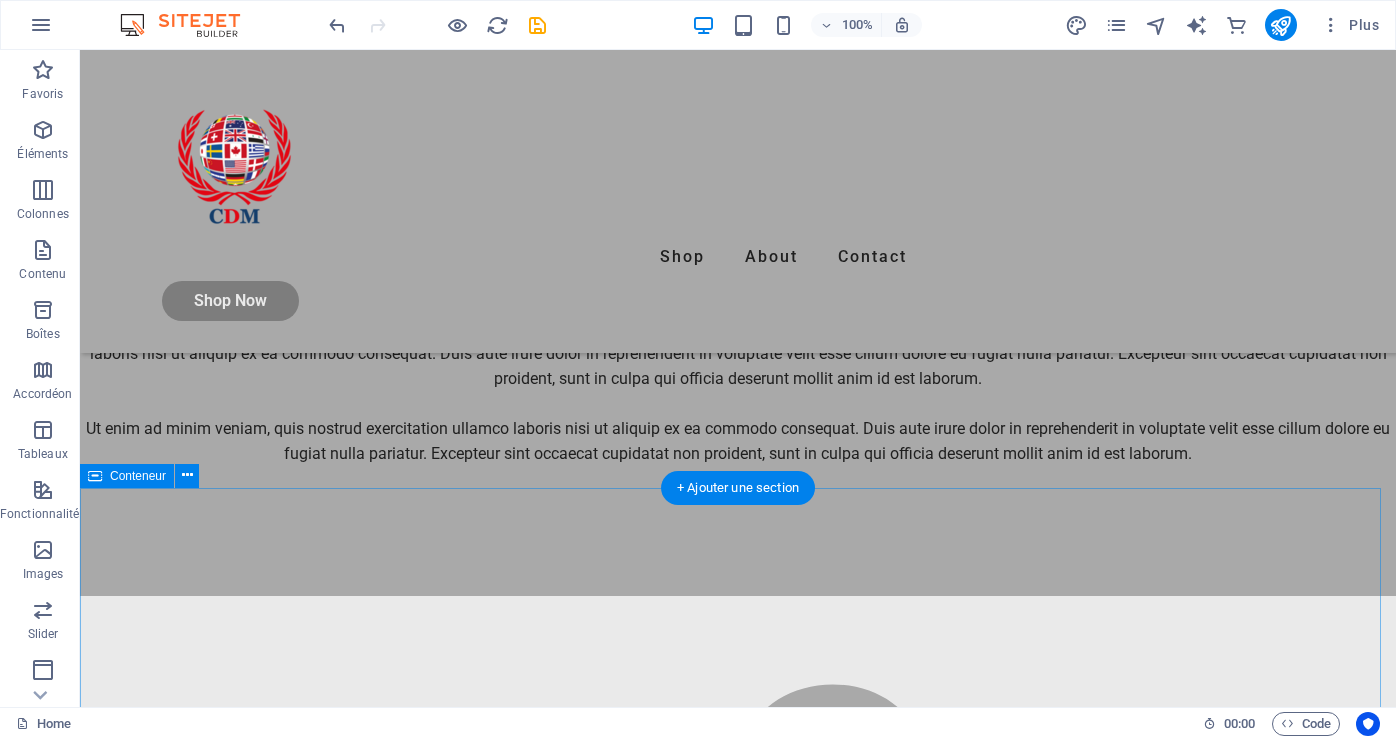 click on "Contact Us Lorem ipsum dolor sit amet, consectetur adipiscing elit, sed do eiusmod tempor incididunt.   I have read and understand the privacy policy. Illisible ? Générer à nouveau. Submit" at bounding box center [738, 1248] 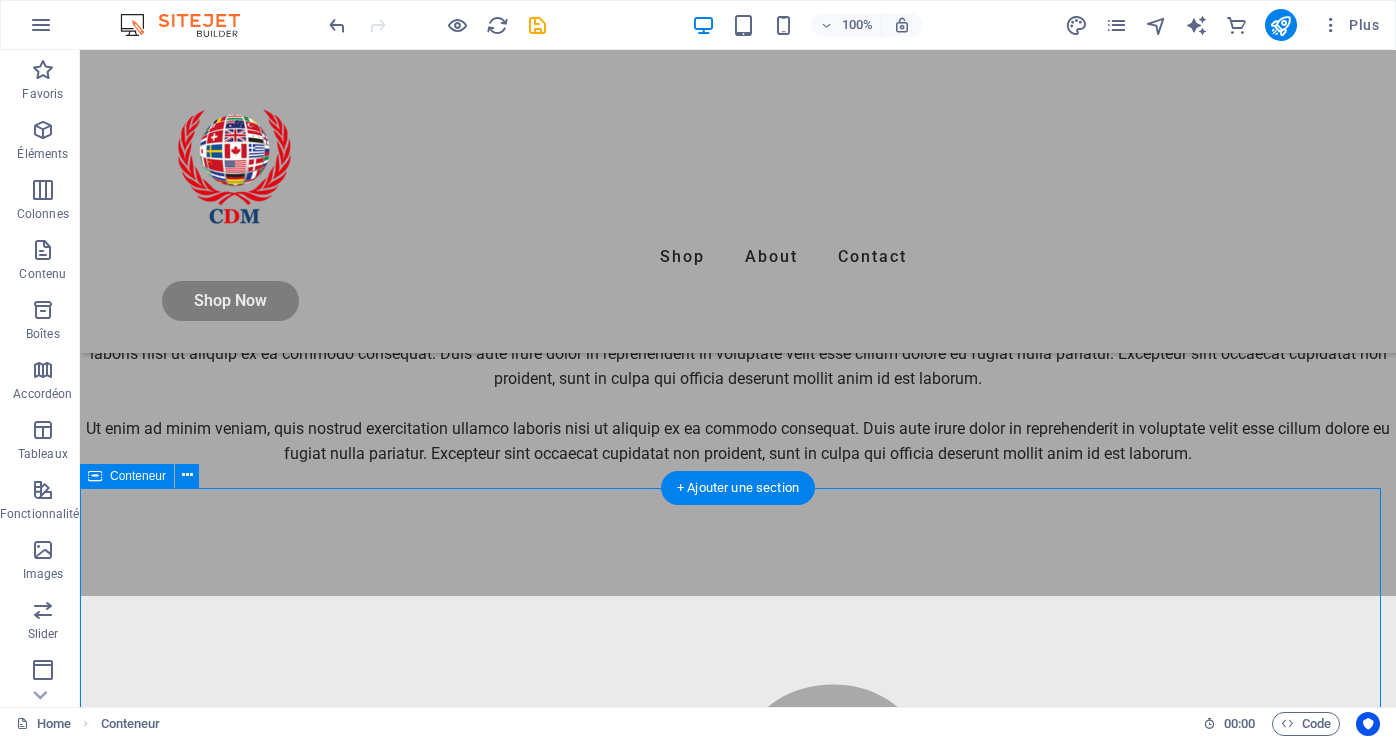 click on "Contact Us Lorem ipsum dolor sit amet, consectetur adipiscing elit, sed do eiusmod tempor incididunt.   I have read and understand the privacy policy. Illisible ? Générer à nouveau. Submit" at bounding box center [738, 1248] 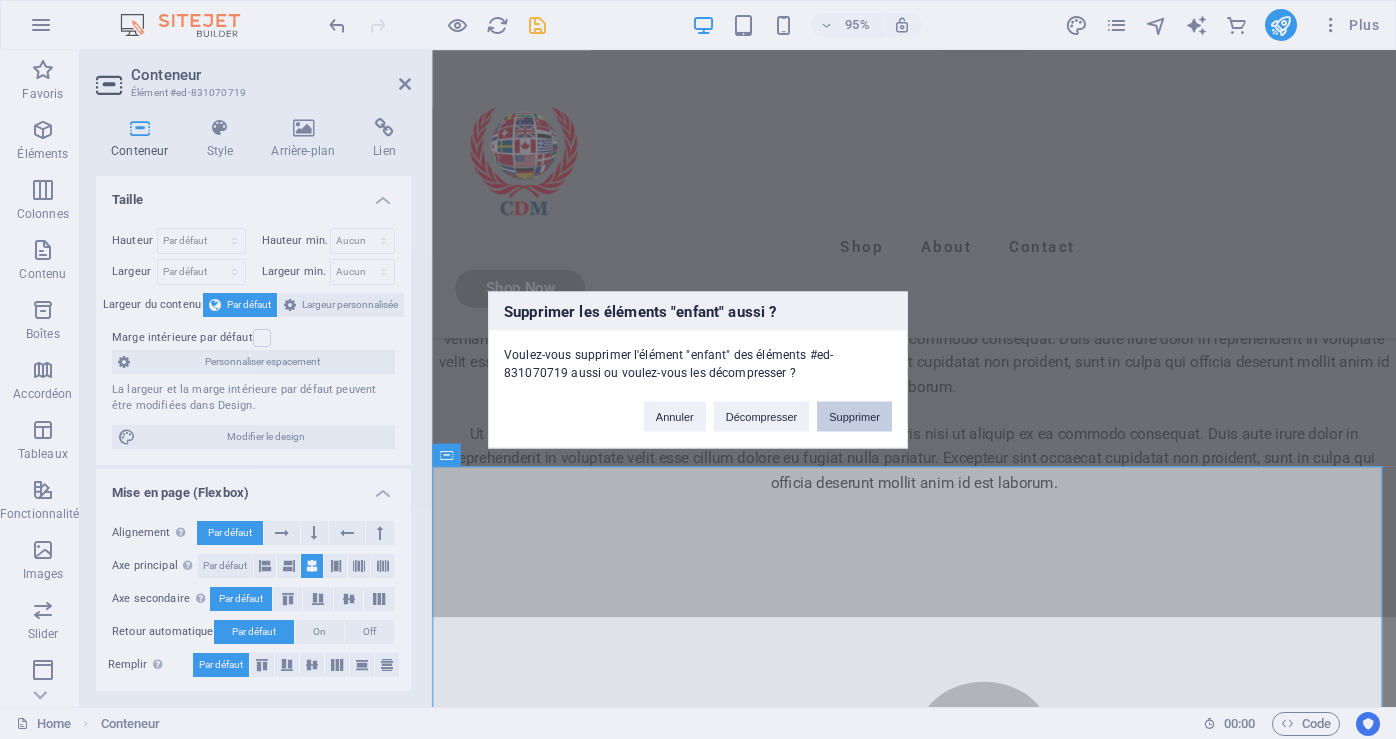 click on "Supprimer" at bounding box center [854, 416] 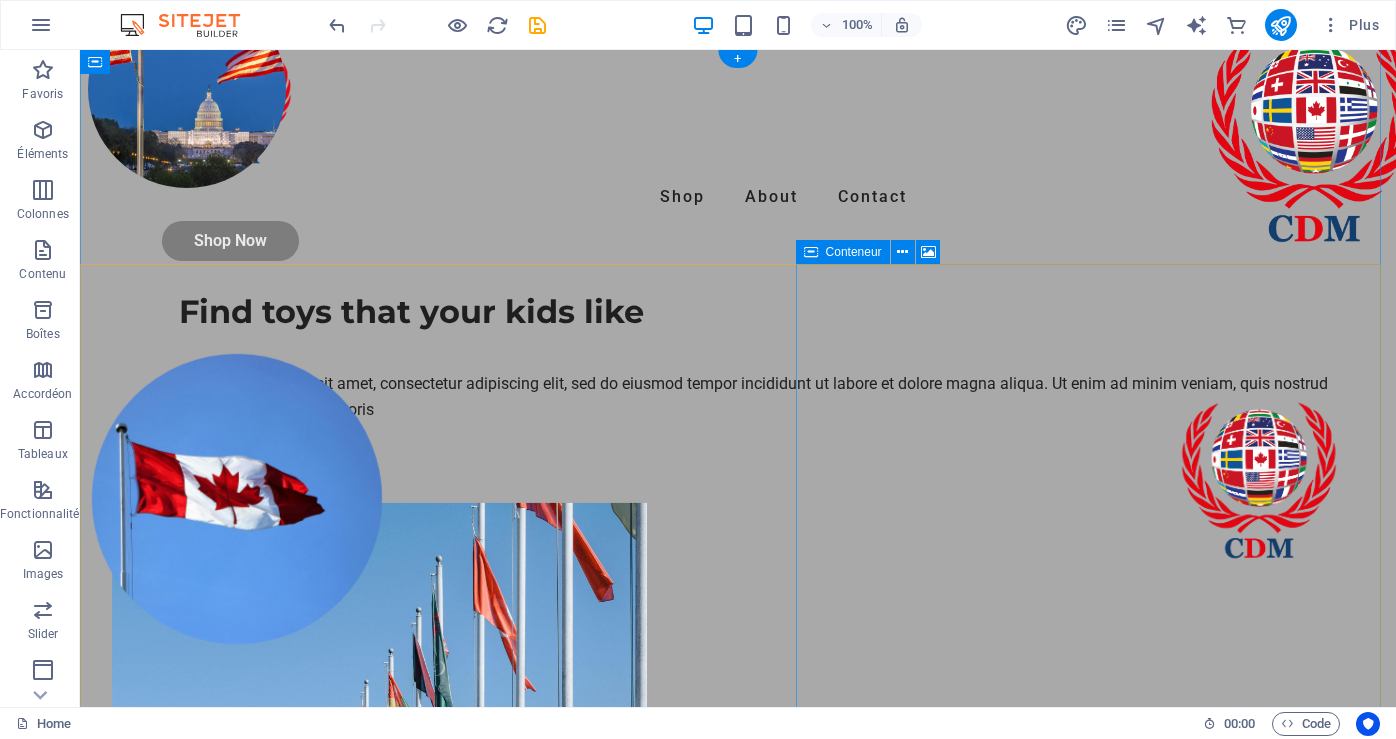 scroll, scrollTop: 0, scrollLeft: 0, axis: both 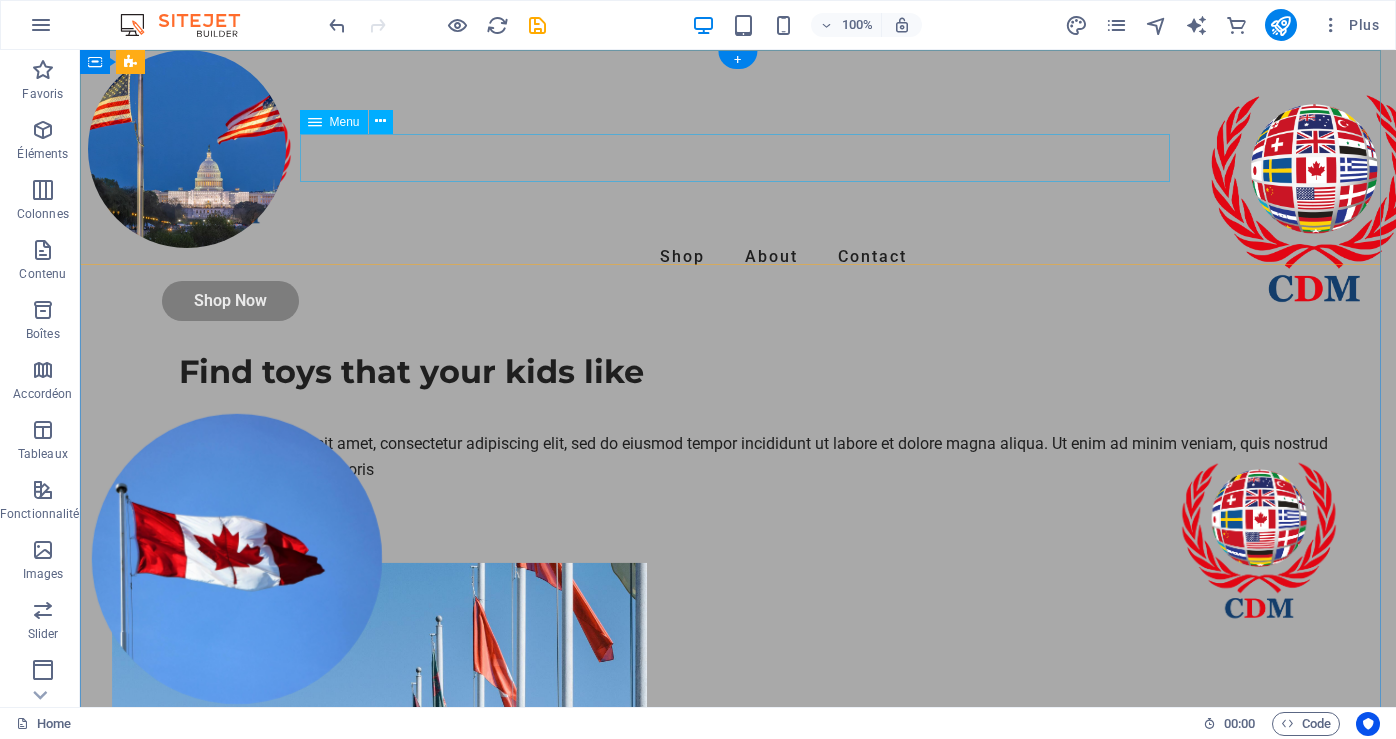 click on "Home Shop About Contact" at bounding box center [738, 257] 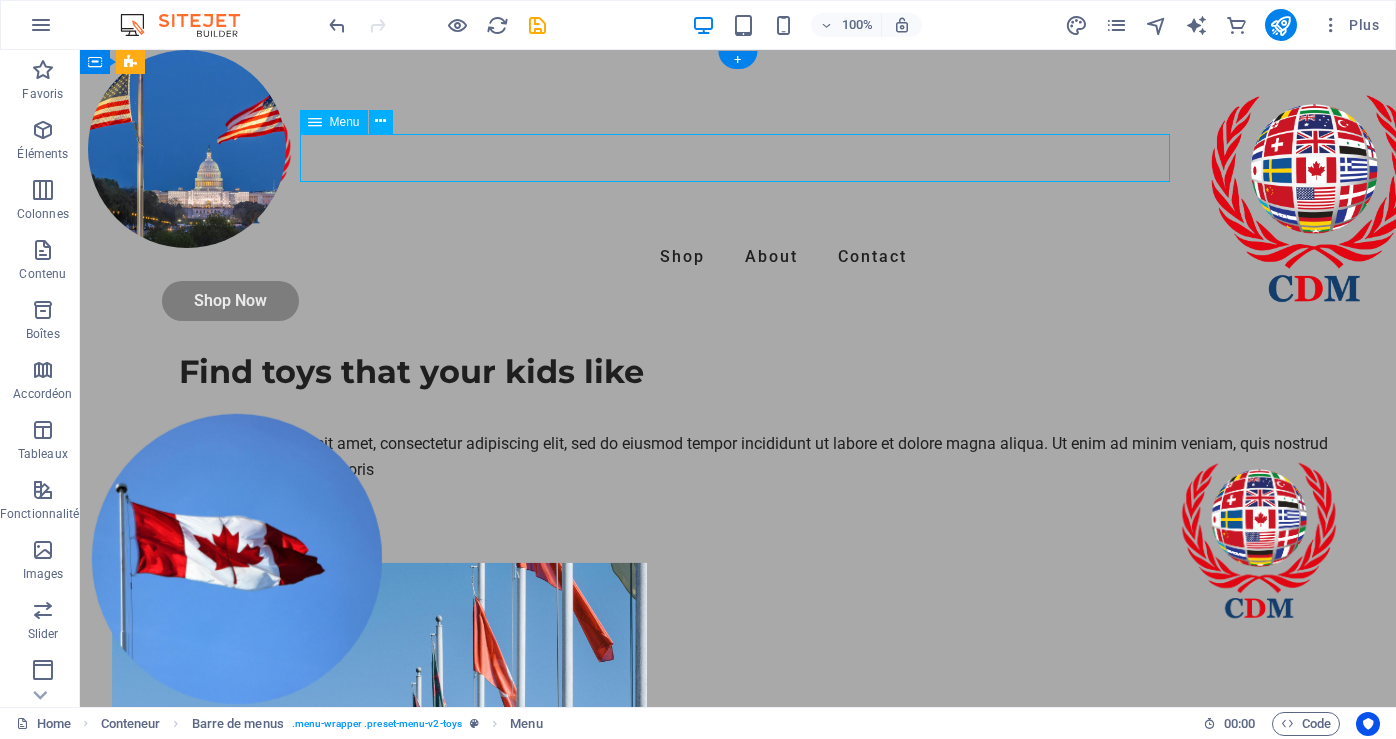 click on "Home Shop About Contact" at bounding box center (738, 257) 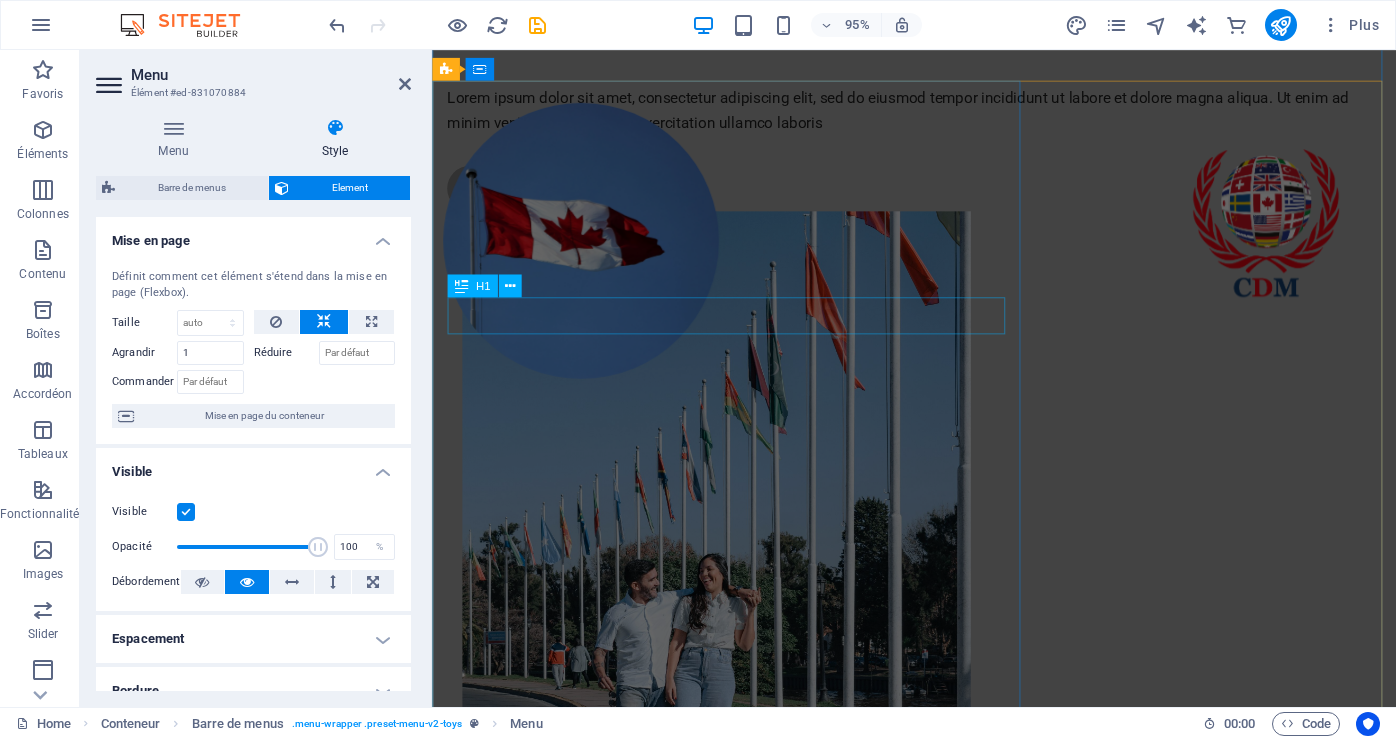 scroll, scrollTop: 400, scrollLeft: 0, axis: vertical 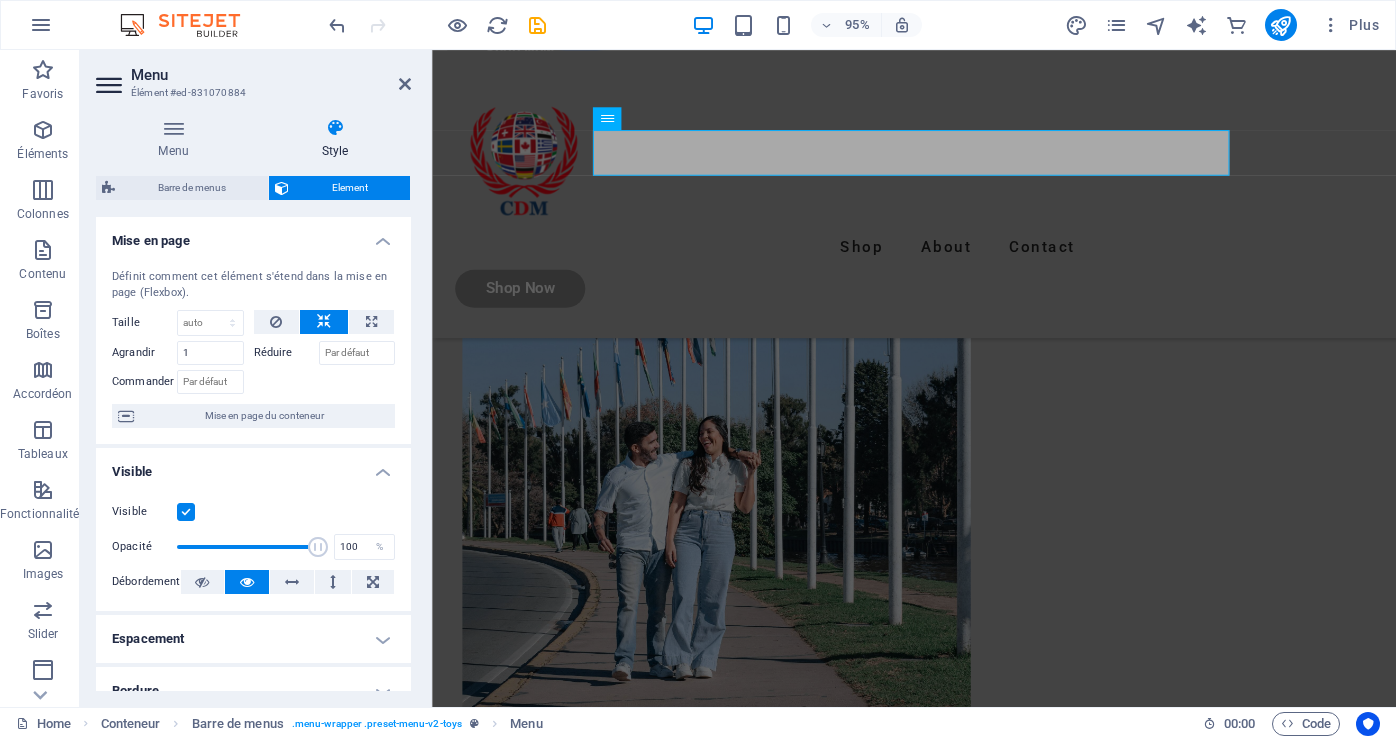 click at bounding box center (335, 128) 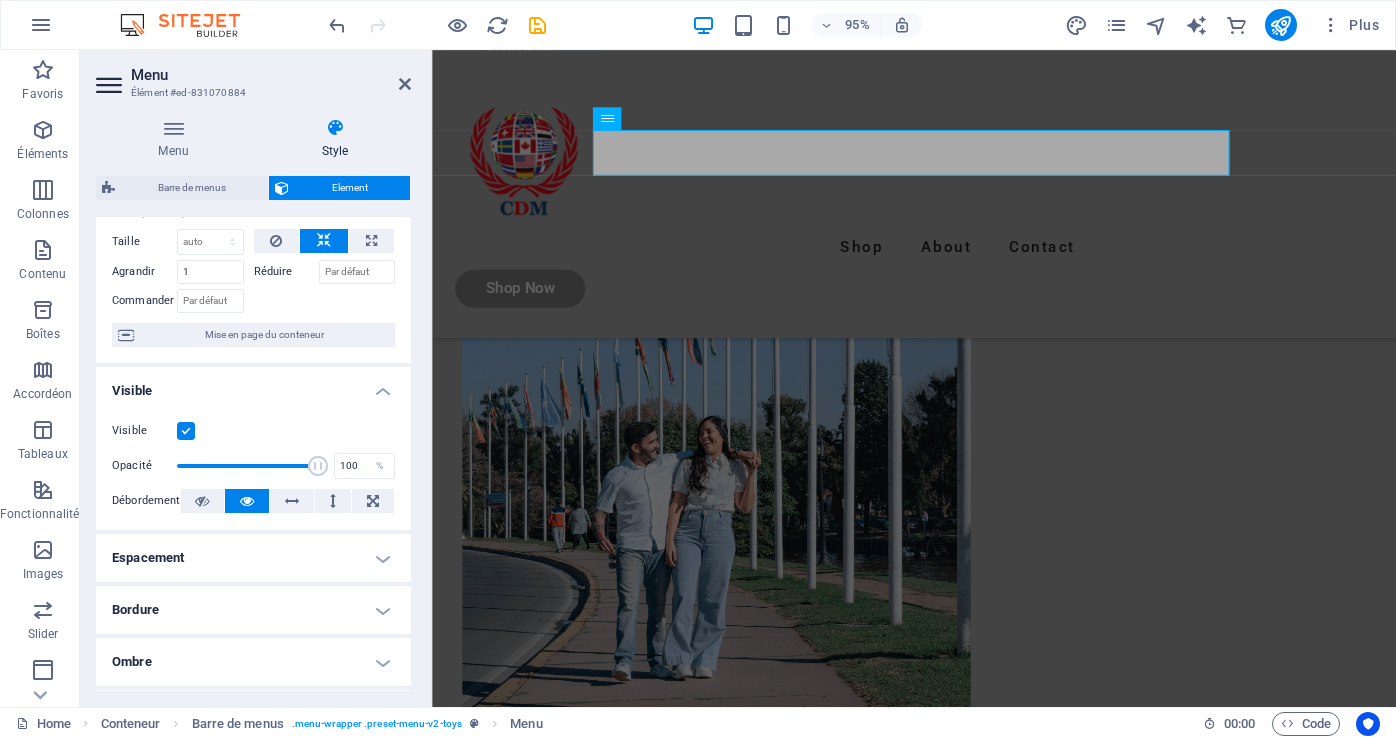 scroll, scrollTop: 200, scrollLeft: 0, axis: vertical 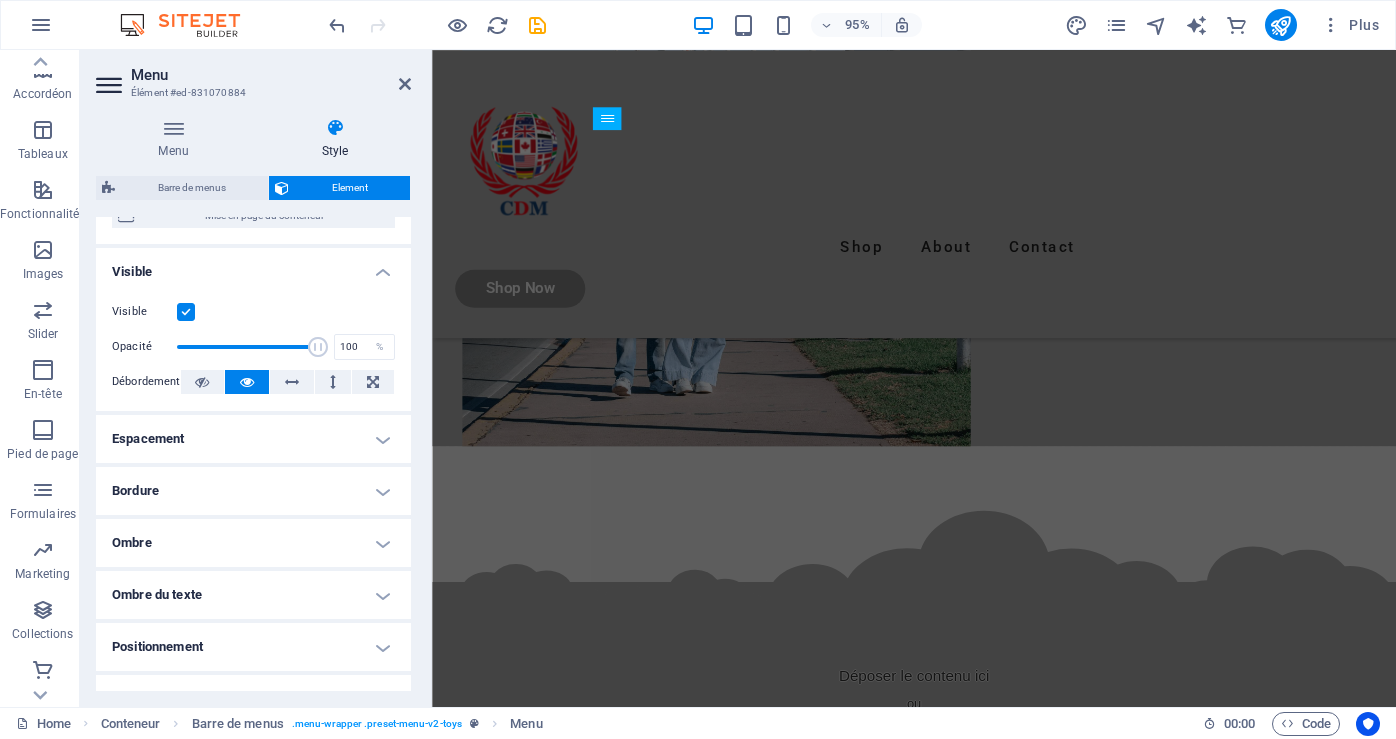 click on "Style" at bounding box center (335, 139) 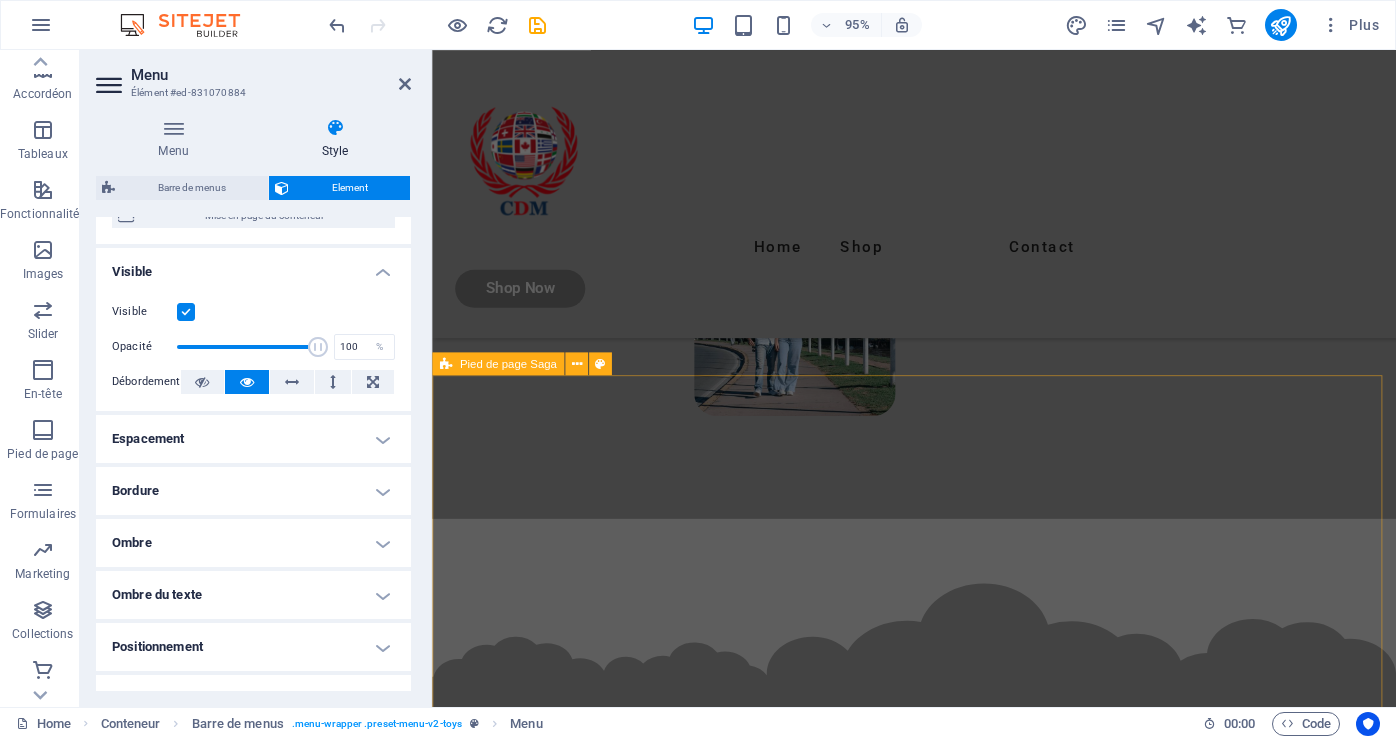 scroll, scrollTop: 2000, scrollLeft: 0, axis: vertical 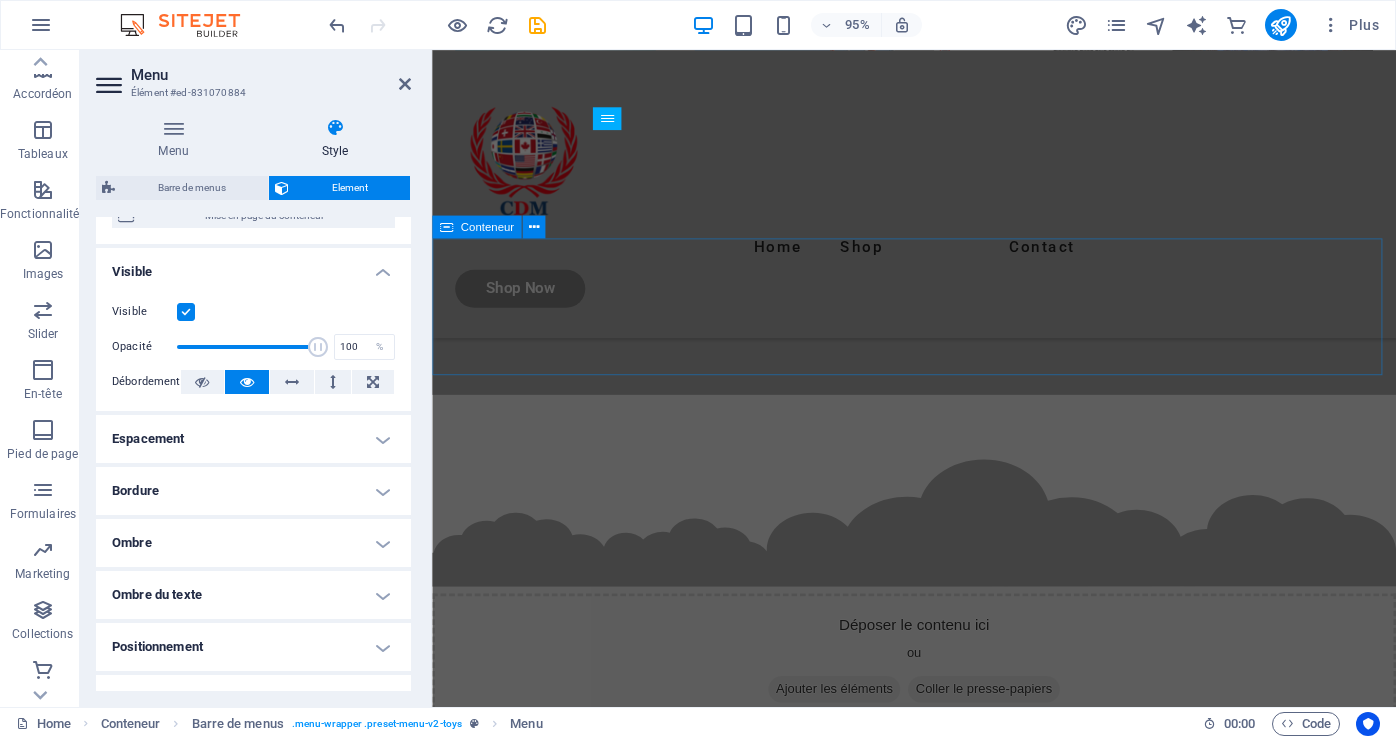 click on "Ajouter les éléments" at bounding box center [855, 723] 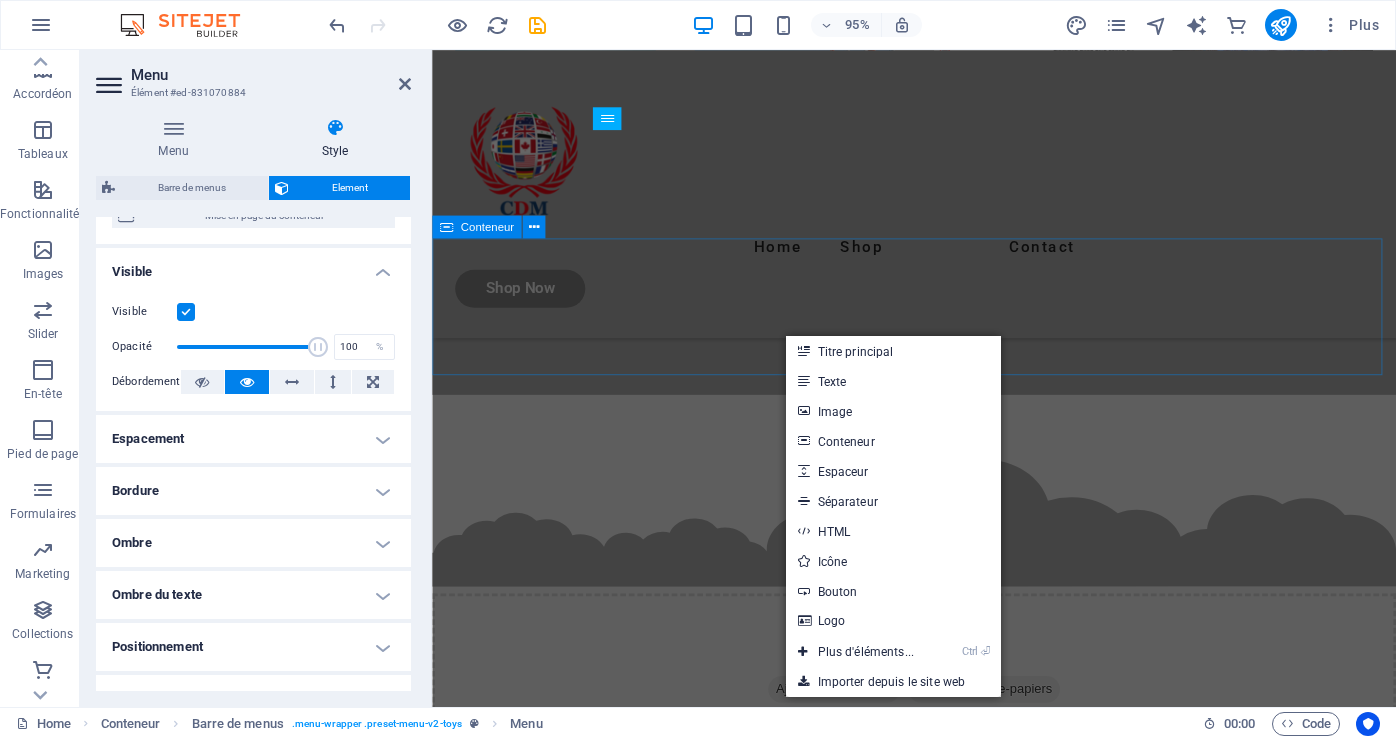 click on "Ajouter les éléments" at bounding box center [855, 723] 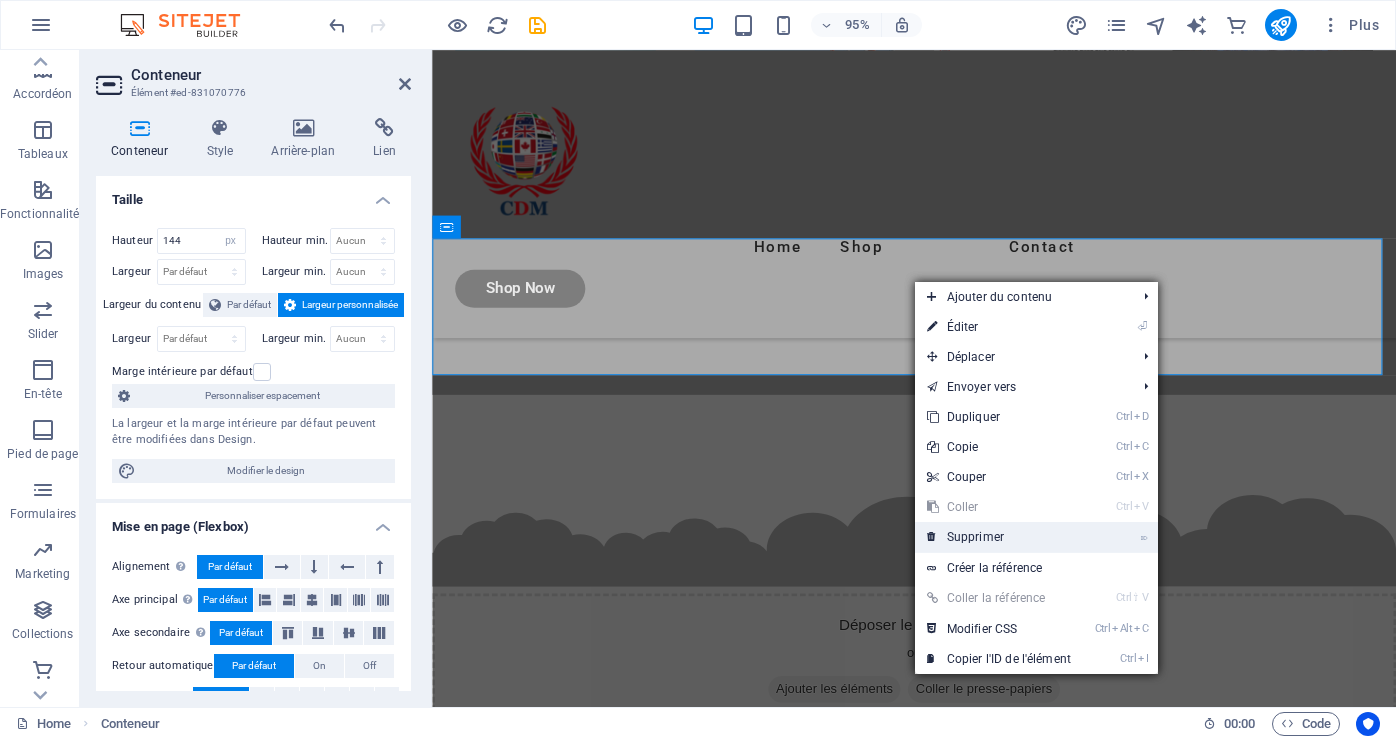 click on "⌦  Supprimer" at bounding box center (999, 537) 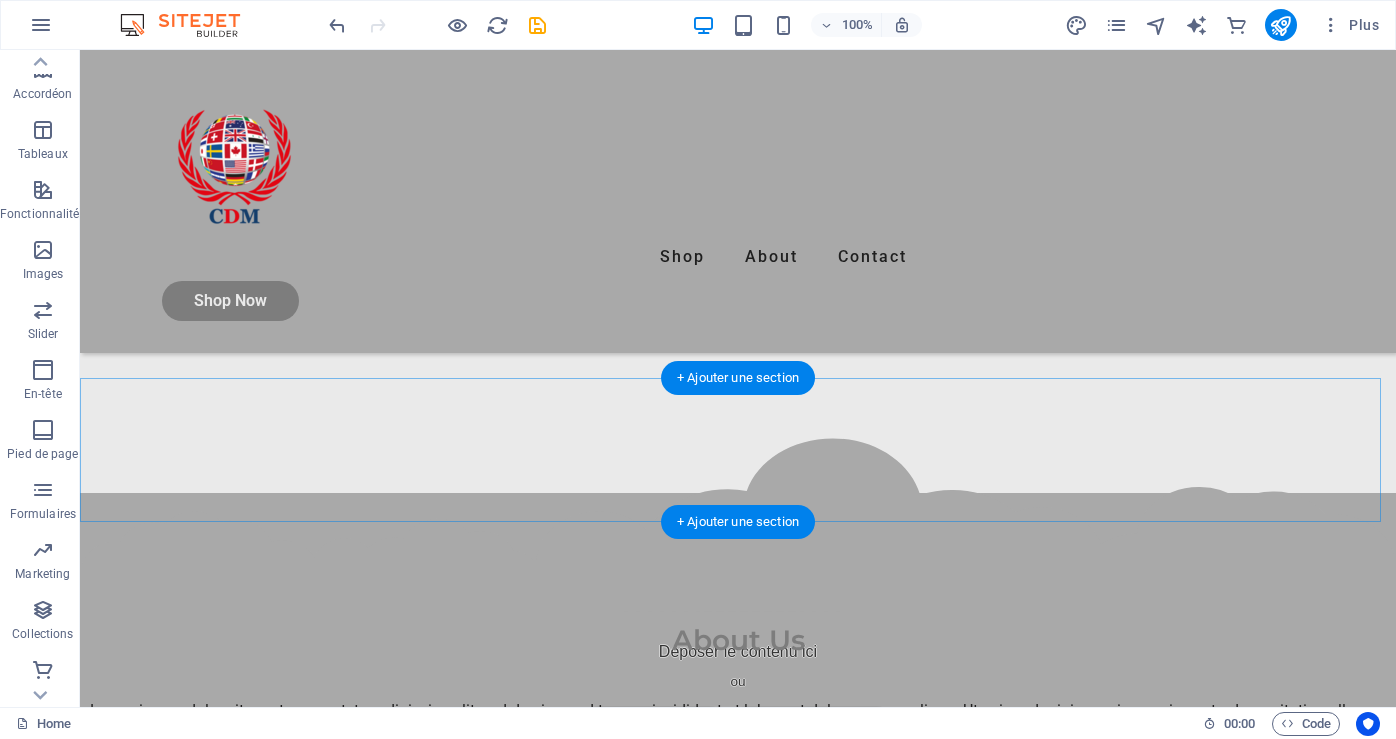 scroll, scrollTop: 578, scrollLeft: 0, axis: vertical 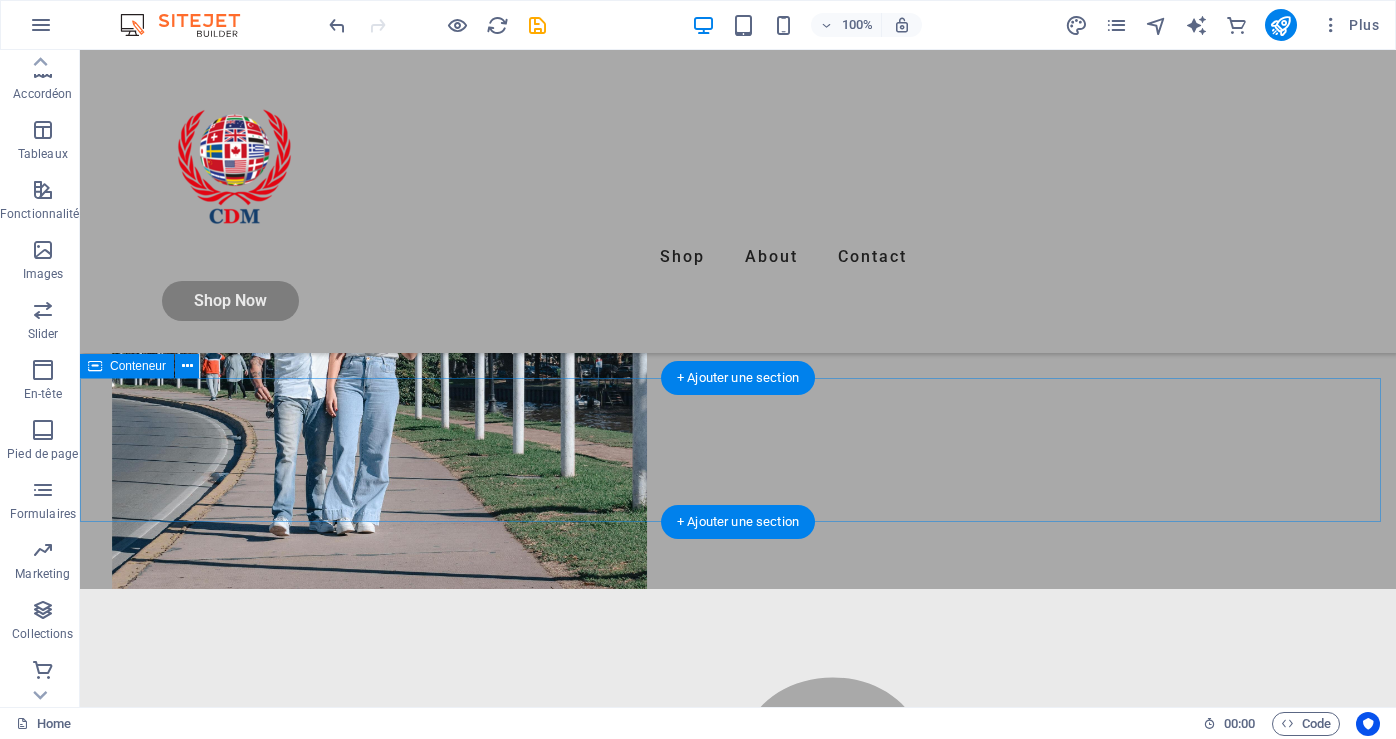 click on "Déposer le contenu ici ou  Ajouter les éléments  Coller le presse-papiers" at bounding box center (738, 929) 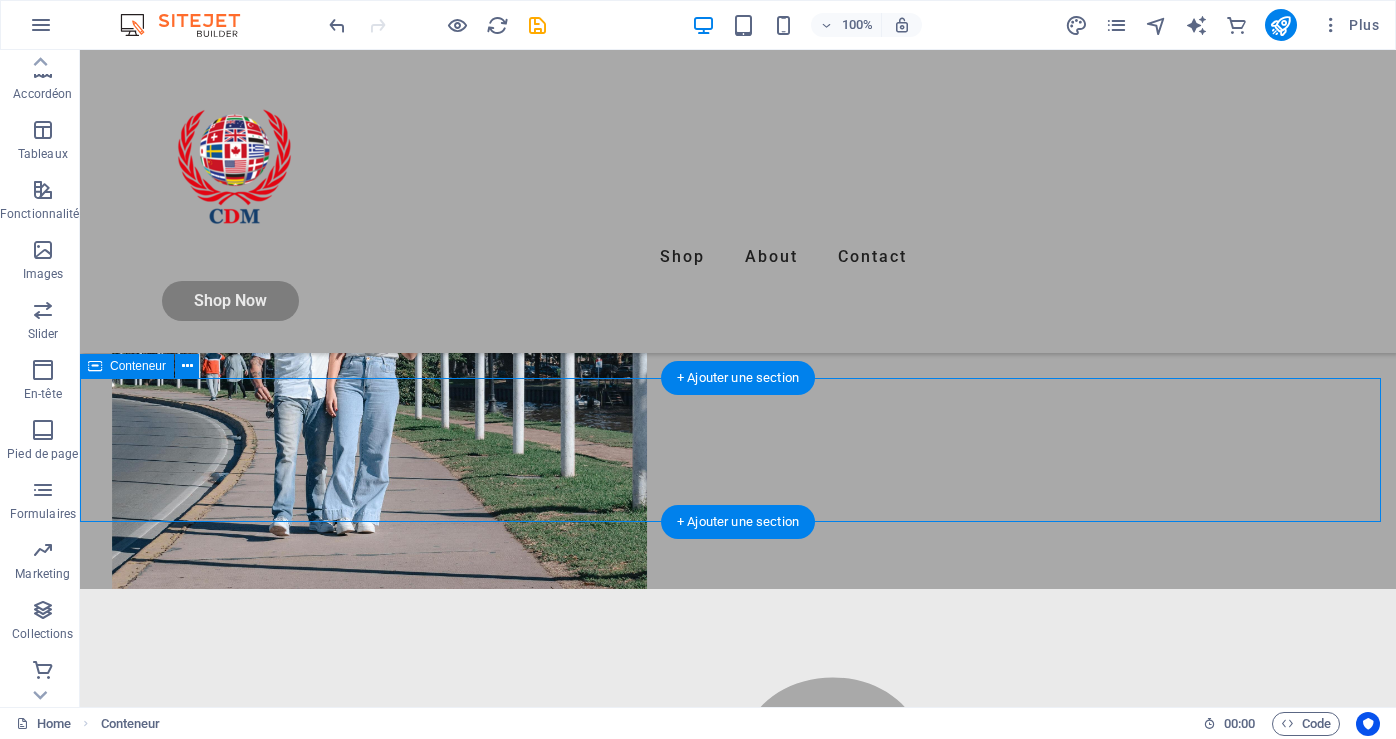 click on "Déposer le contenu ici ou  Ajouter les éléments  Coller le presse-papiers" at bounding box center (738, 929) 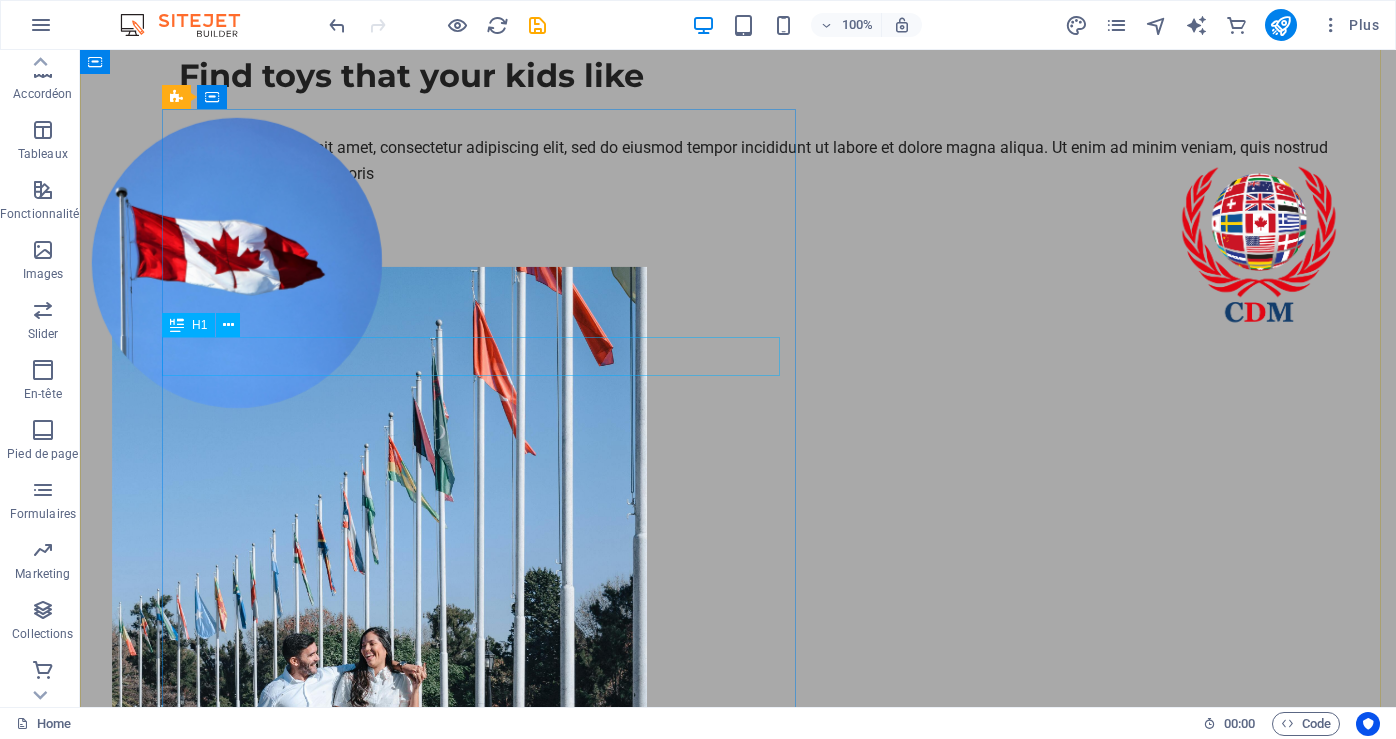 scroll, scrollTop: 0, scrollLeft: 0, axis: both 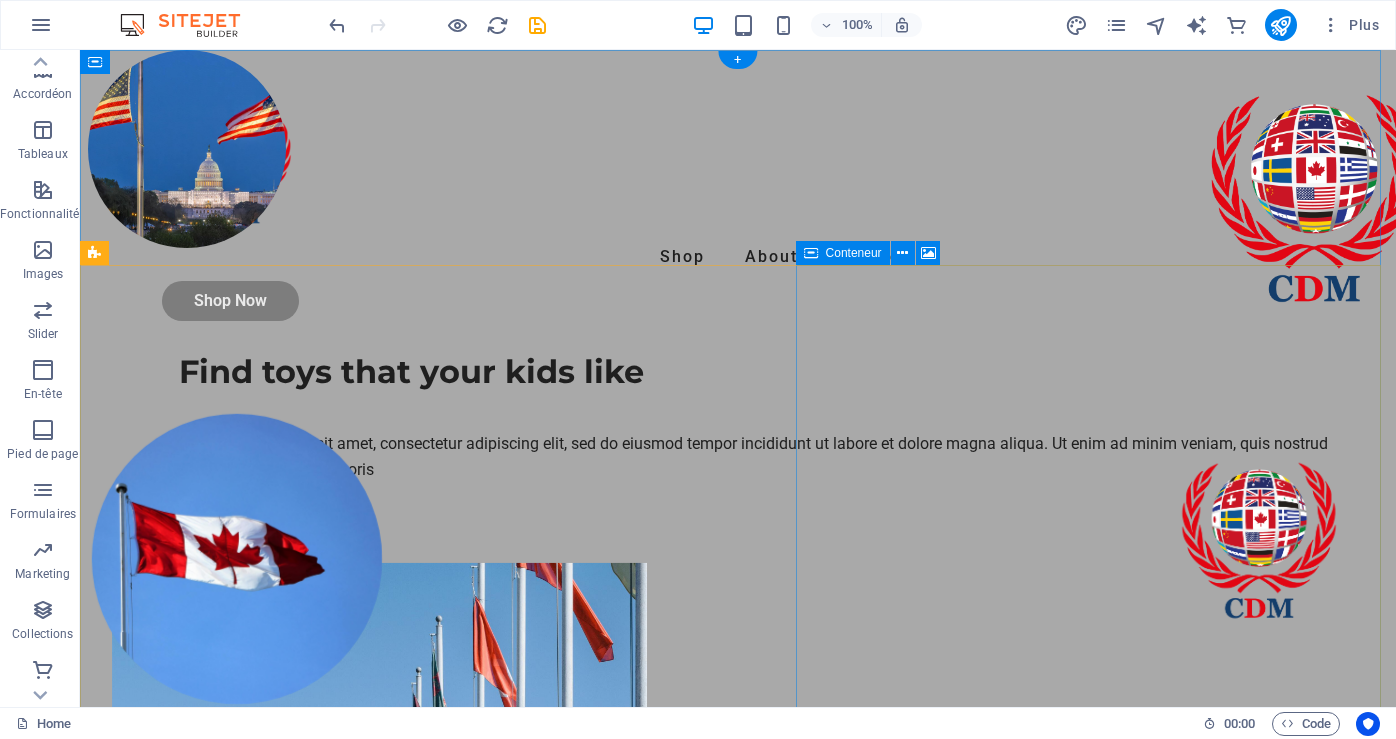 click on "Déposer le contenu ici ou  Ajouter les éléments  Coller le presse-papiers" at bounding box center (738, 1326) 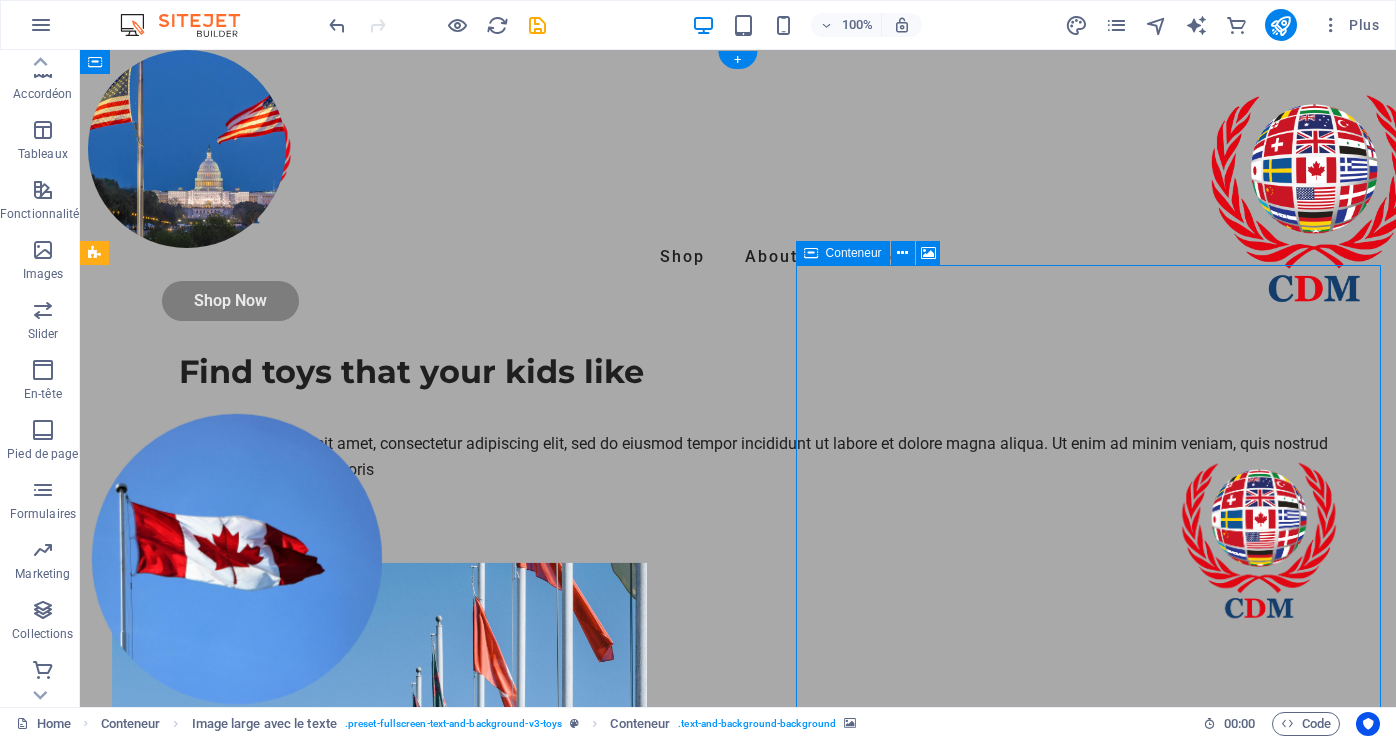click on "Déposer le contenu ici ou  Ajouter les éléments  Coller le presse-papiers" at bounding box center [738, 1326] 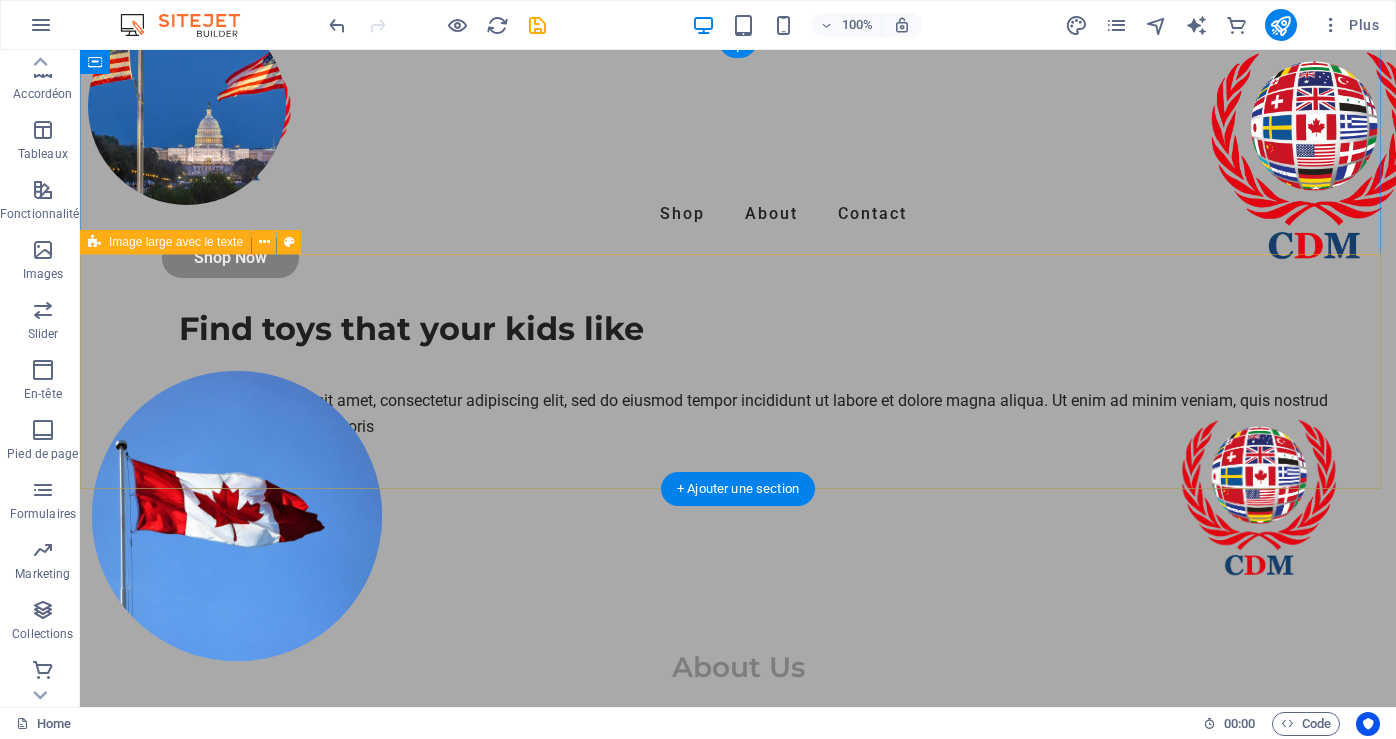 scroll, scrollTop: 0, scrollLeft: 0, axis: both 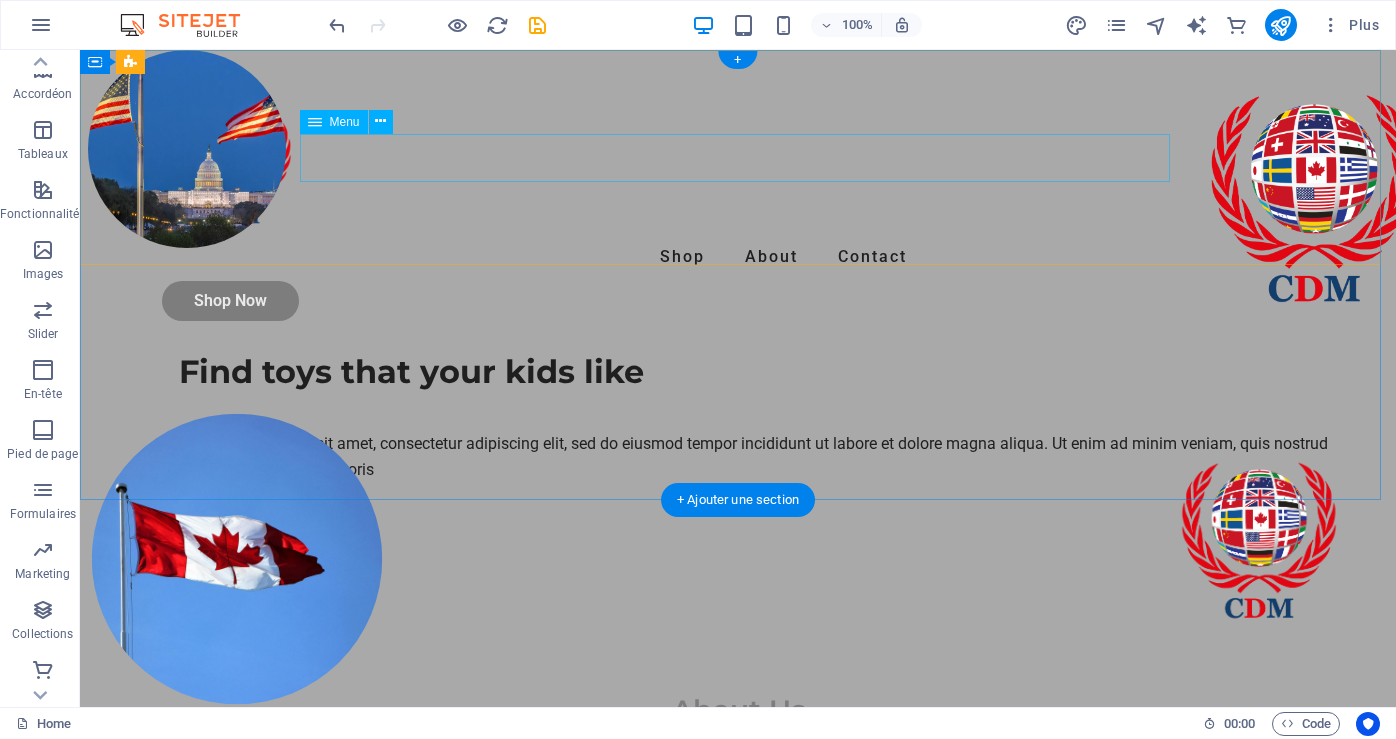 click on "Home Shop About Contact" at bounding box center (738, 257) 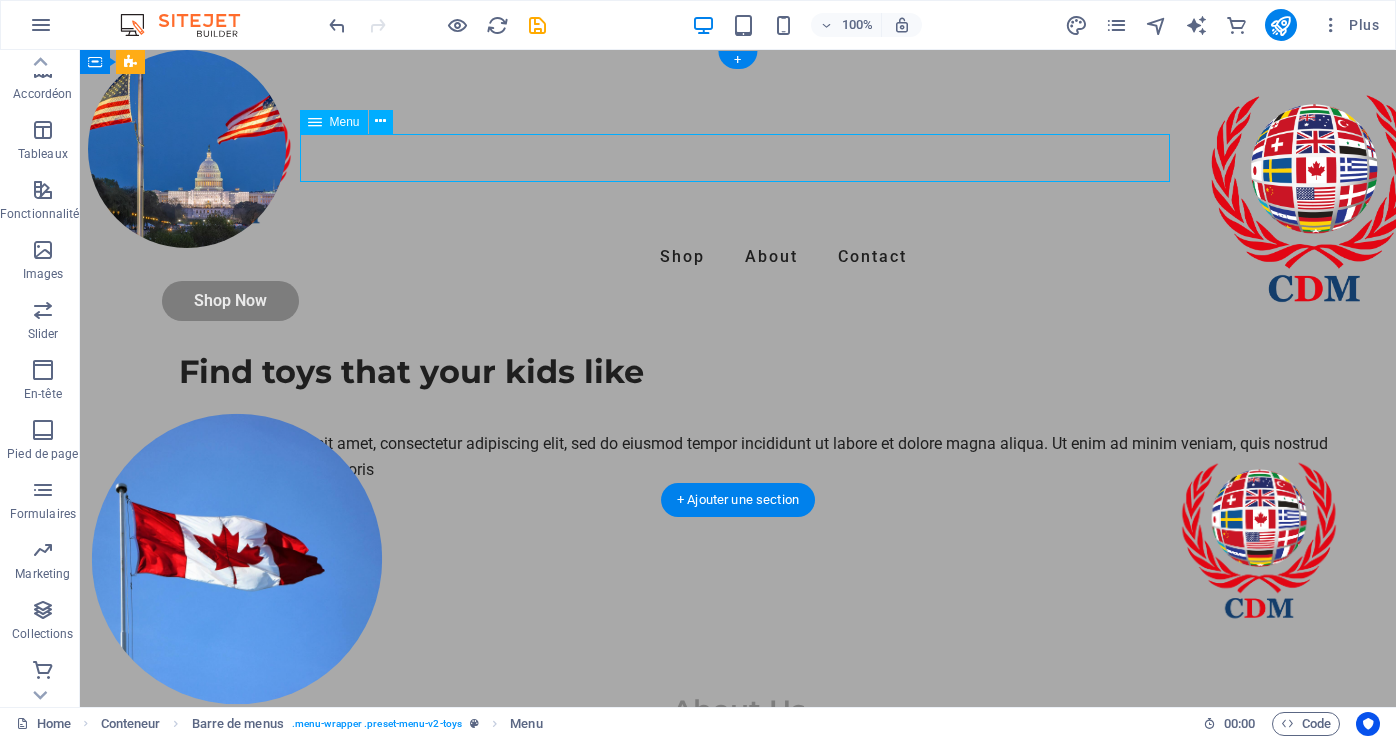 click on "Home Shop About Contact" at bounding box center (738, 257) 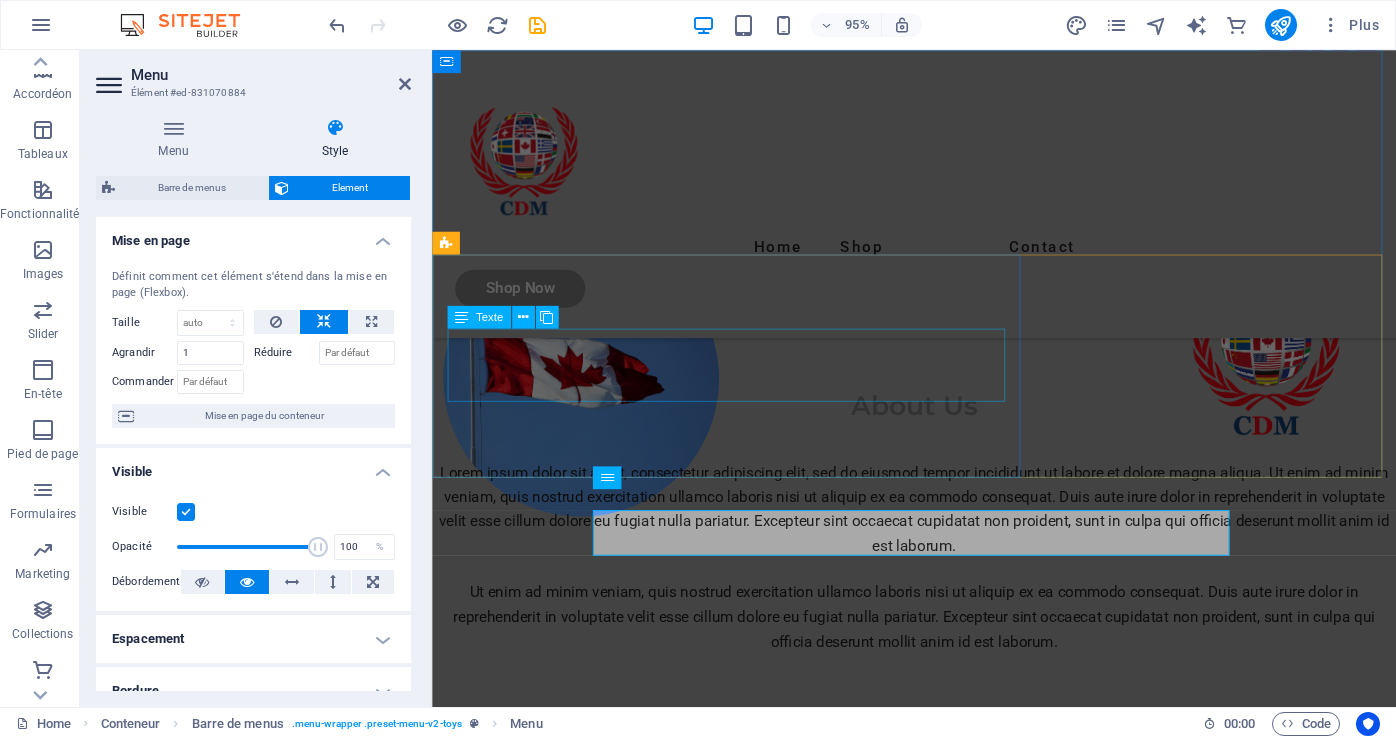 scroll, scrollTop: 0, scrollLeft: 0, axis: both 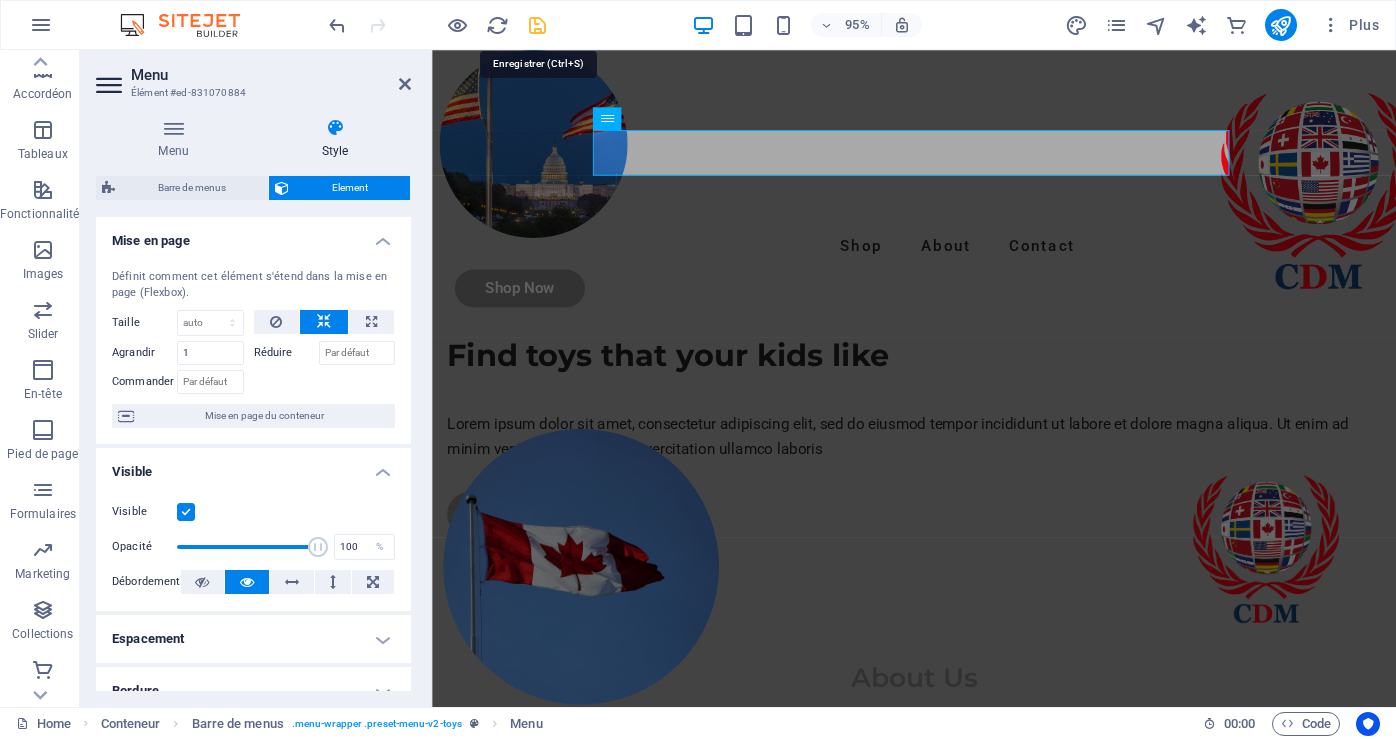 click at bounding box center [537, 25] 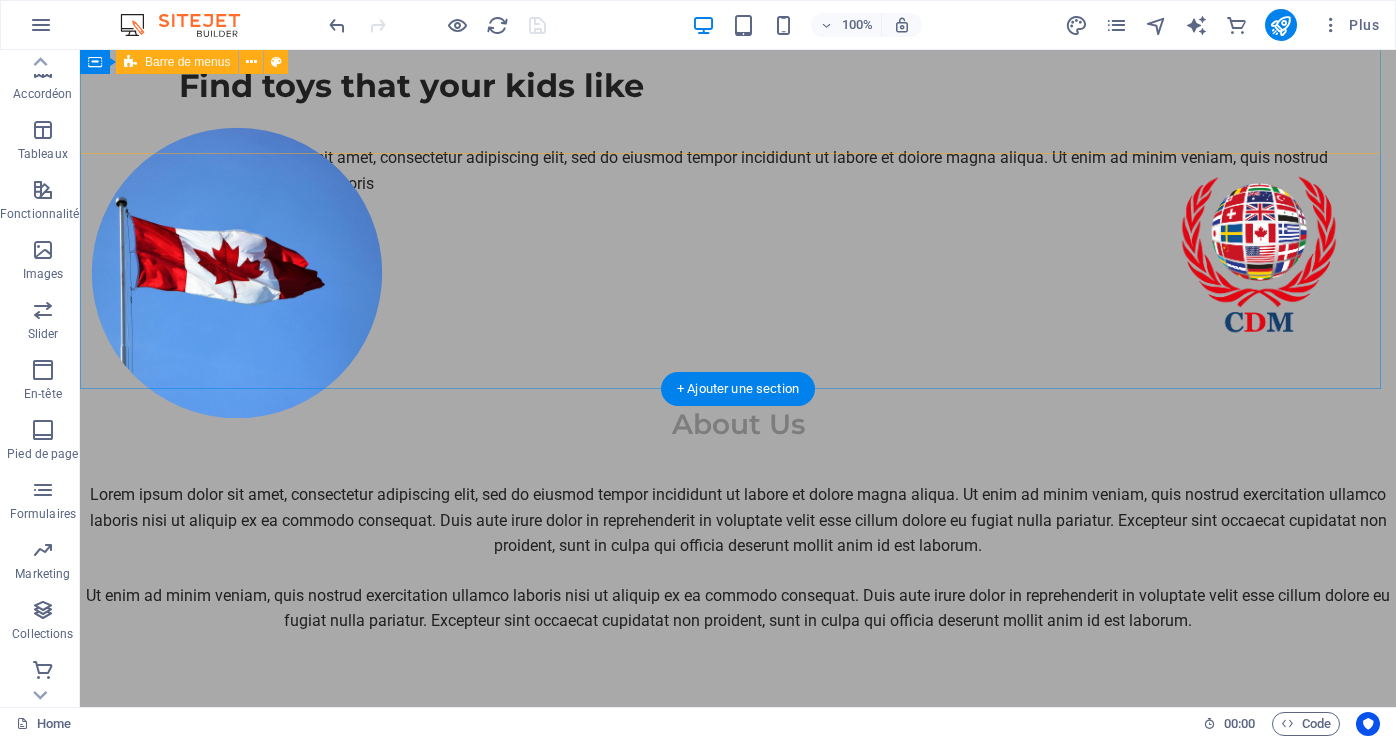 scroll, scrollTop: 0, scrollLeft: 0, axis: both 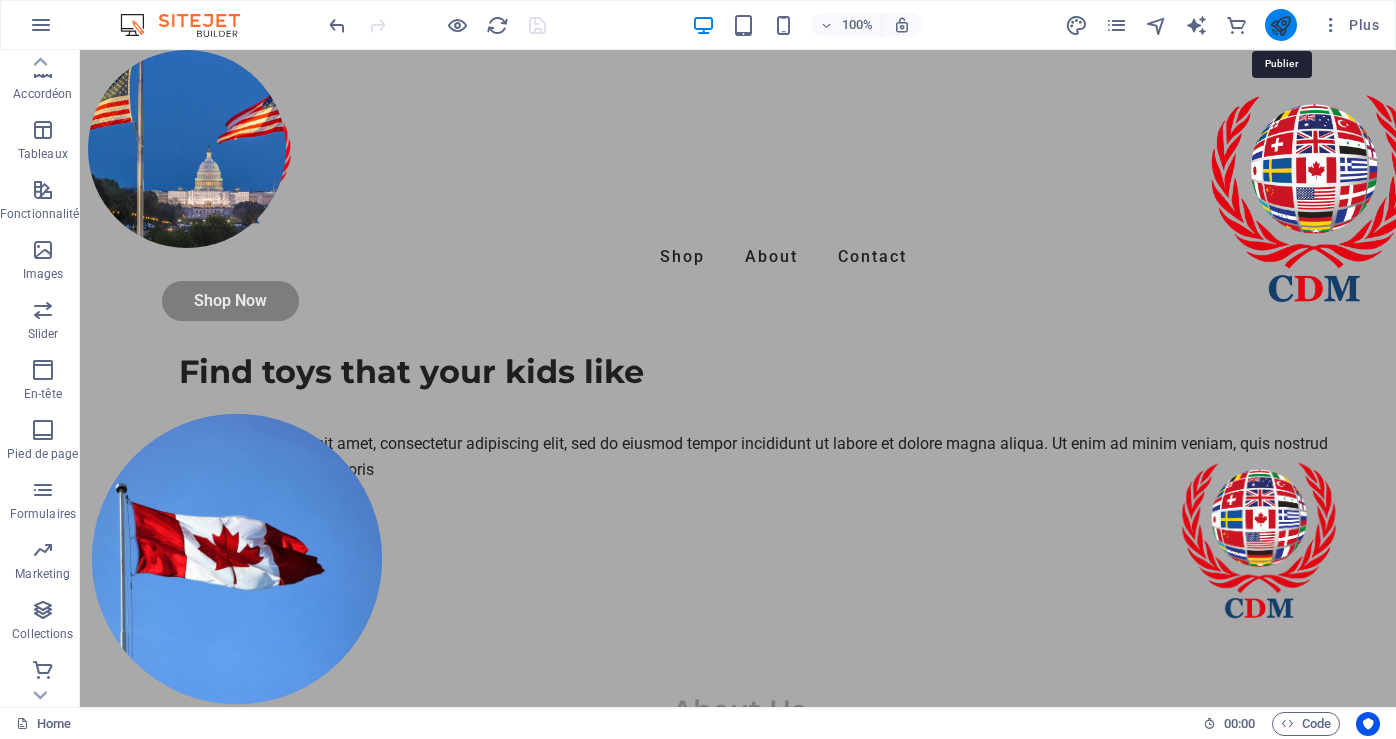 click at bounding box center [1280, 25] 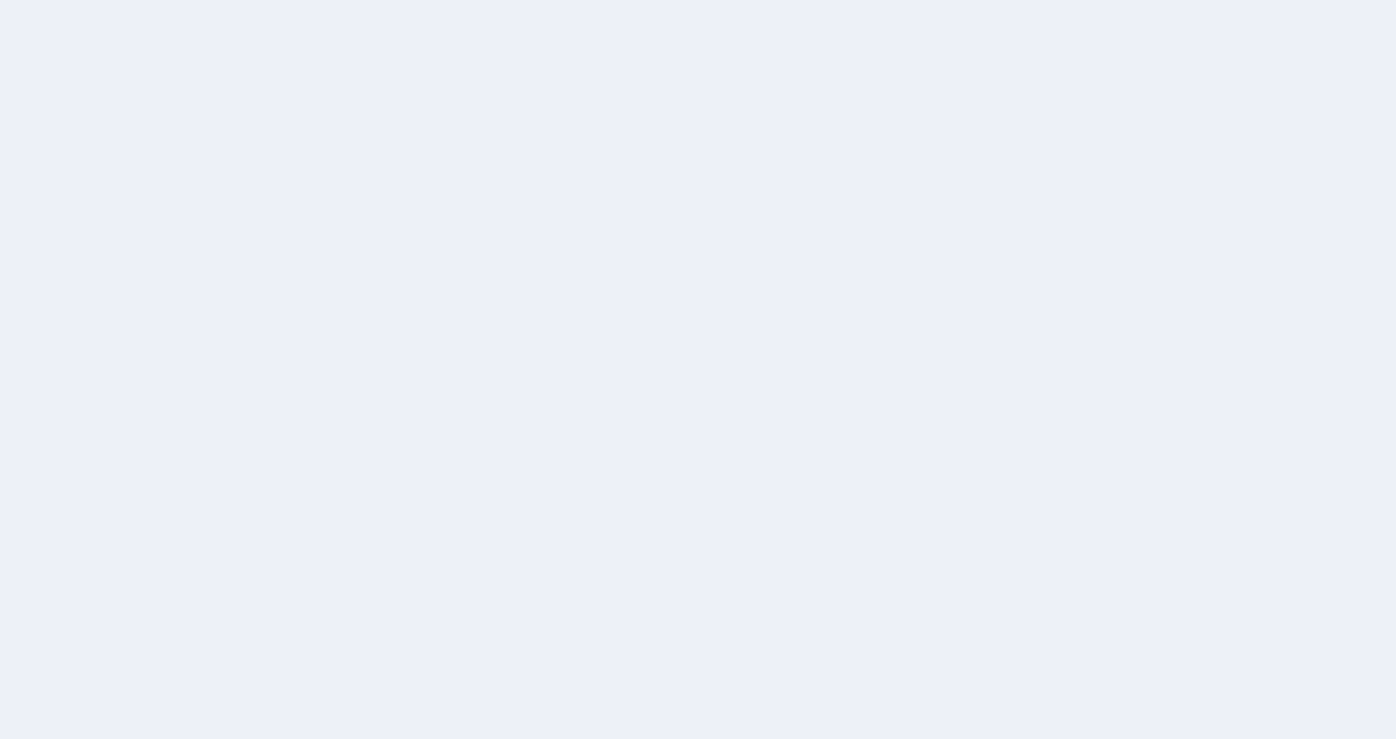 scroll, scrollTop: 0, scrollLeft: 0, axis: both 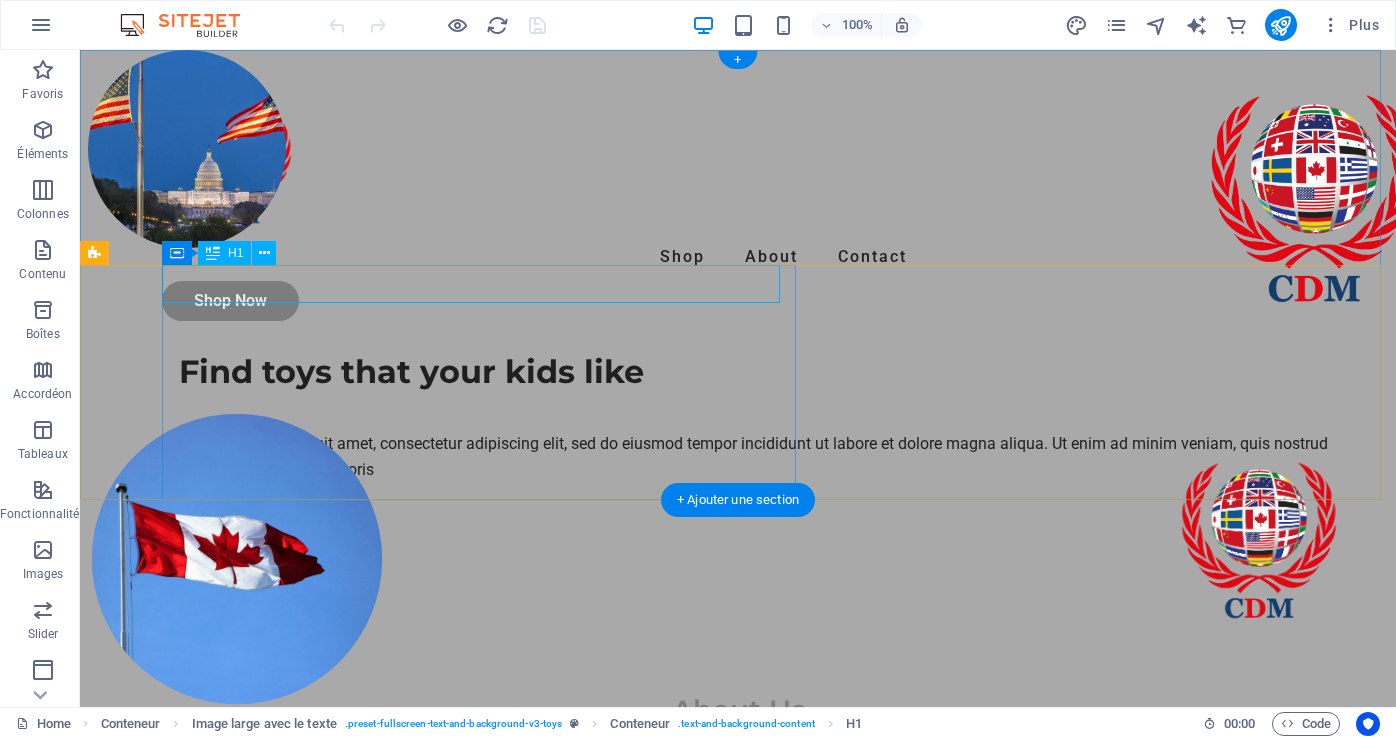 click on "Find toys that your kids like" at bounding box center [771, 372] 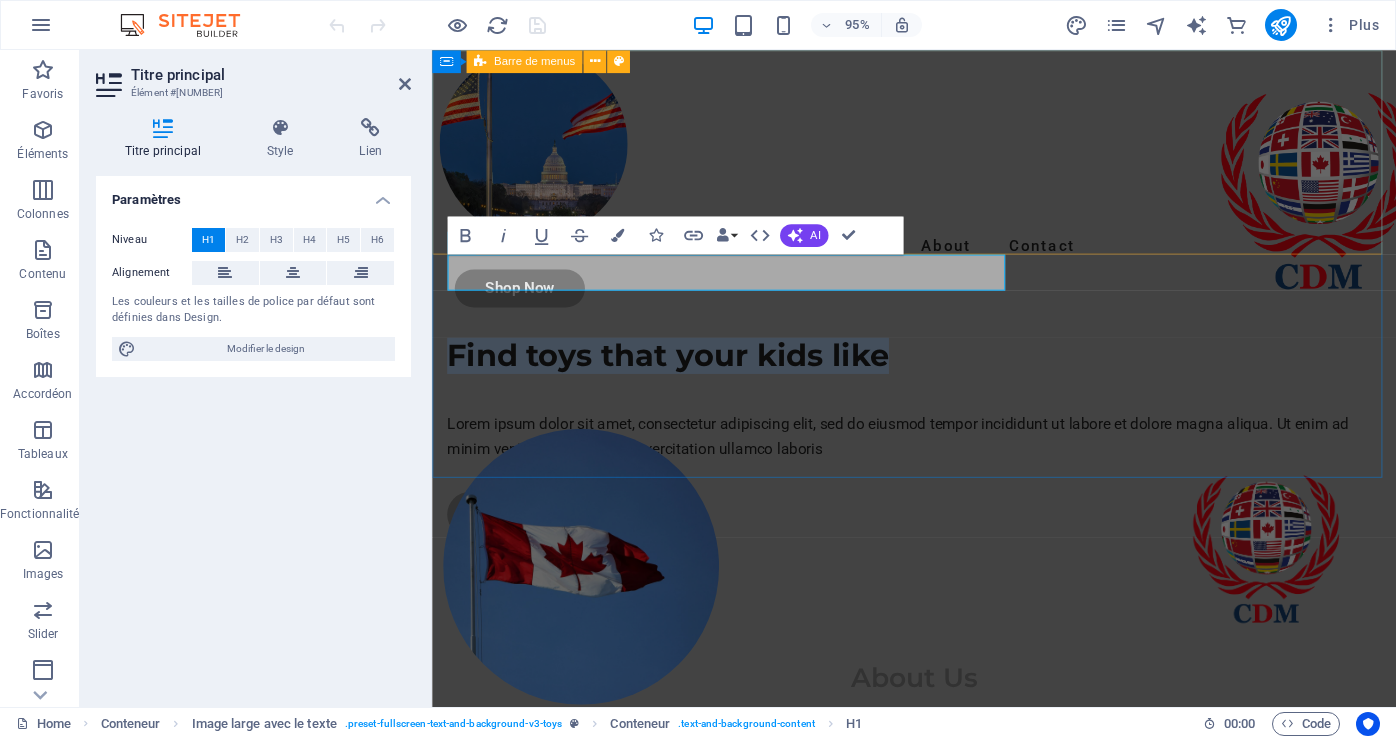 type 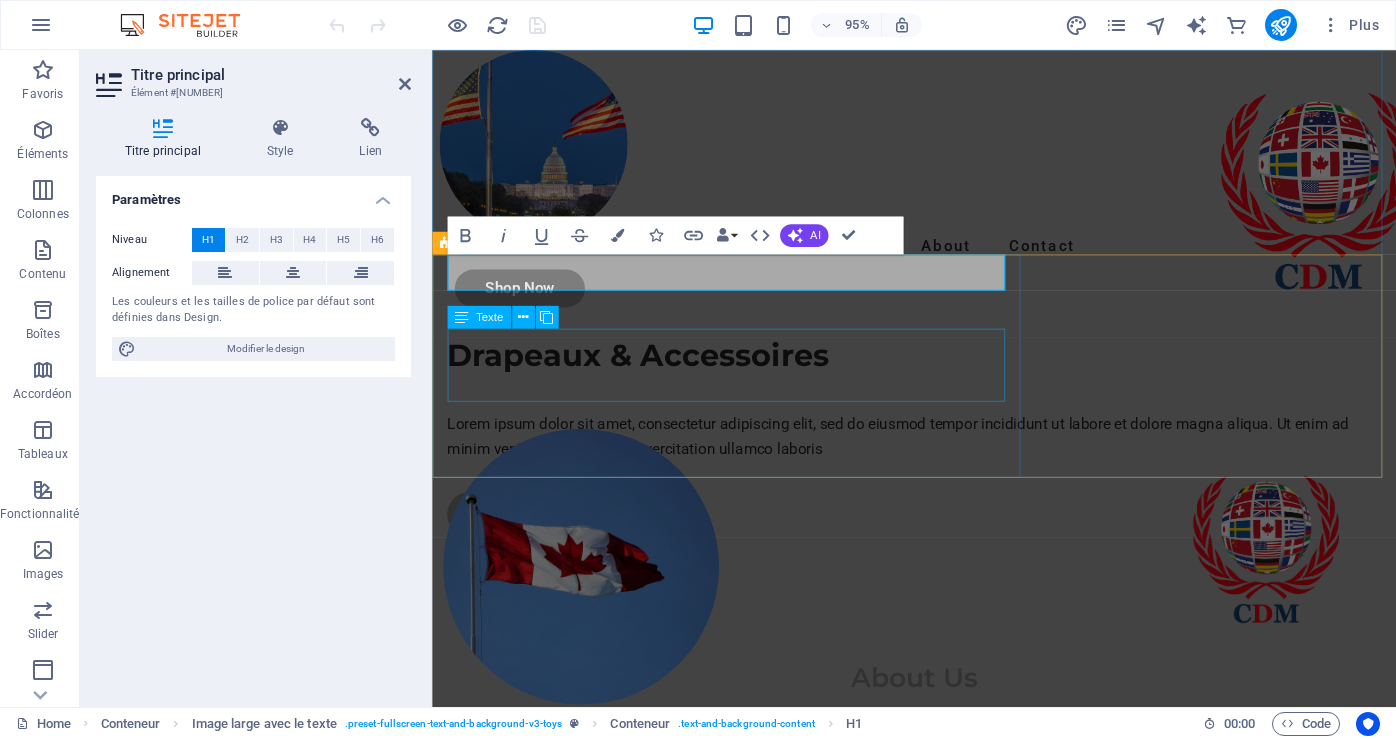 click on "Lorem ipsum dolor sit amet, consectetur adipiscing elit, sed do eiusmod tempor incididunt ut labore et dolore magna aliqua. Ut enim ad minim veniam, quis nostrud exercitation ullamco laboris" at bounding box center [939, 456] 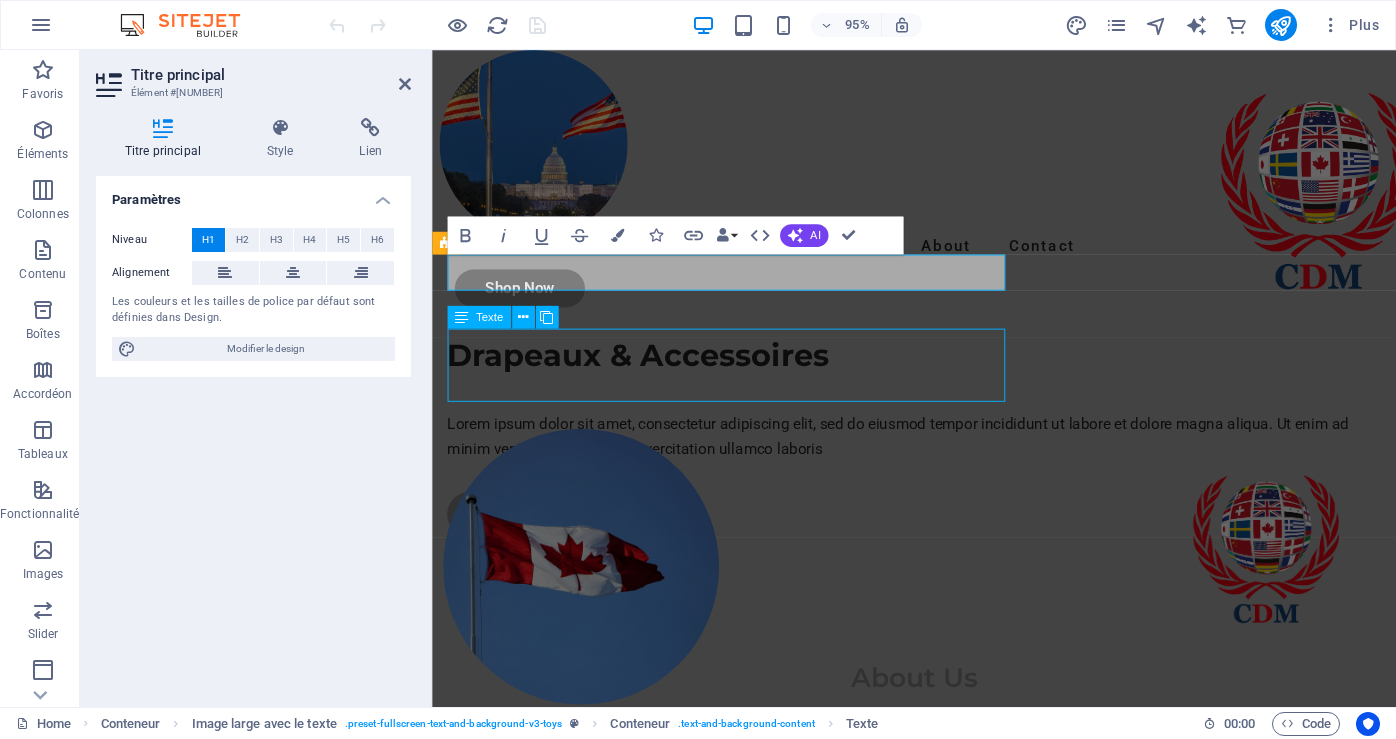 click on "Lorem ipsum dolor sit amet, consectetur adipiscing elit, sed do eiusmod tempor incididunt ut labore et dolore magna aliqua. Ut enim ad minim veniam, quis nostrud exercitation ullamco laboris" at bounding box center (939, 456) 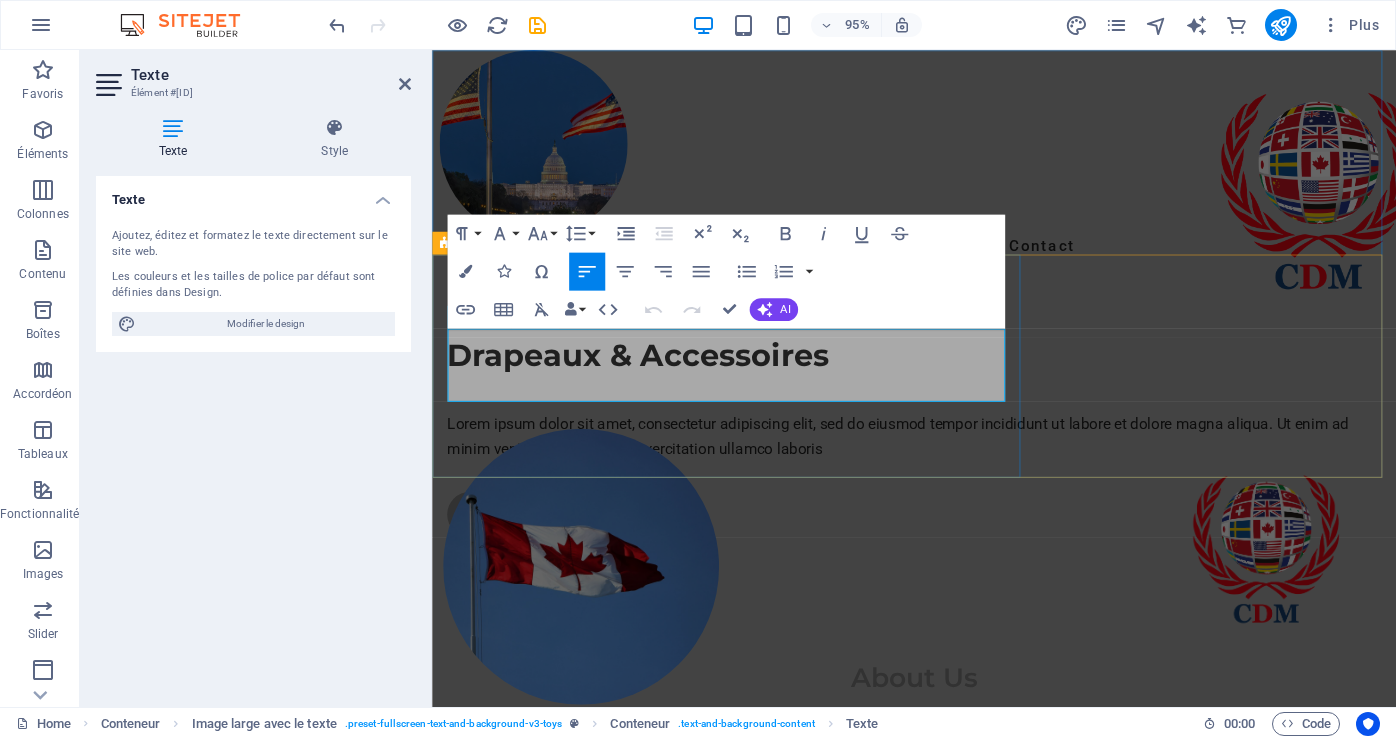 drag, startPoint x: 449, startPoint y: 348, endPoint x: 830, endPoint y: 417, distance: 387.19763 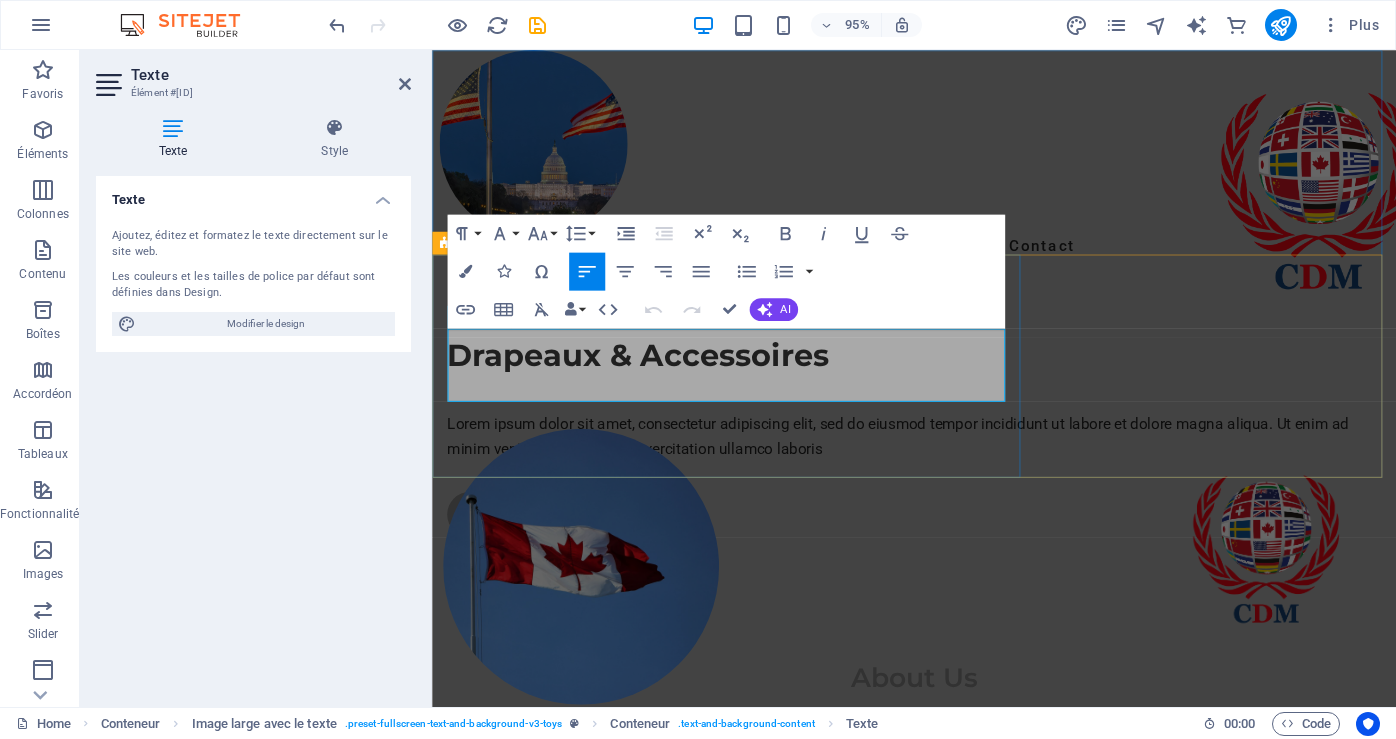 click on "Lorem ipsum dolor sit amet, consectetur adipiscing elit, sed do eiusmod tempor incididunt ut labore et dolore magna aliqua. Ut enim ad minim veniam, quis nostrud exercitation ullamco laboris" at bounding box center (939, 456) 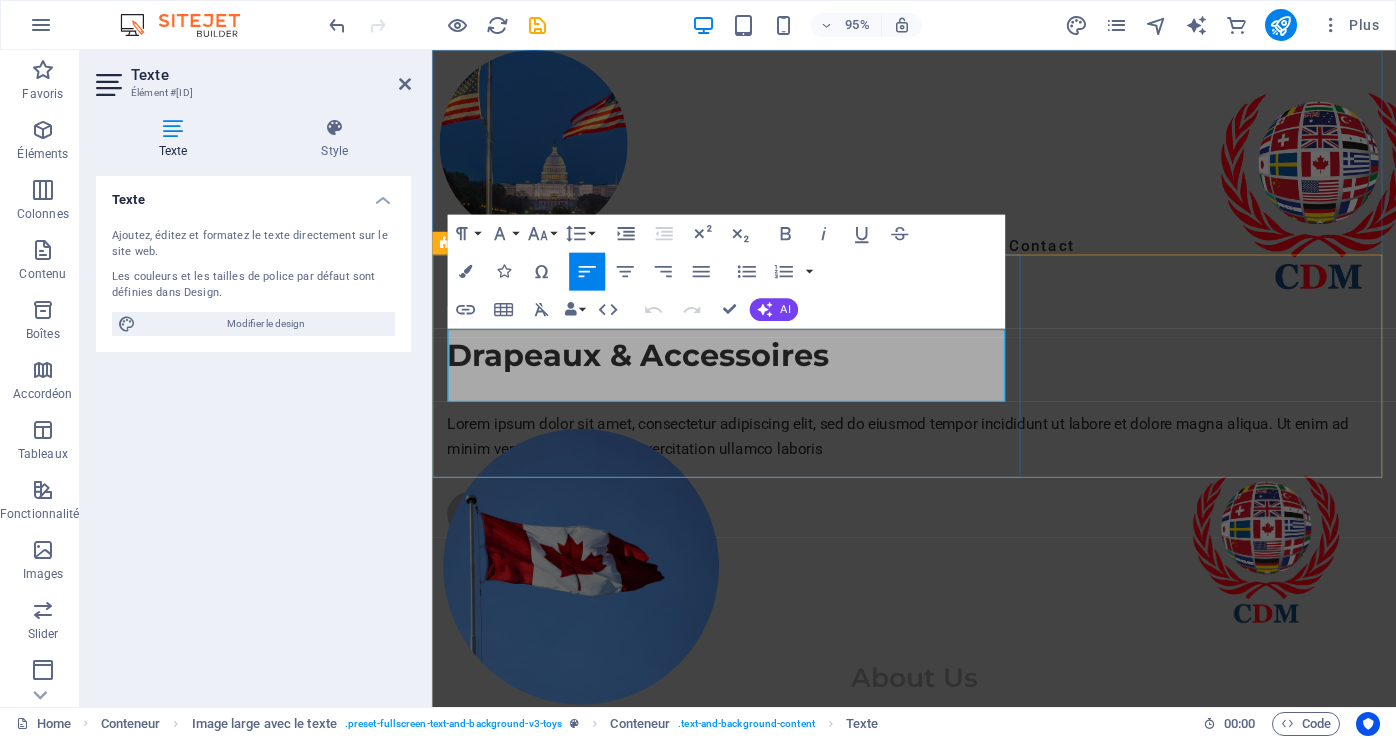 type 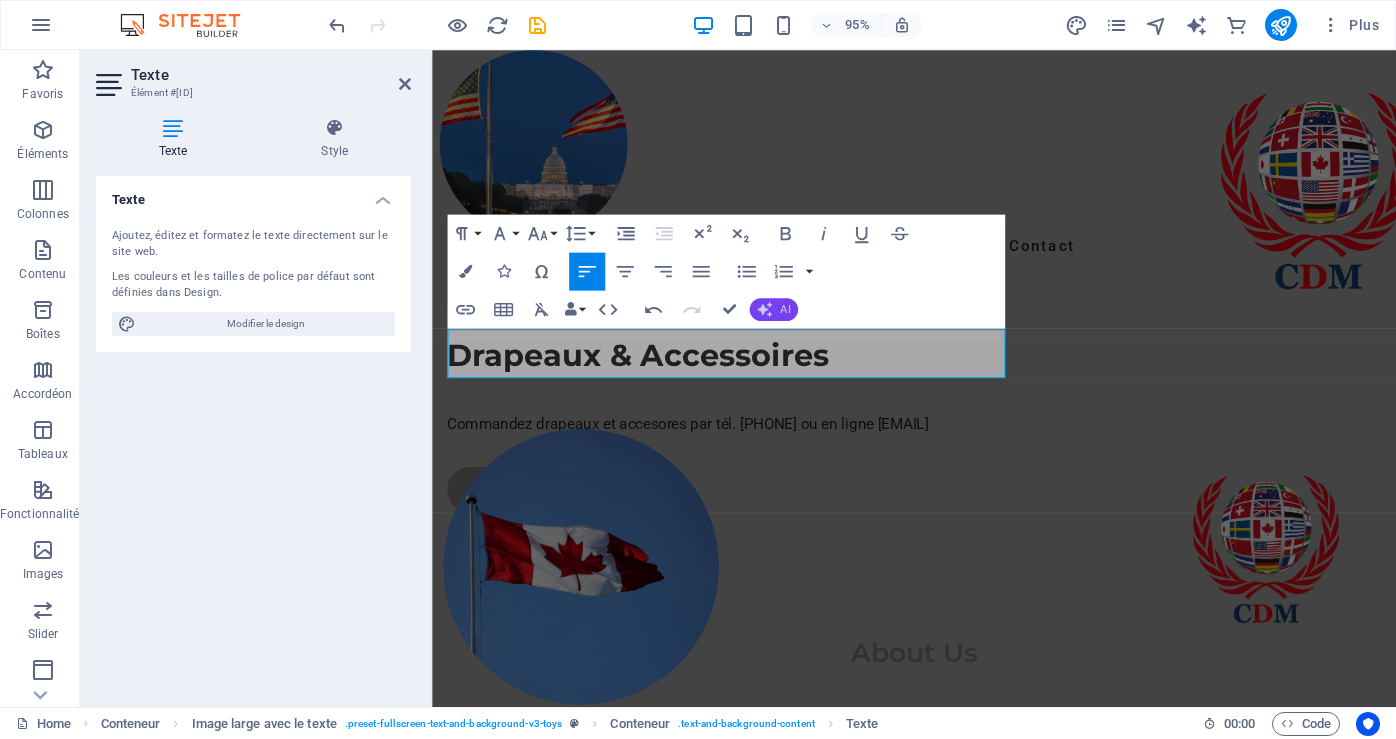 click 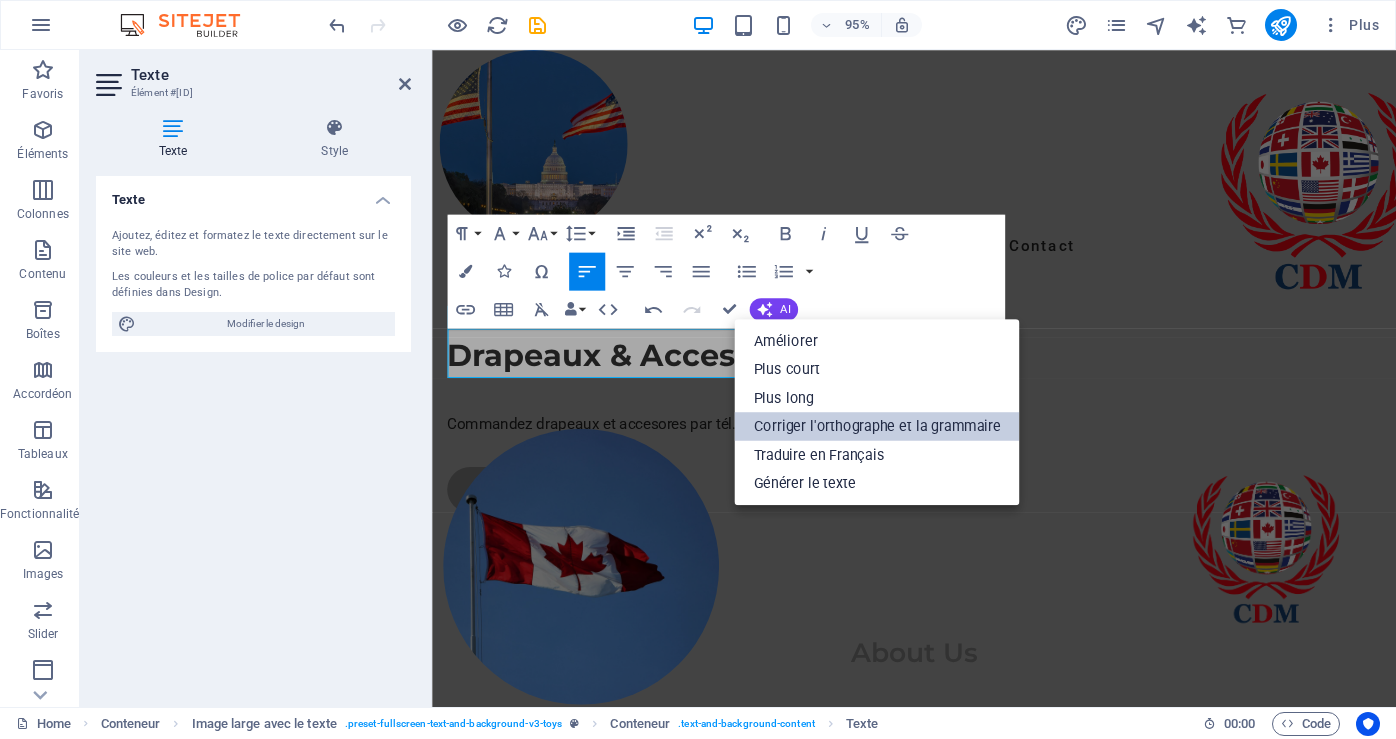 click on "Corriger l'orthographe et la grammaire" at bounding box center (876, 426) 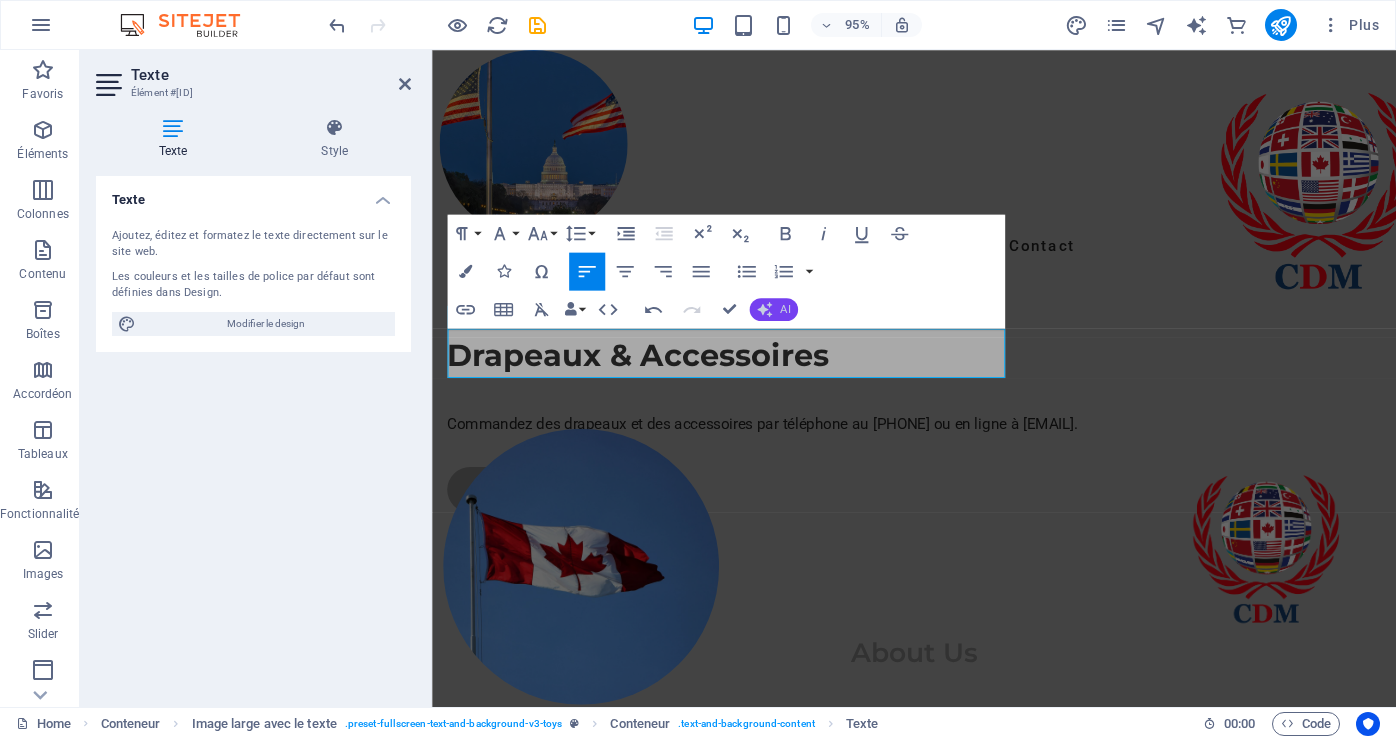 click 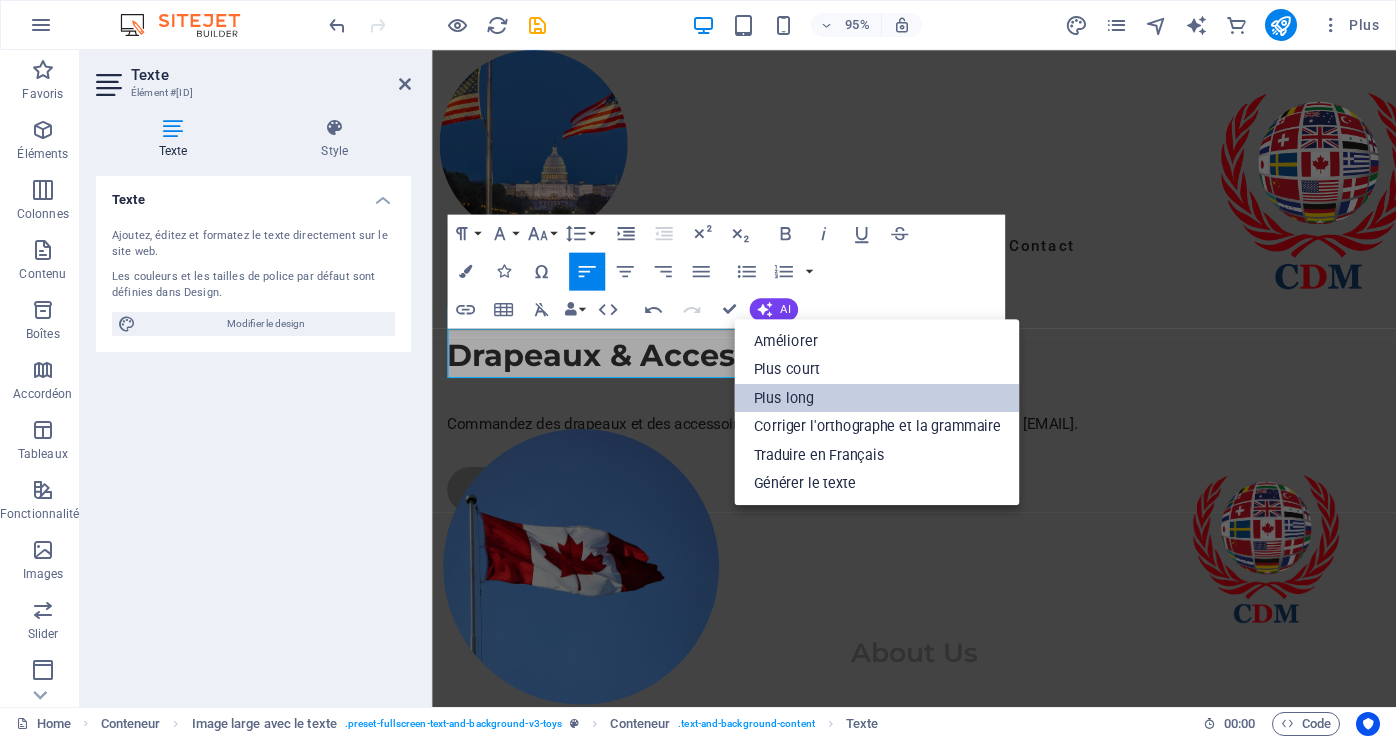 click on "Plus long" at bounding box center [876, 397] 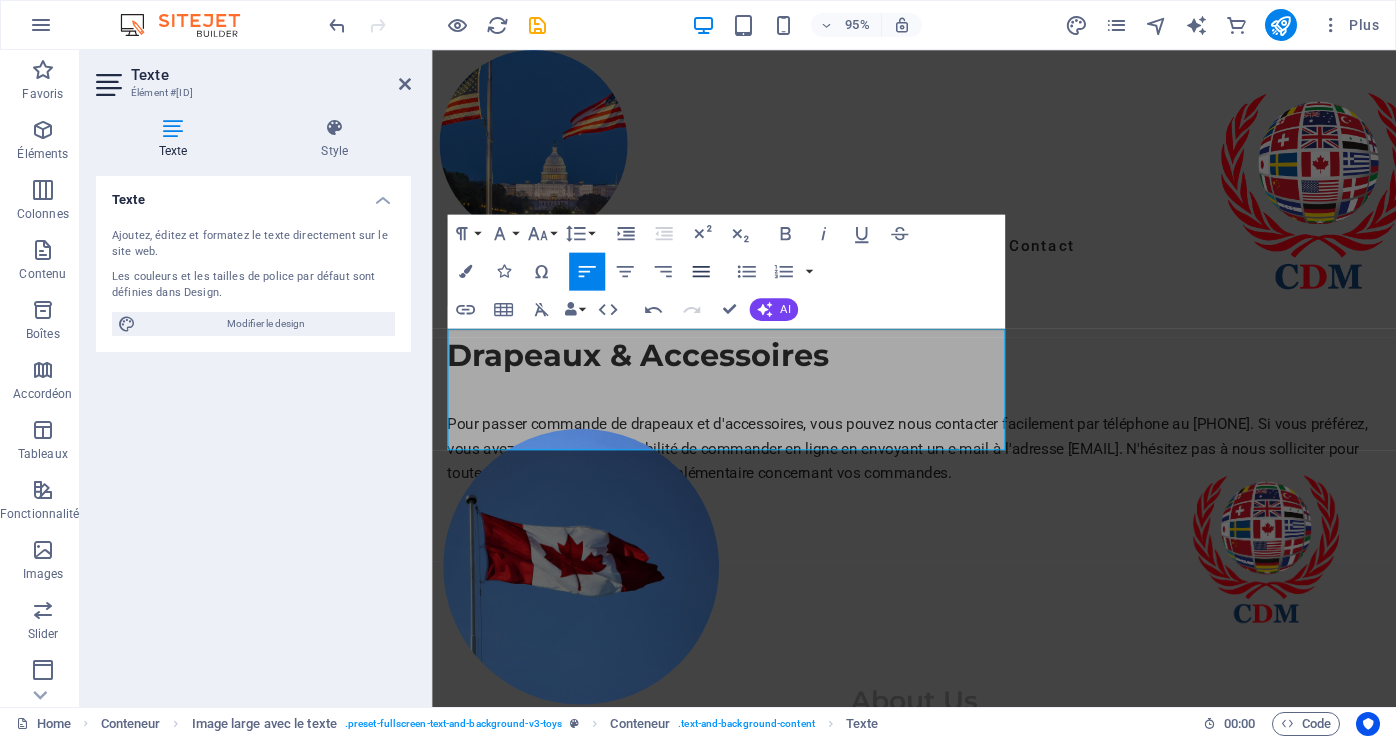 click 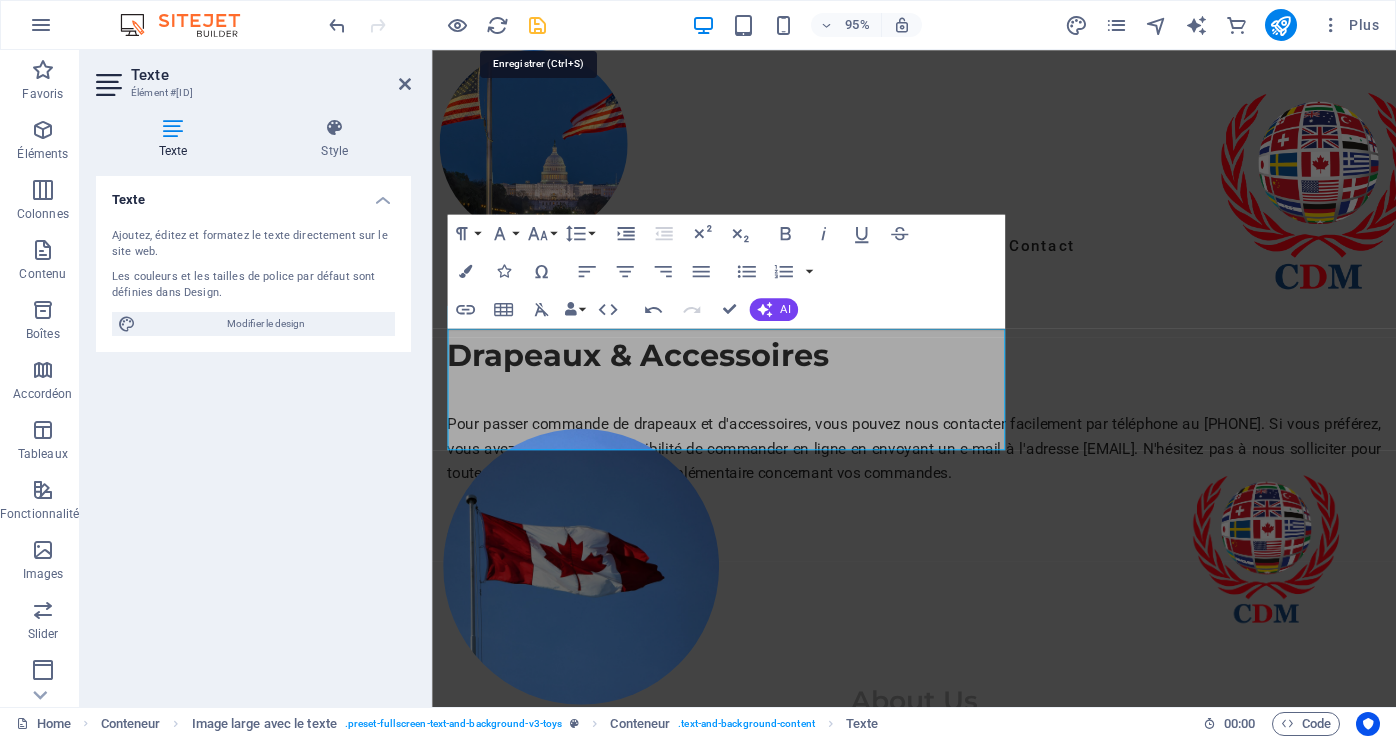 click at bounding box center [537, 25] 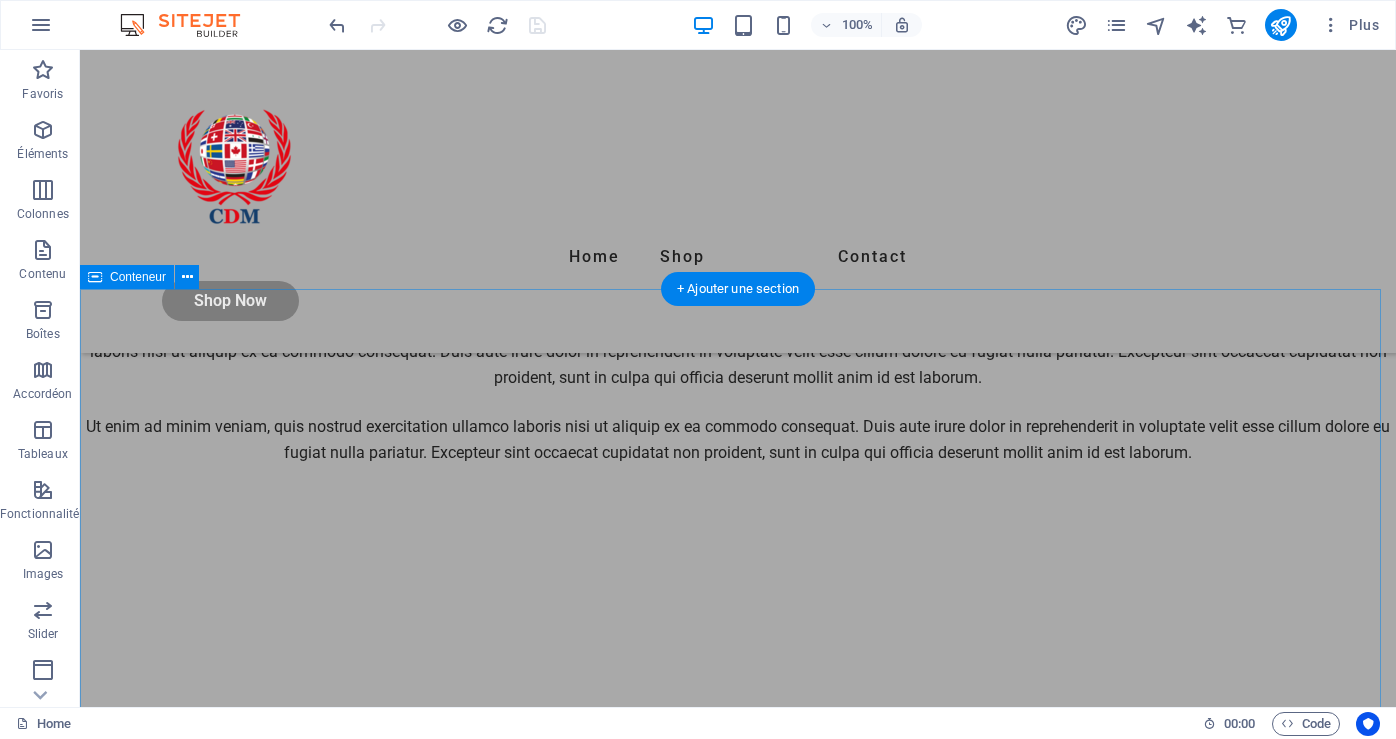 scroll, scrollTop: 200, scrollLeft: 0, axis: vertical 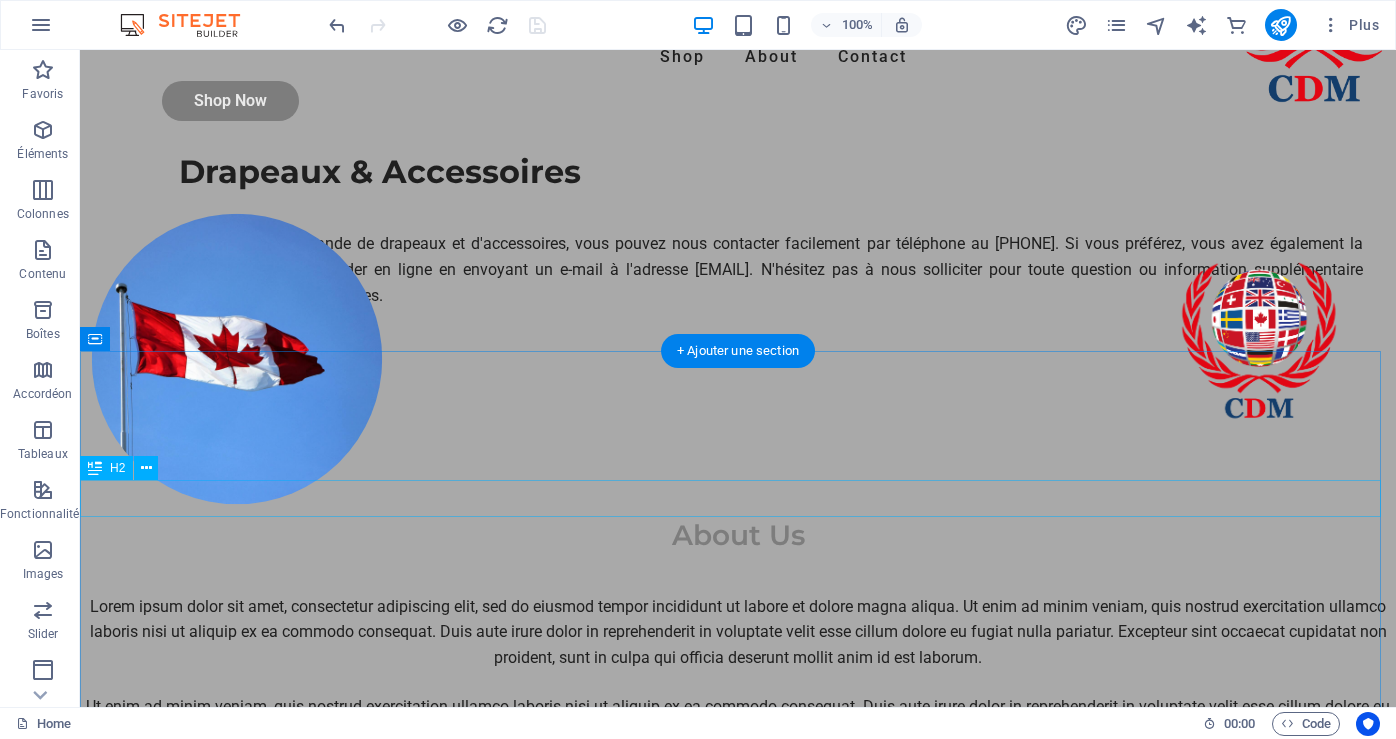 click on "About Us" at bounding box center [738, 535] 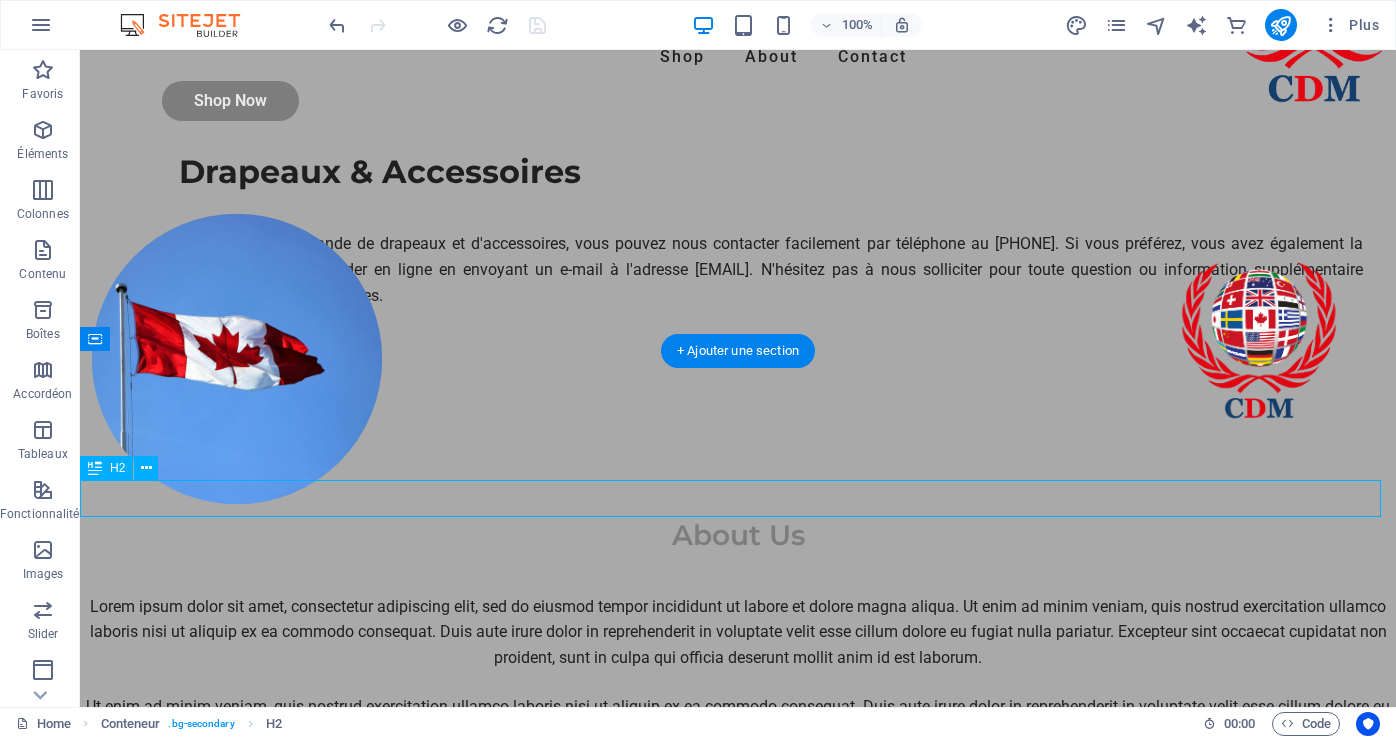 click on "About Us" at bounding box center (738, 535) 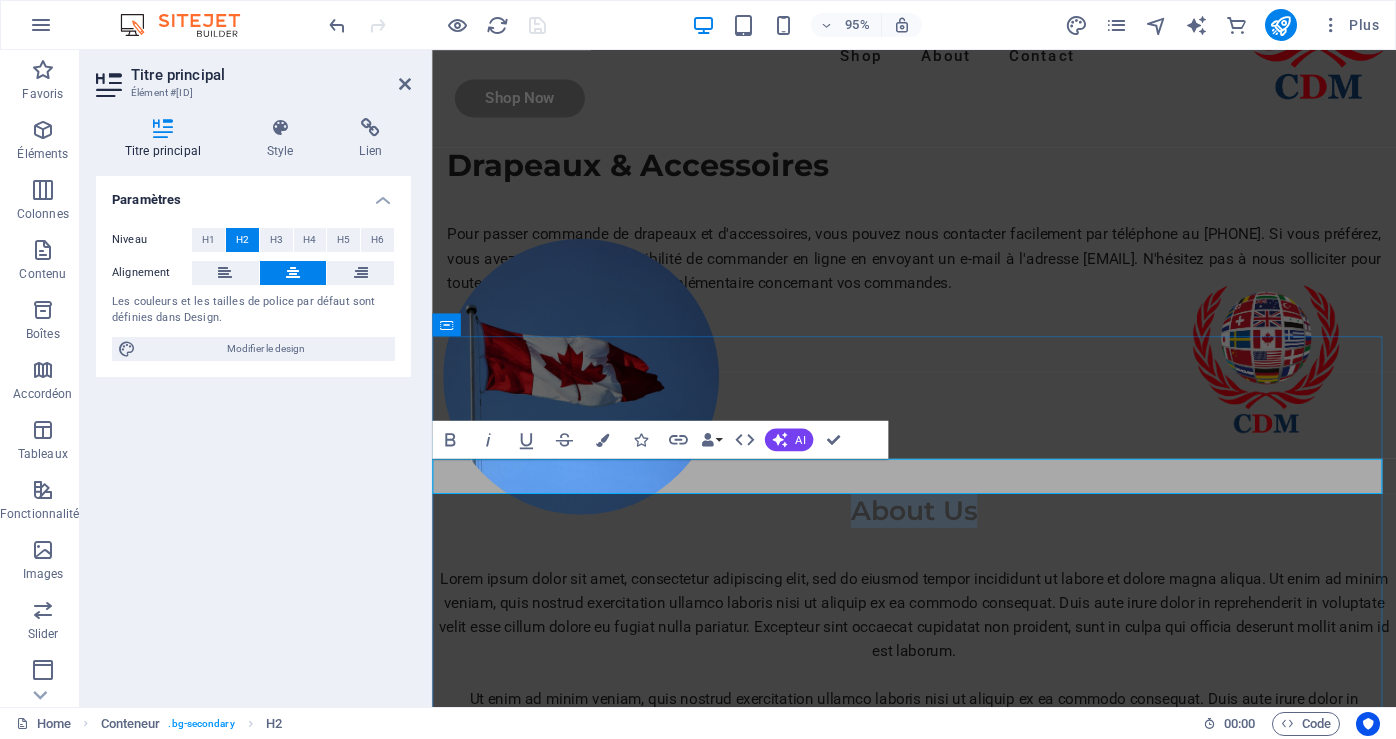 click on "About Us" at bounding box center (939, 535) 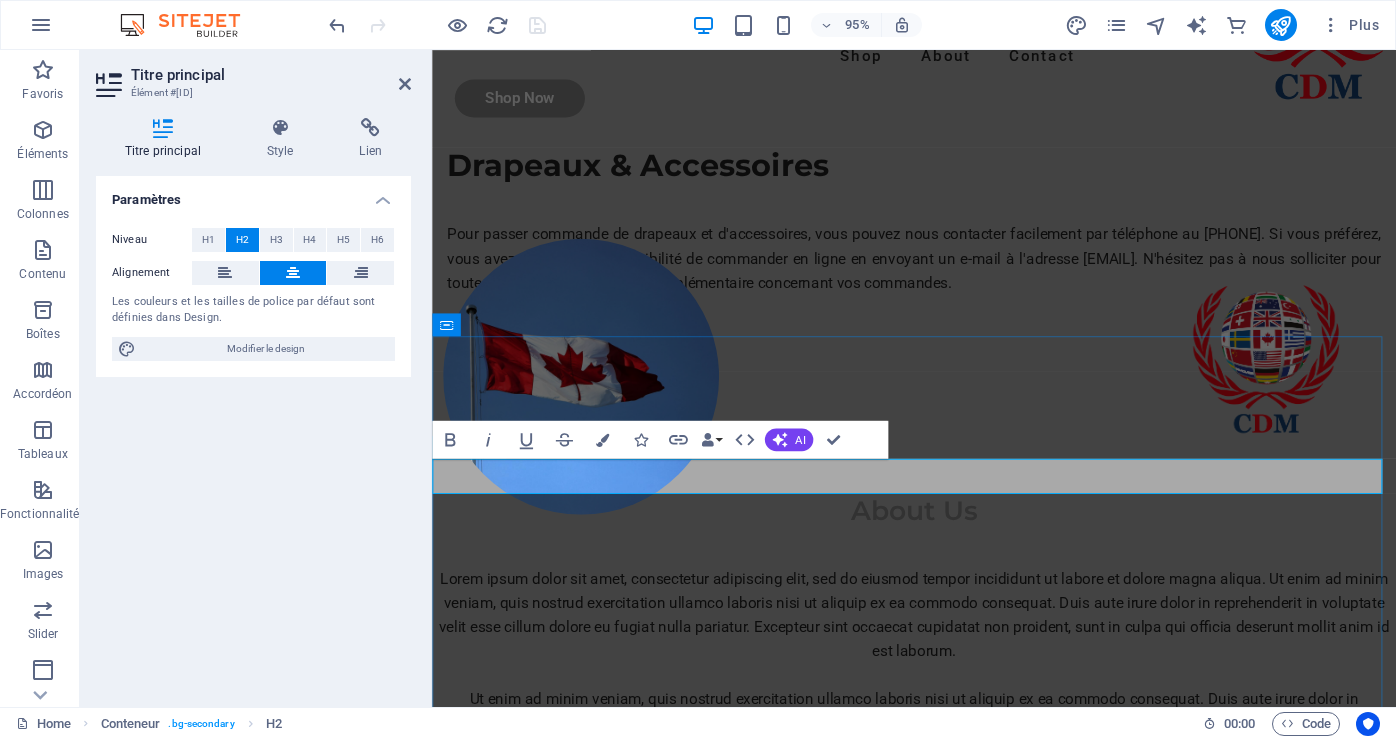 click on "About Us" at bounding box center (939, 535) 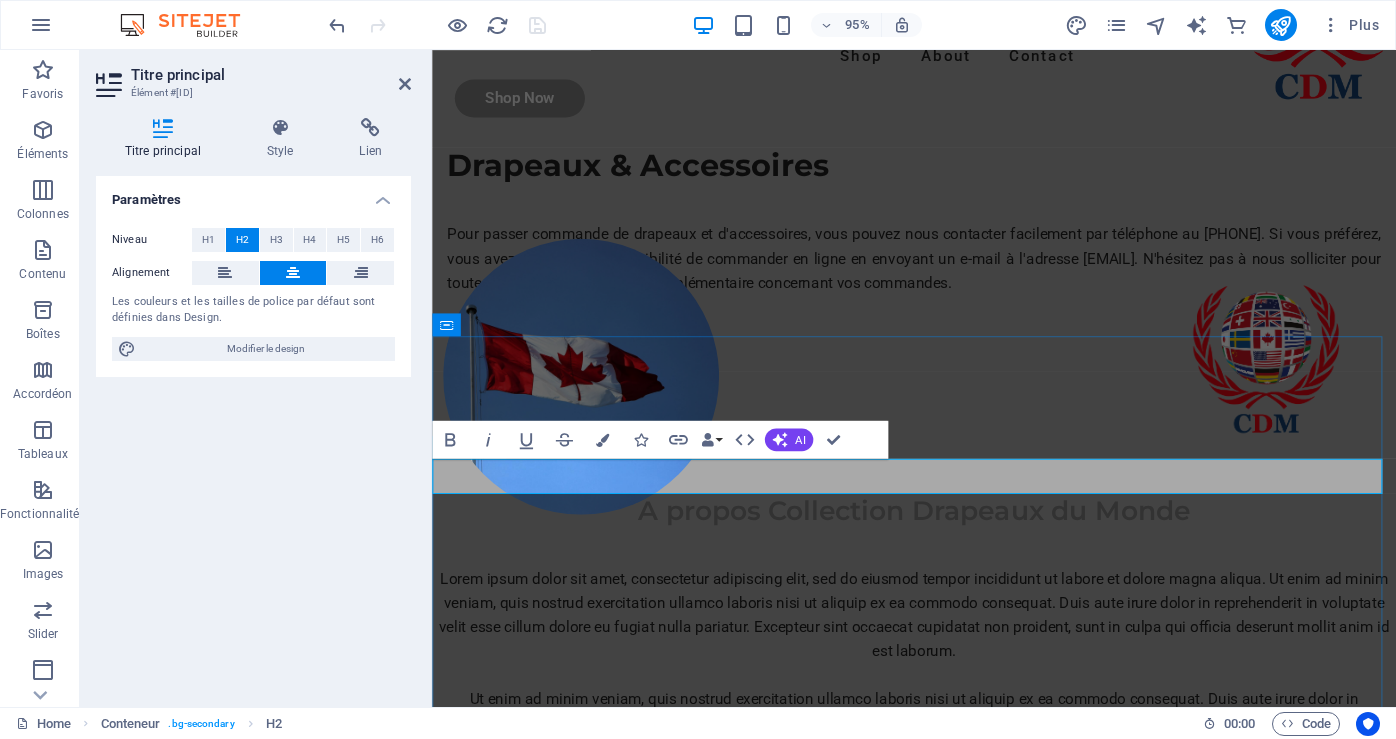 click on "A propos Collection Drapeaux du Monde" at bounding box center [939, 535] 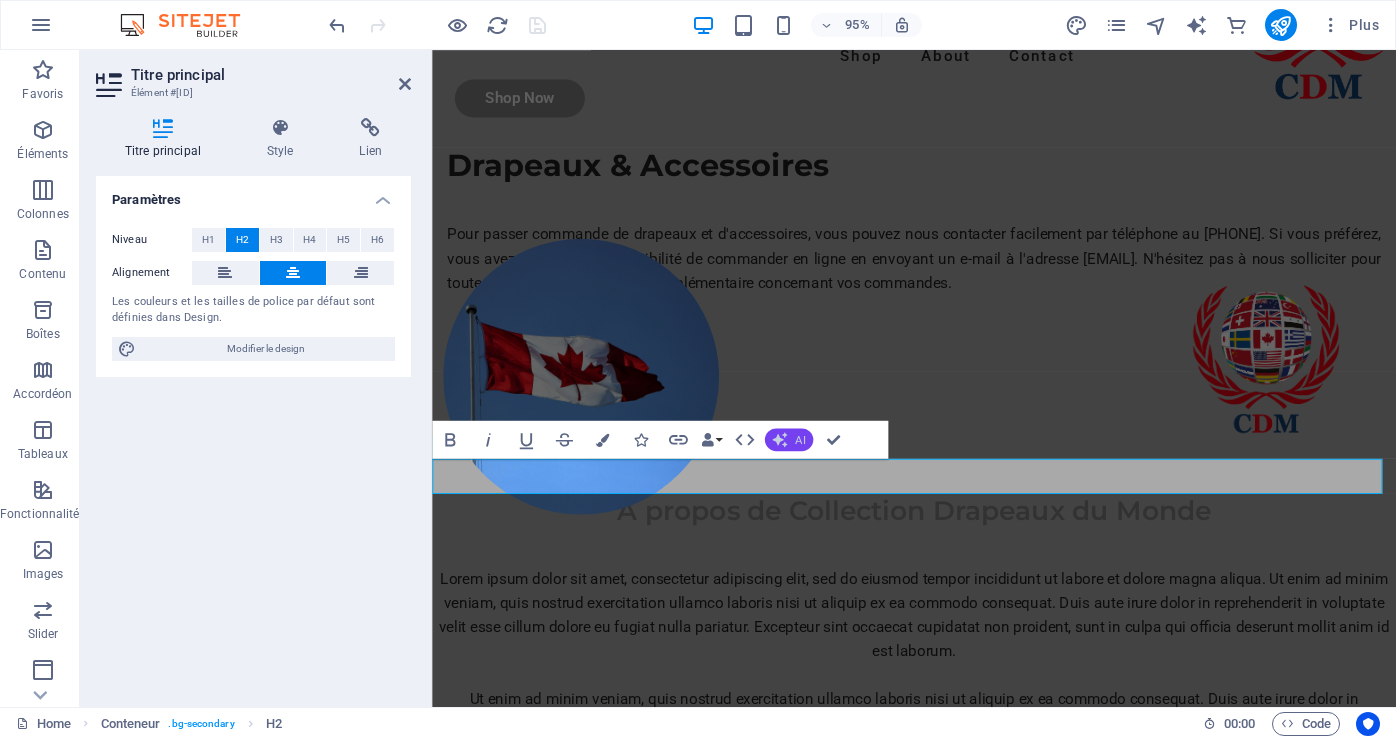 click 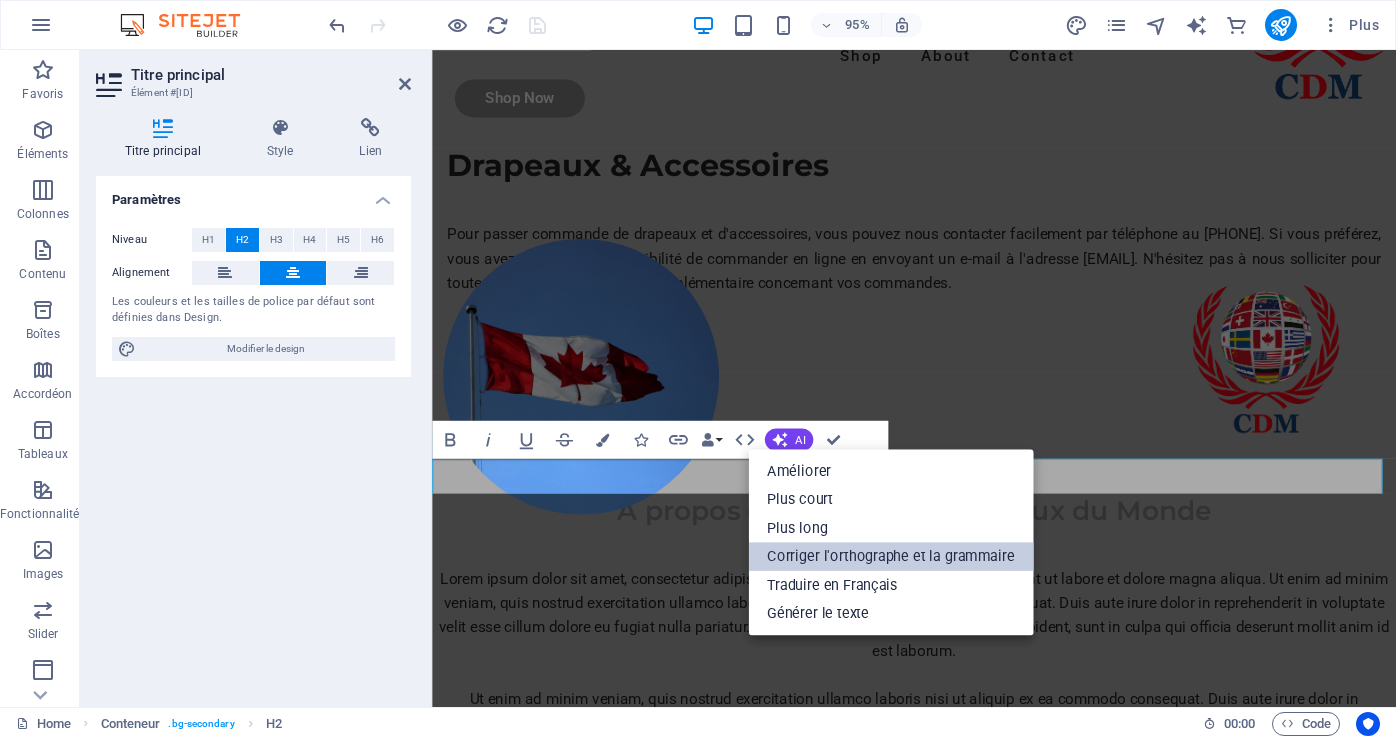 click on "Corriger l'orthographe et la grammaire" at bounding box center [890, 556] 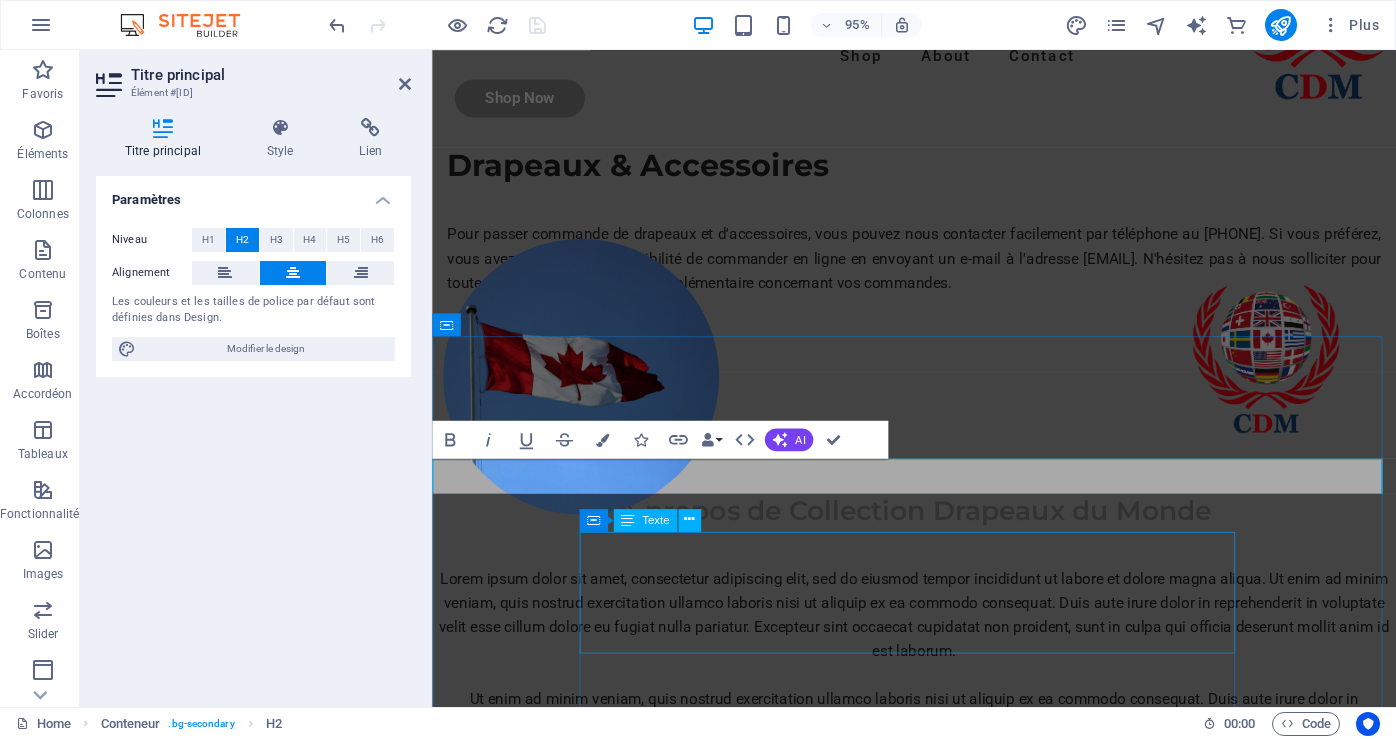 click on "Lorem ipsum dolor sit amet, consectetur adipiscing elit, sed do eiusmod tempor incididunt ut labore et dolore magna aliqua. Ut enim ad minim veniam, quis nostrud exercitation ullamco laboris nisi ut aliquip ex ea commodo consequat. Duis aute irure dolor in reprehenderit in voluptate velit esse cillum dolore eu fugiat nulla pariatur. Excepteur sint occaecat cupidatat non proident, sunt in culpa qui officia deserunt mollit anim id est laborum." at bounding box center [939, 645] 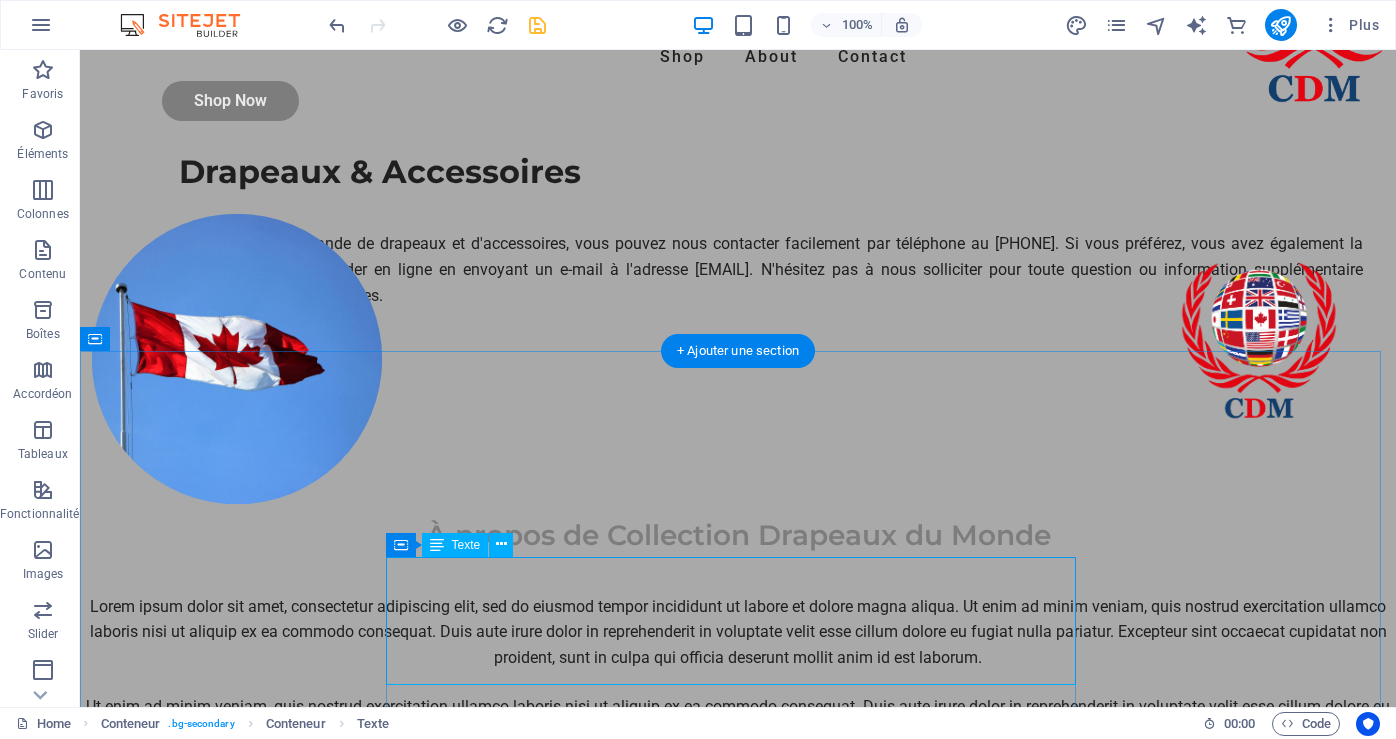 click on "Lorem ipsum dolor sit amet, consectetur adipiscing elit, sed do eiusmod tempor incididunt ut labore et dolore magna aliqua. Ut enim ad minim veniam, quis nostrud exercitation ullamco laboris nisi ut aliquip ex ea commodo consequat. Duis aute irure dolor in reprehenderit in voluptate velit esse cillum dolore eu fugiat nulla pariatur. Excepteur sint occaecat cupidatat non proident, sunt in culpa qui officia deserunt mollit anim id est laborum." at bounding box center [738, 632] 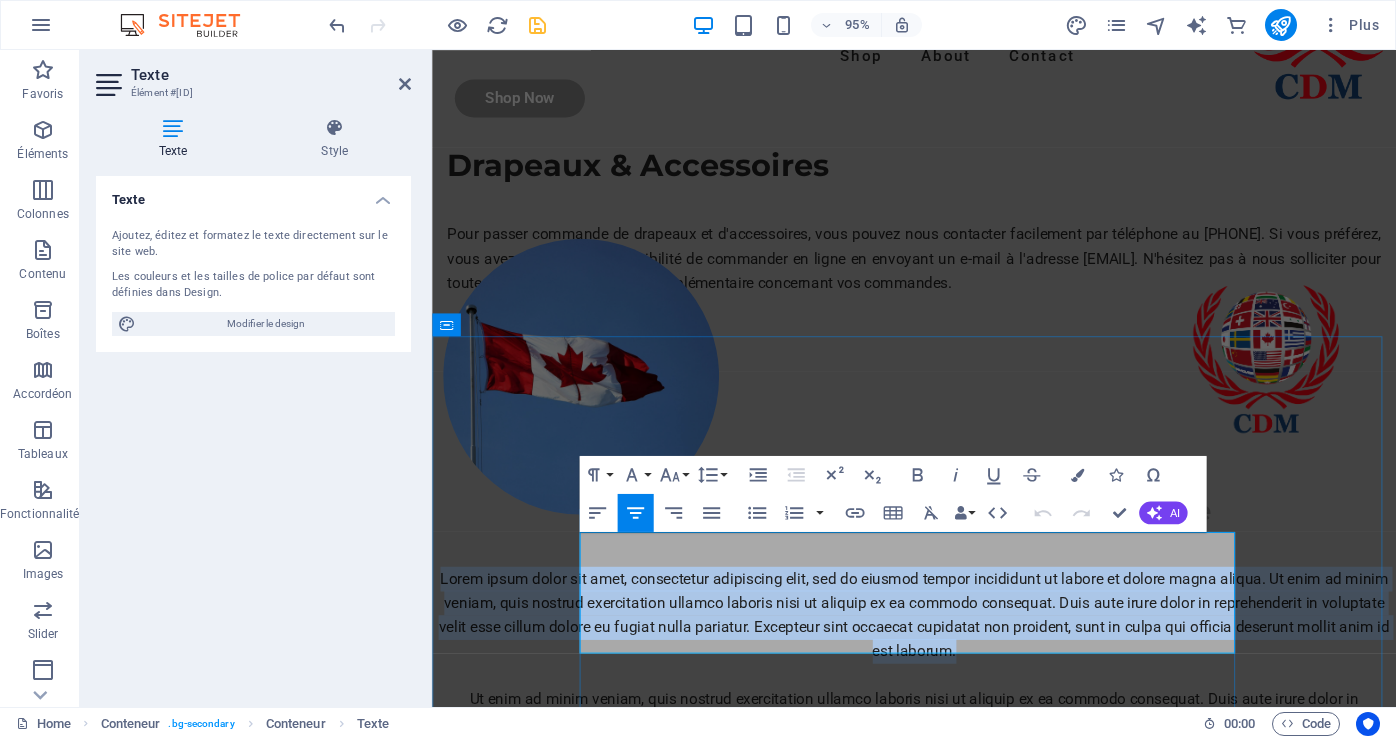 drag, startPoint x: 601, startPoint y: 571, endPoint x: 1262, endPoint y: 672, distance: 668.6718 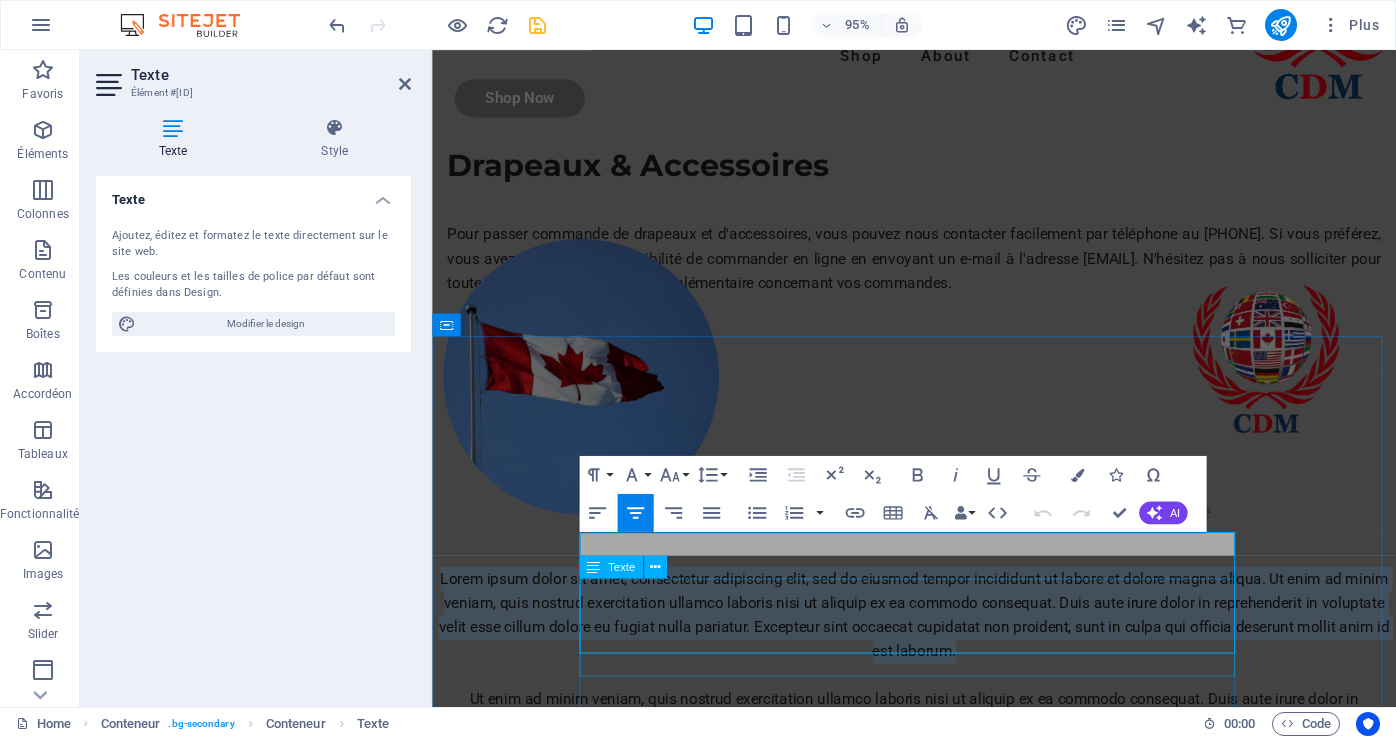 type 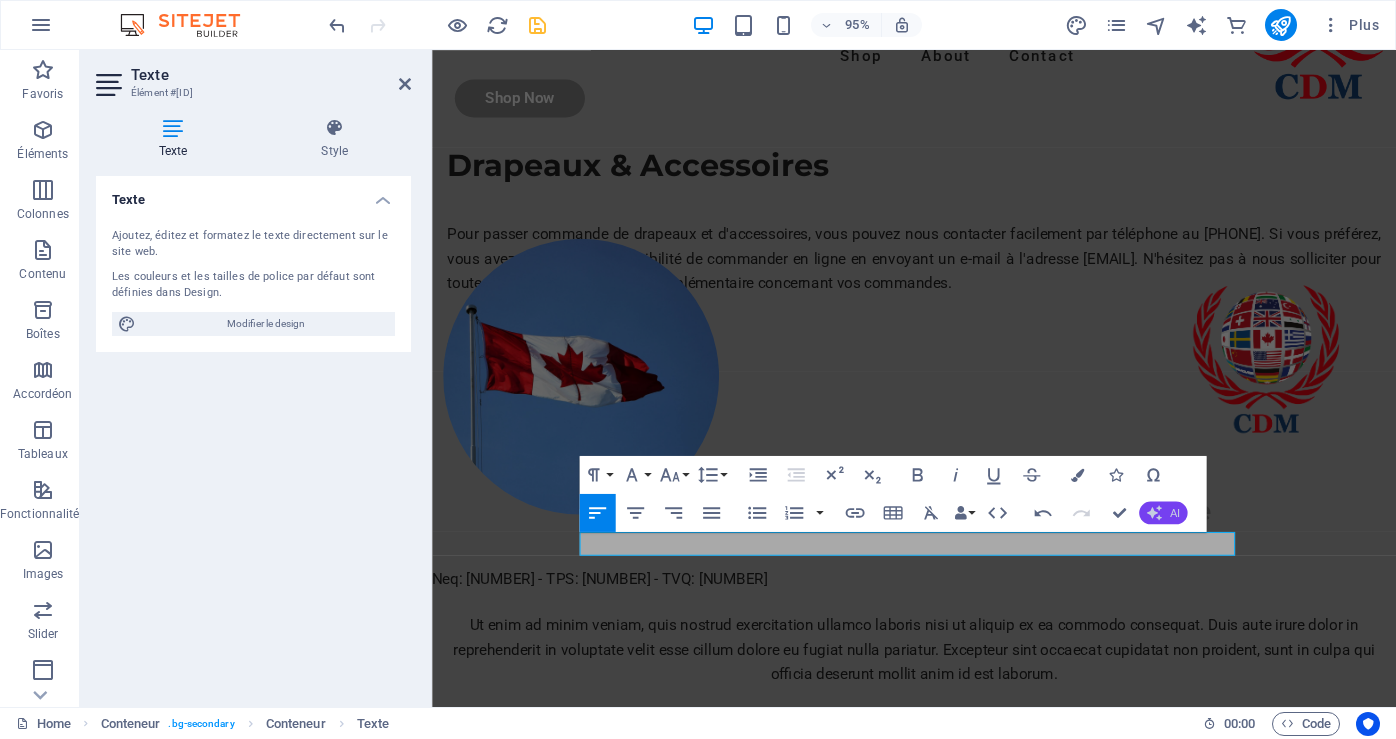 click on "AI" at bounding box center [1163, 512] 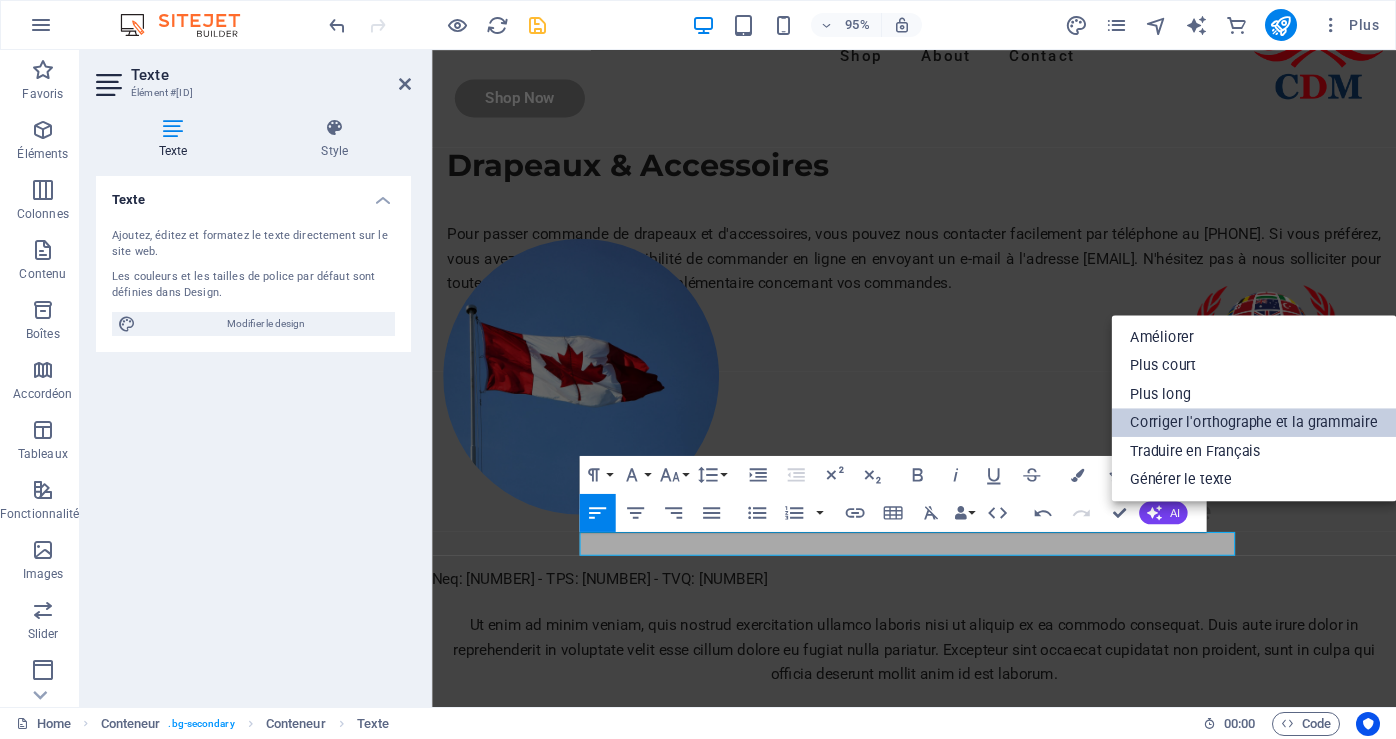 click on "Corriger l'orthographe et la grammaire" at bounding box center (1253, 422) 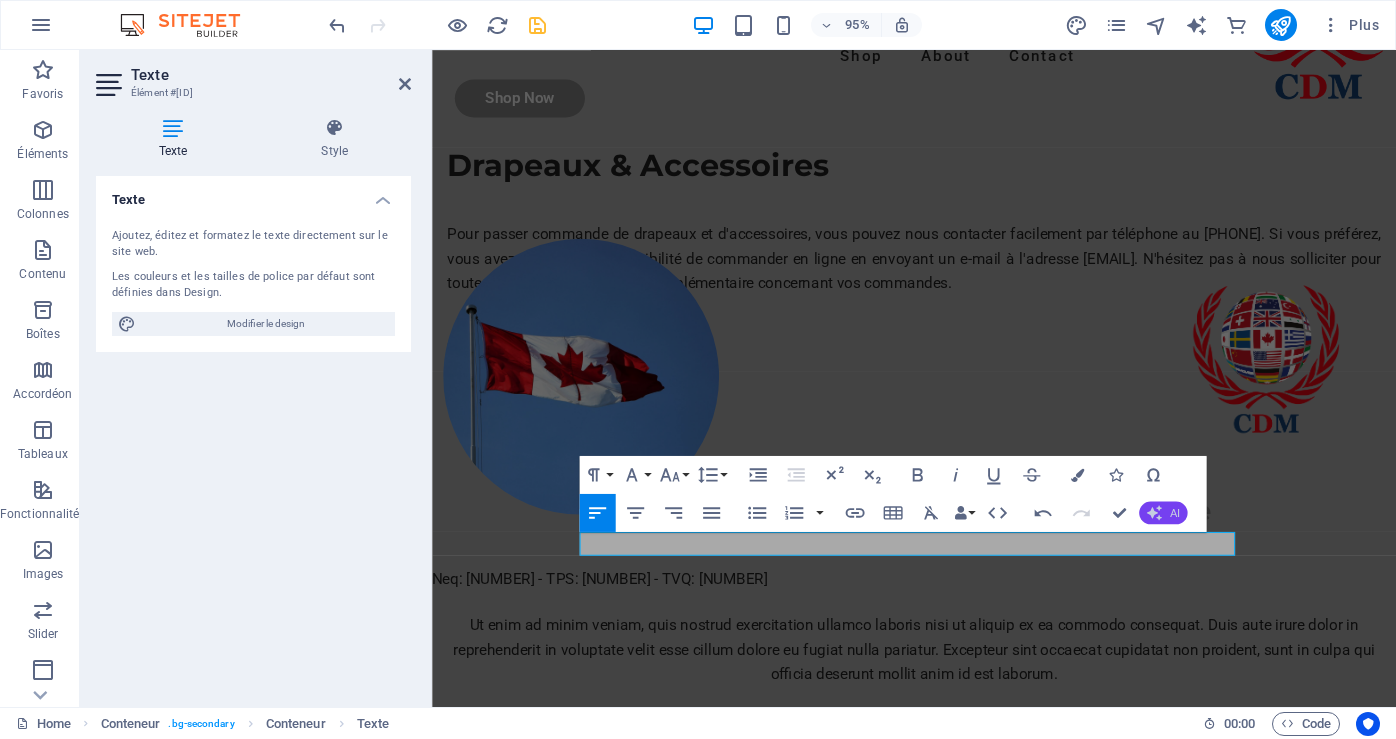 click on "AI" at bounding box center [1174, 512] 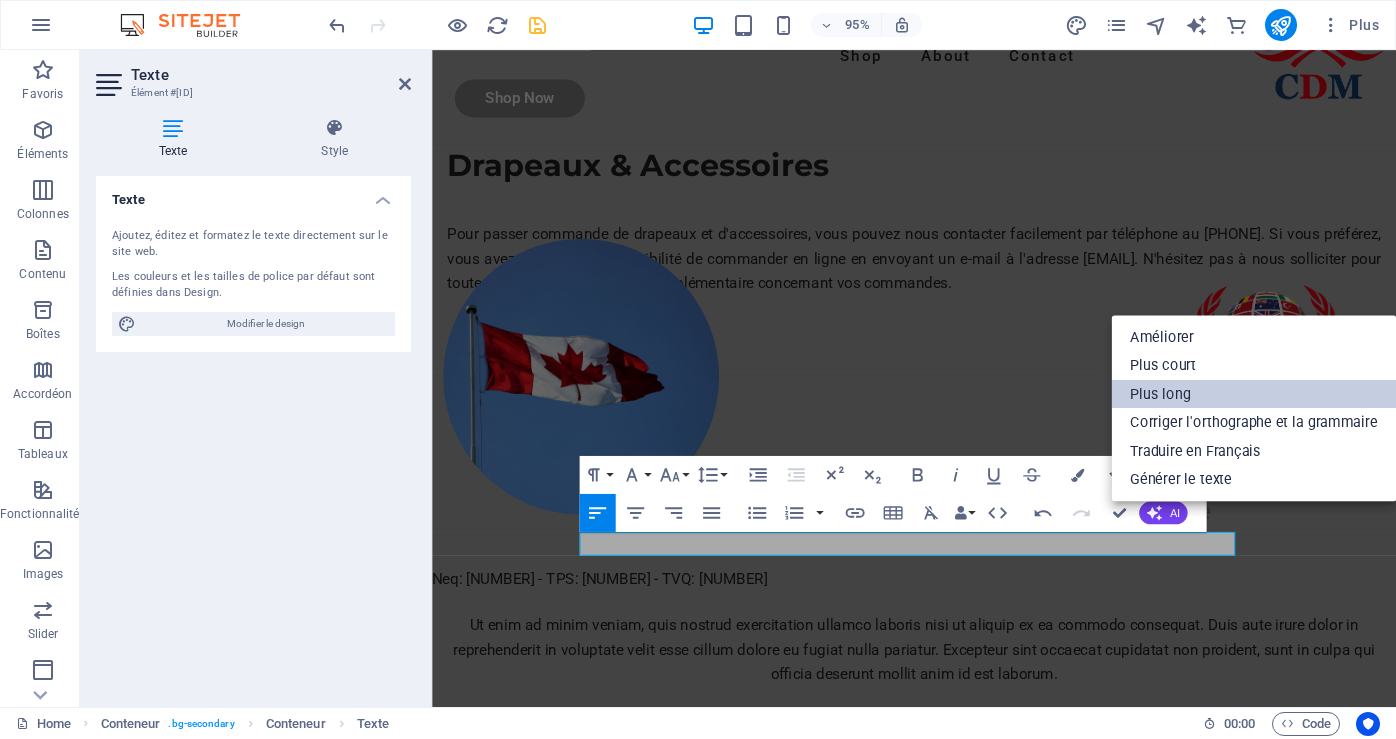 click on "Plus long" at bounding box center [1253, 393] 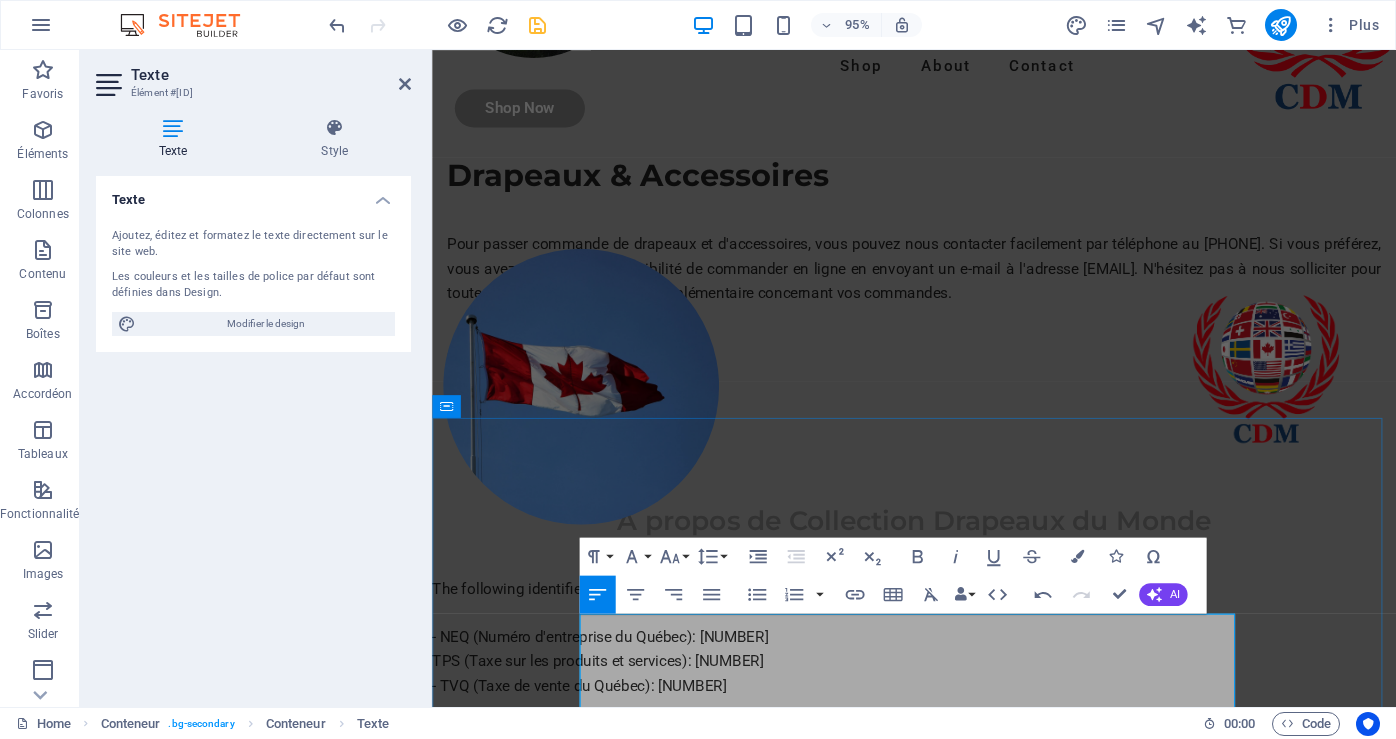 scroll, scrollTop: 300, scrollLeft: 0, axis: vertical 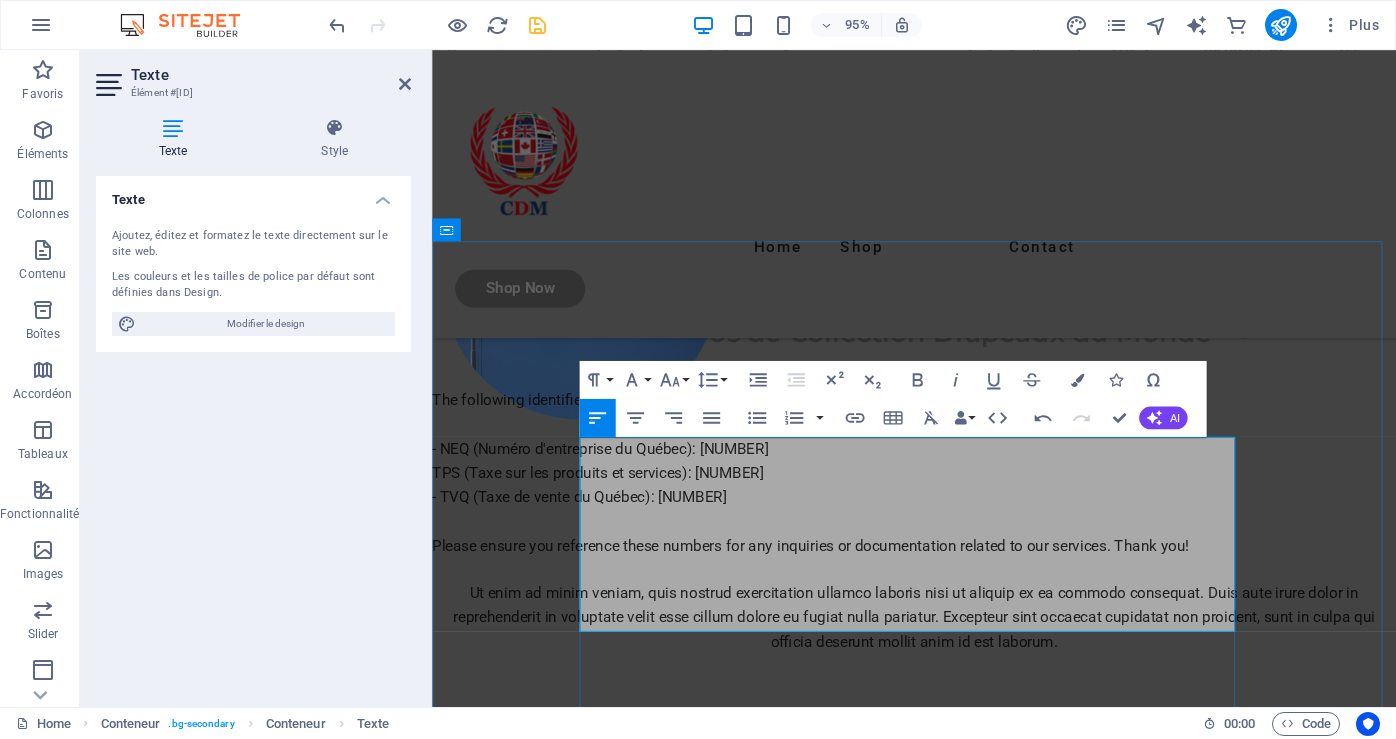 drag, startPoint x: 782, startPoint y: 532, endPoint x: 1165, endPoint y: 556, distance: 383.75122 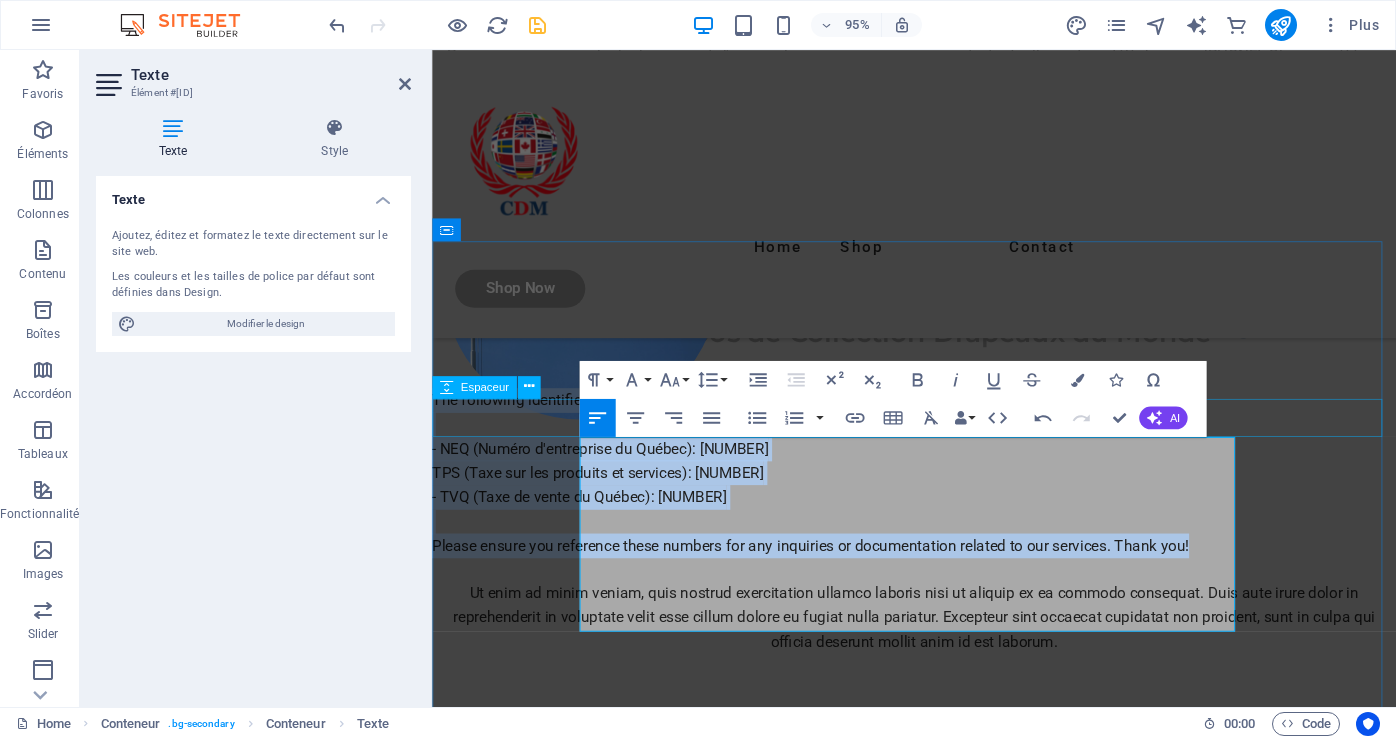 drag, startPoint x: 745, startPoint y: 648, endPoint x: 578, endPoint y: 449, distance: 259.78836 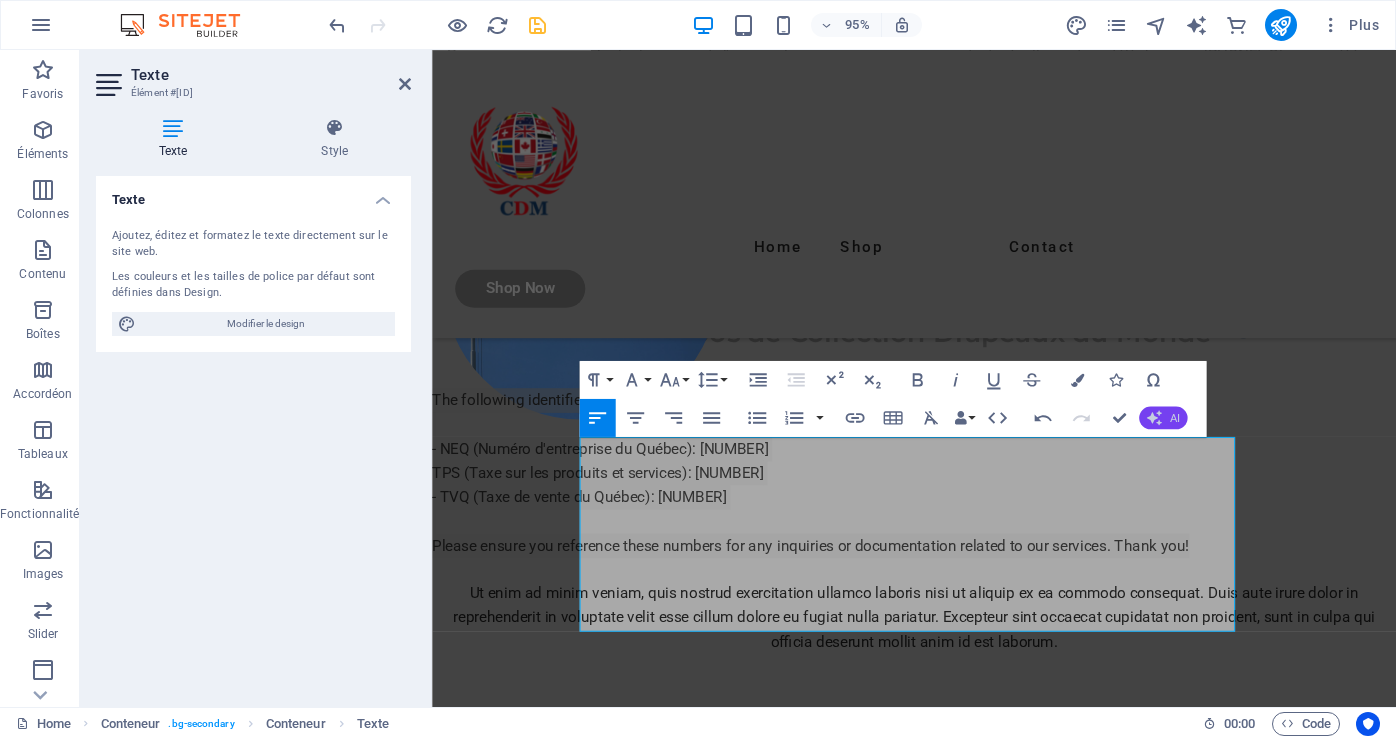 click on "AI" at bounding box center (1163, 417) 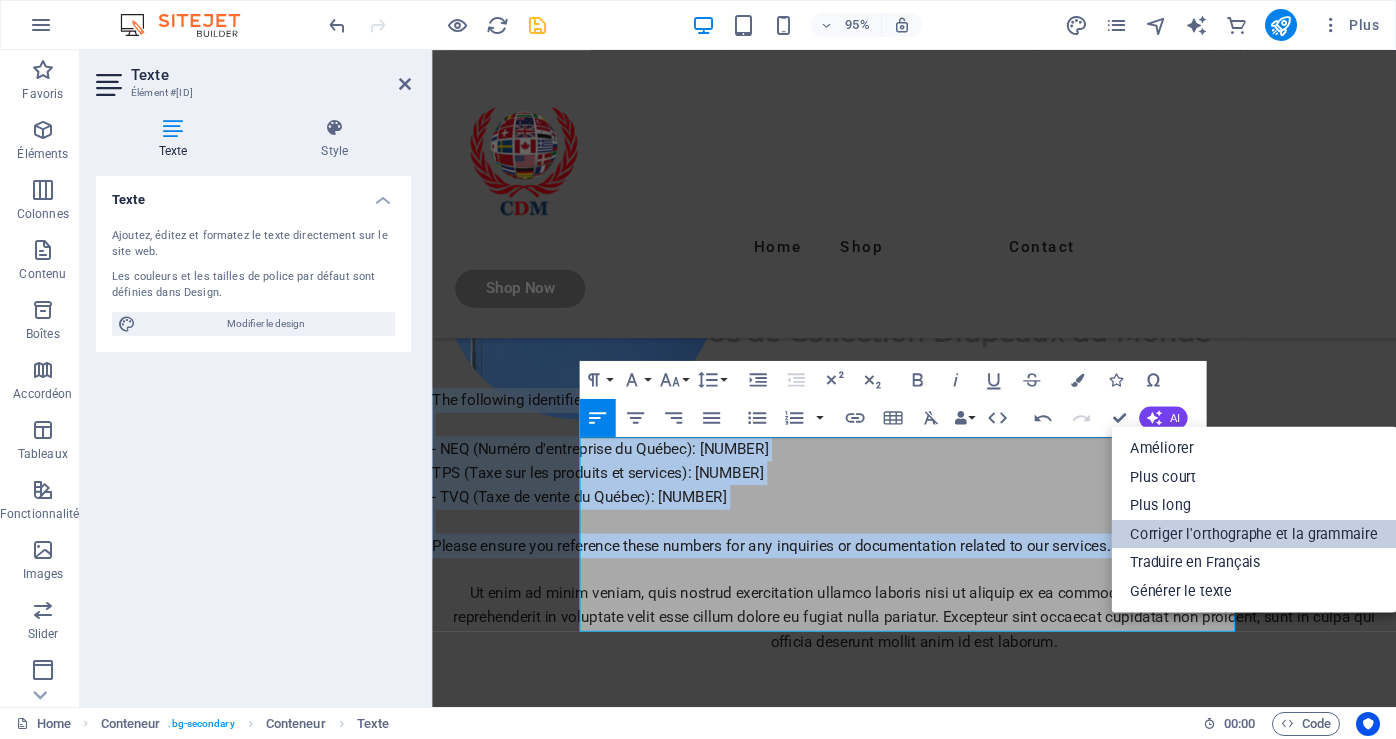 click on "Corriger l'orthographe et la grammaire" at bounding box center (1253, 534) 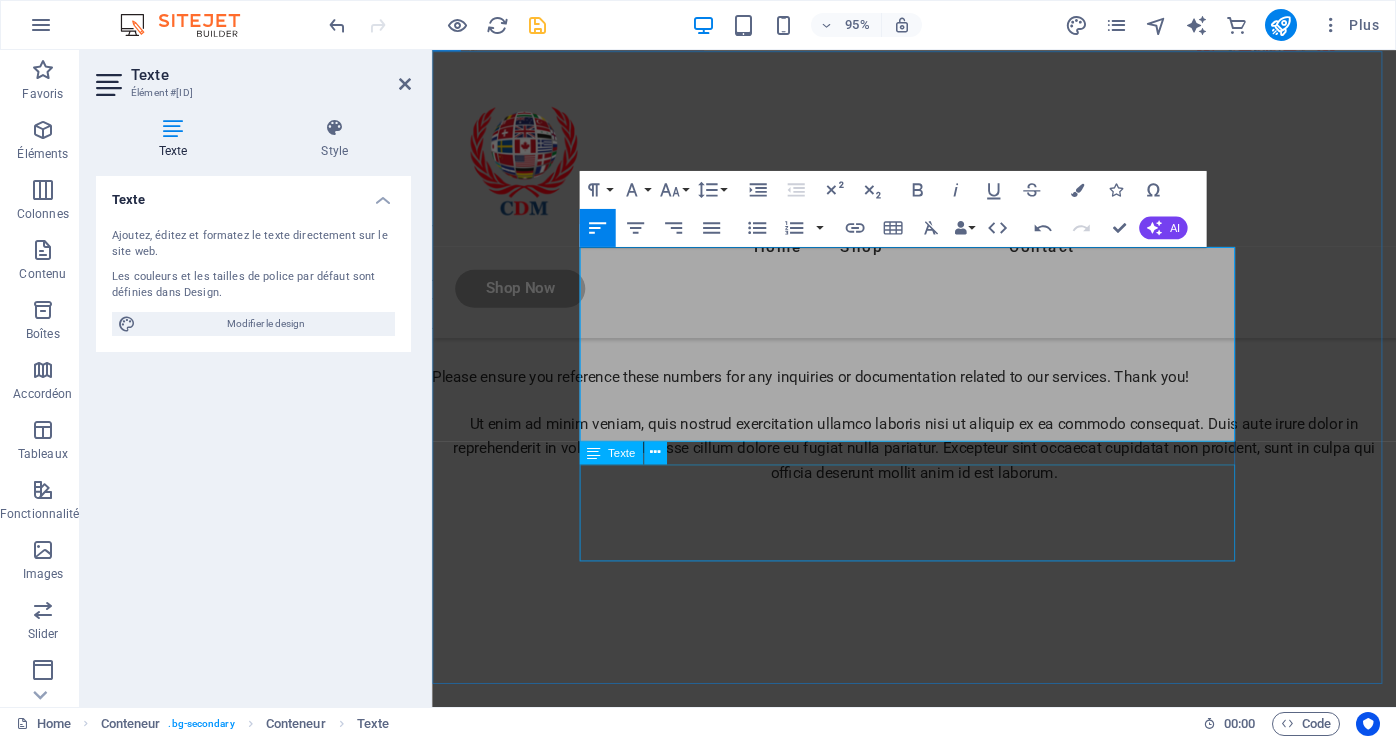 scroll, scrollTop: 500, scrollLeft: 0, axis: vertical 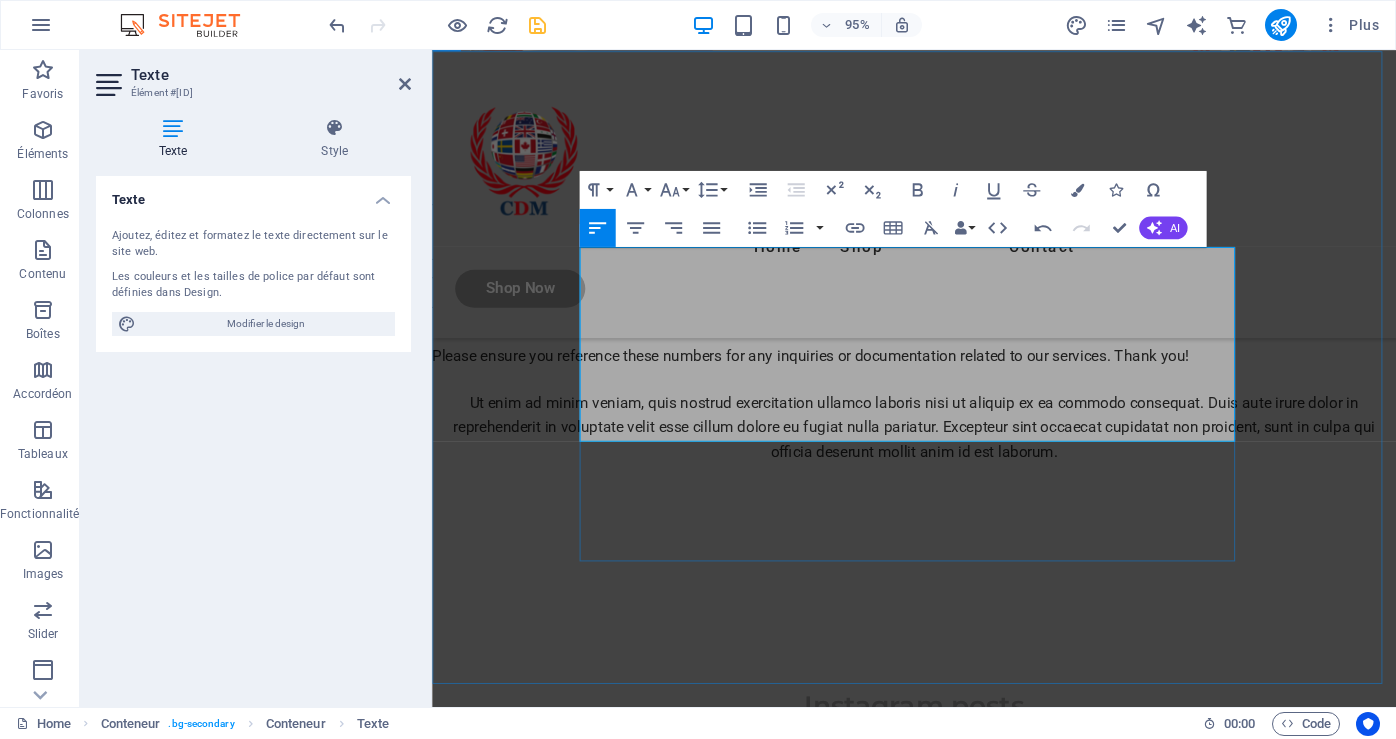 click on "The following identifiers are vital for our records and transactions: - NEQ (Numéro d'entreprise du Québec): [NUMBER] - TPS (Taxe sur les produits et services): [NUMBER] - TVQ (Taxe de vente du Québec): [NUMBER] Please ensure you reference these numbers for any inquiries or documentation related to our services. Thank you!" at bounding box center (939, 295) 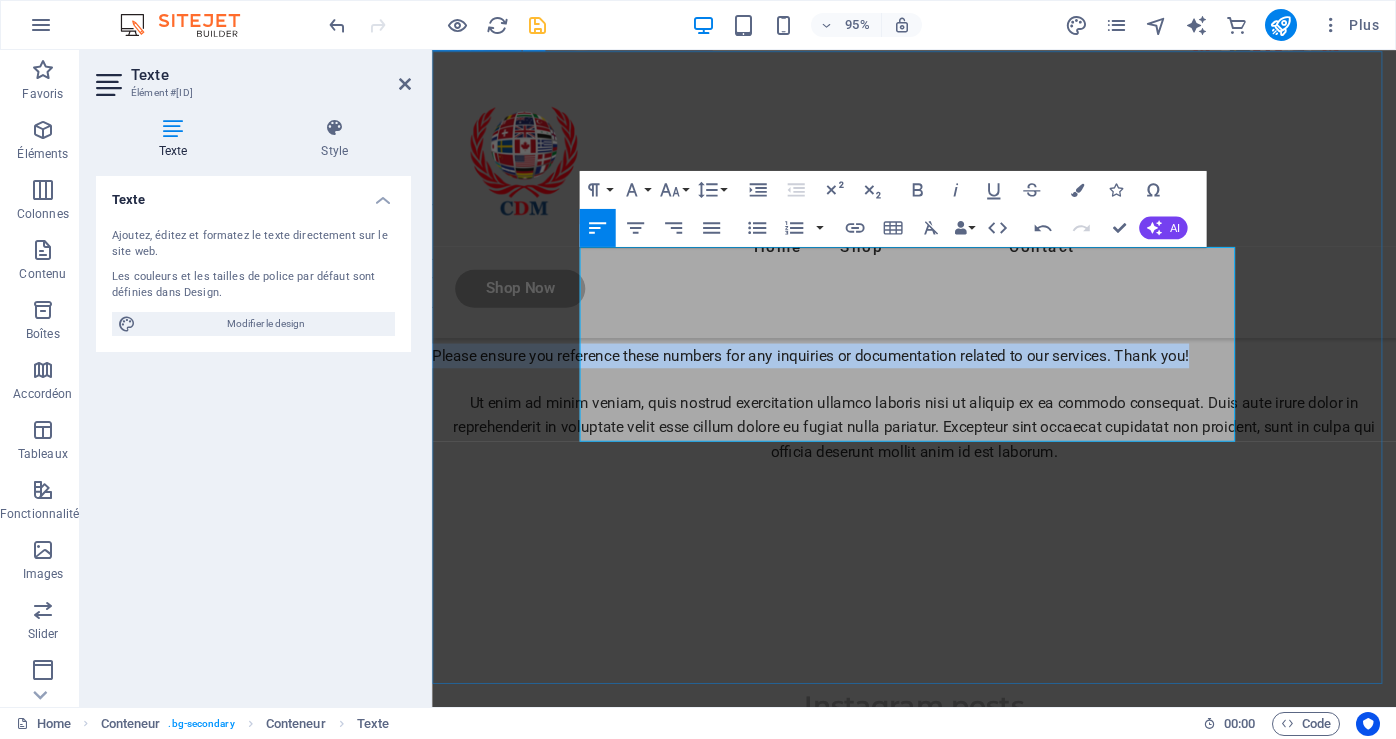 drag, startPoint x: 734, startPoint y: 452, endPoint x: 578, endPoint y: 413, distance: 160.80112 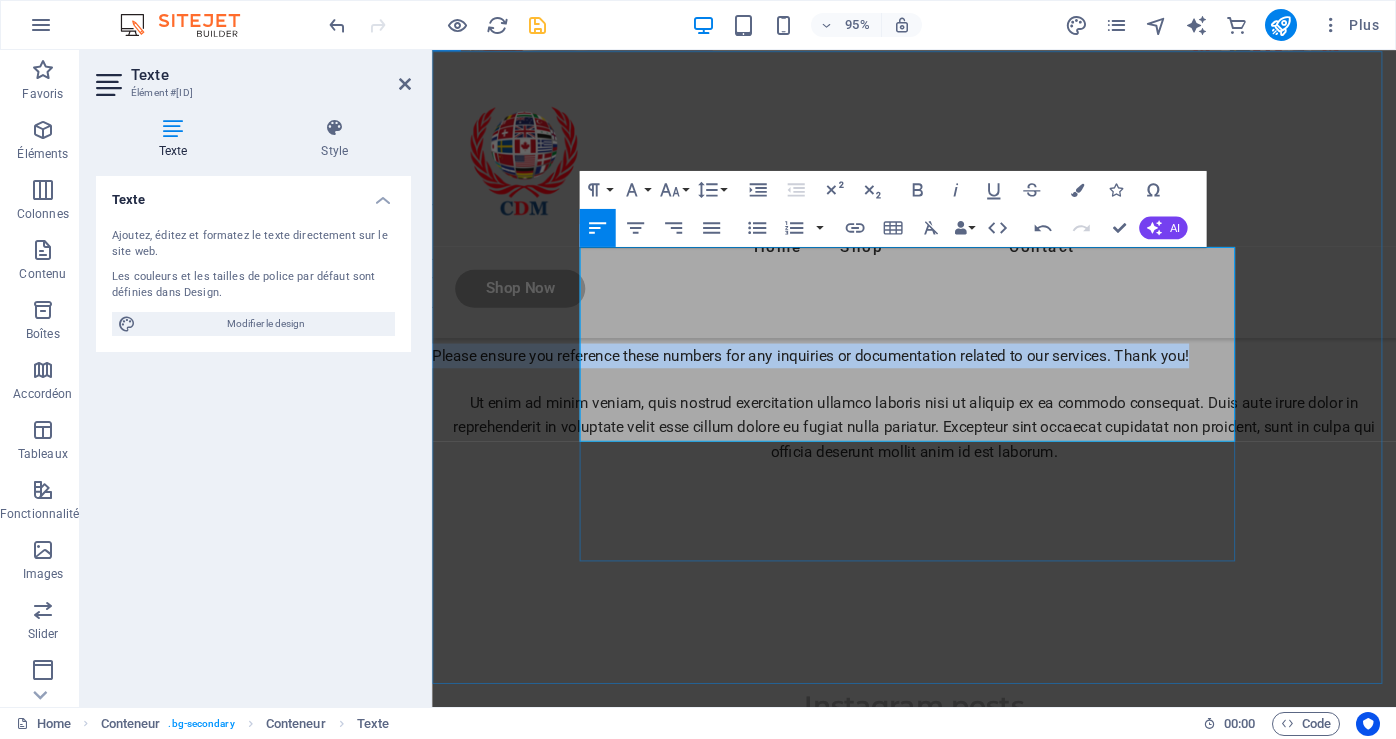 drag, startPoint x: 685, startPoint y: 439, endPoint x: 754, endPoint y: 445, distance: 69.260376 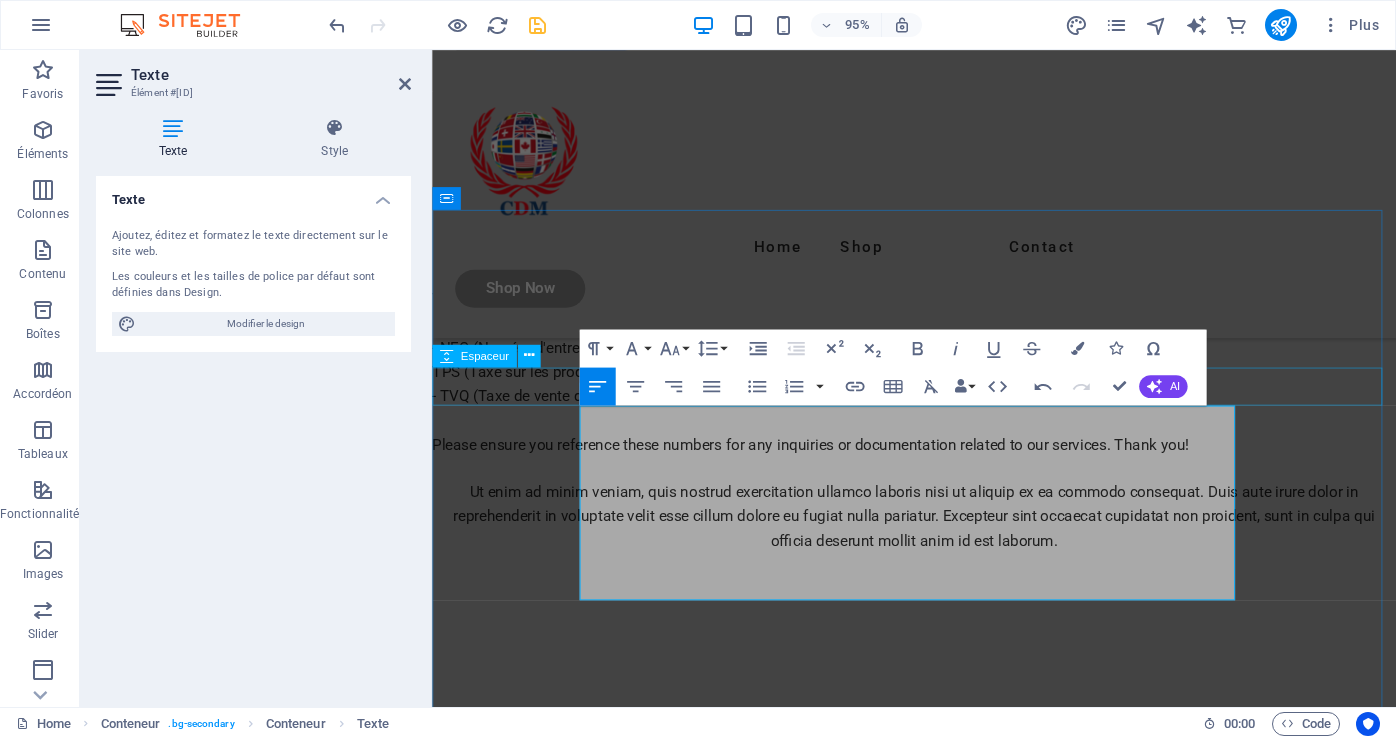 scroll, scrollTop: 300, scrollLeft: 0, axis: vertical 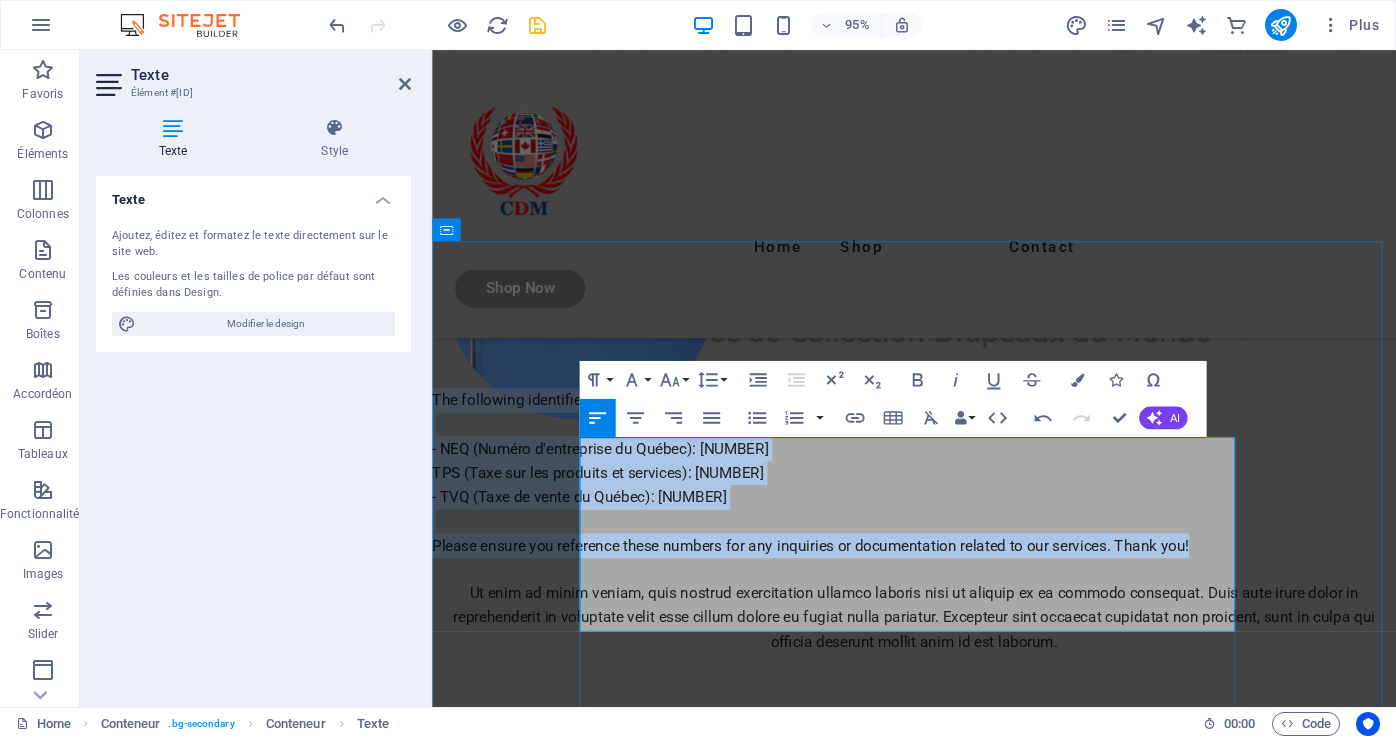 drag, startPoint x: 586, startPoint y: 466, endPoint x: 911, endPoint y: 647, distance: 372.0027 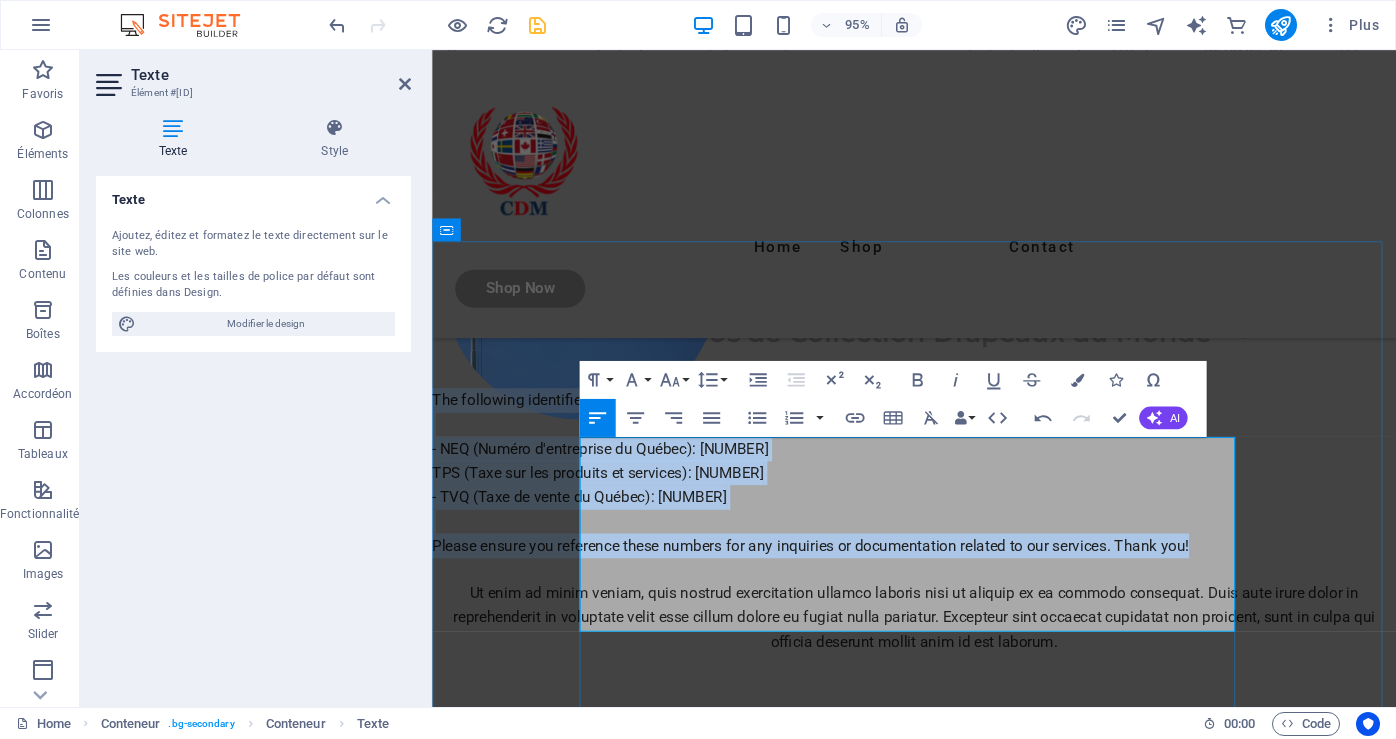 click on "The following identifiers are vital for our records and transactions: - NEQ (Numéro d'entreprise du Québec): [NUMBER] - TPS (Taxe sur les produits et services): [NUMBER] - TVQ (Taxe de vente du Québec): [NUMBER] Please ensure you reference these numbers for any inquiries or documentation related to our services. Thank you!" at bounding box center [939, 495] 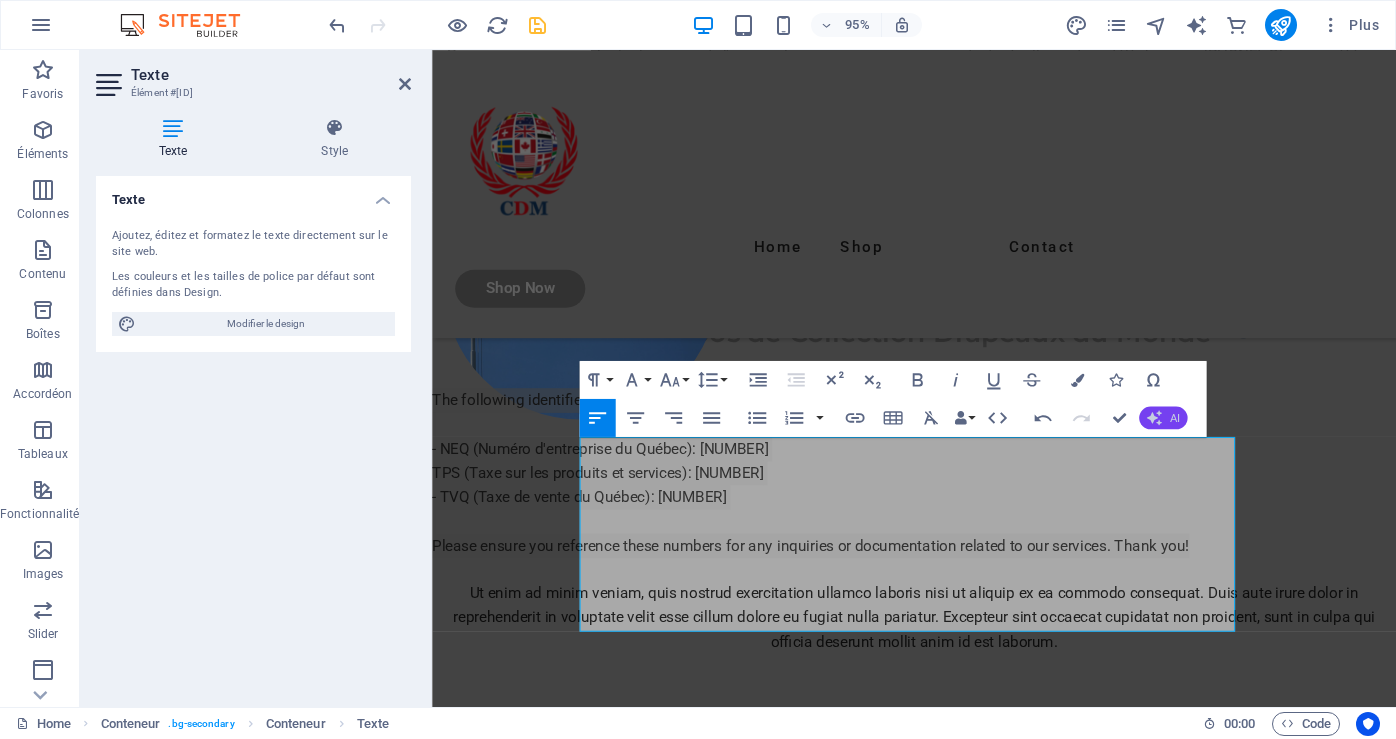 click 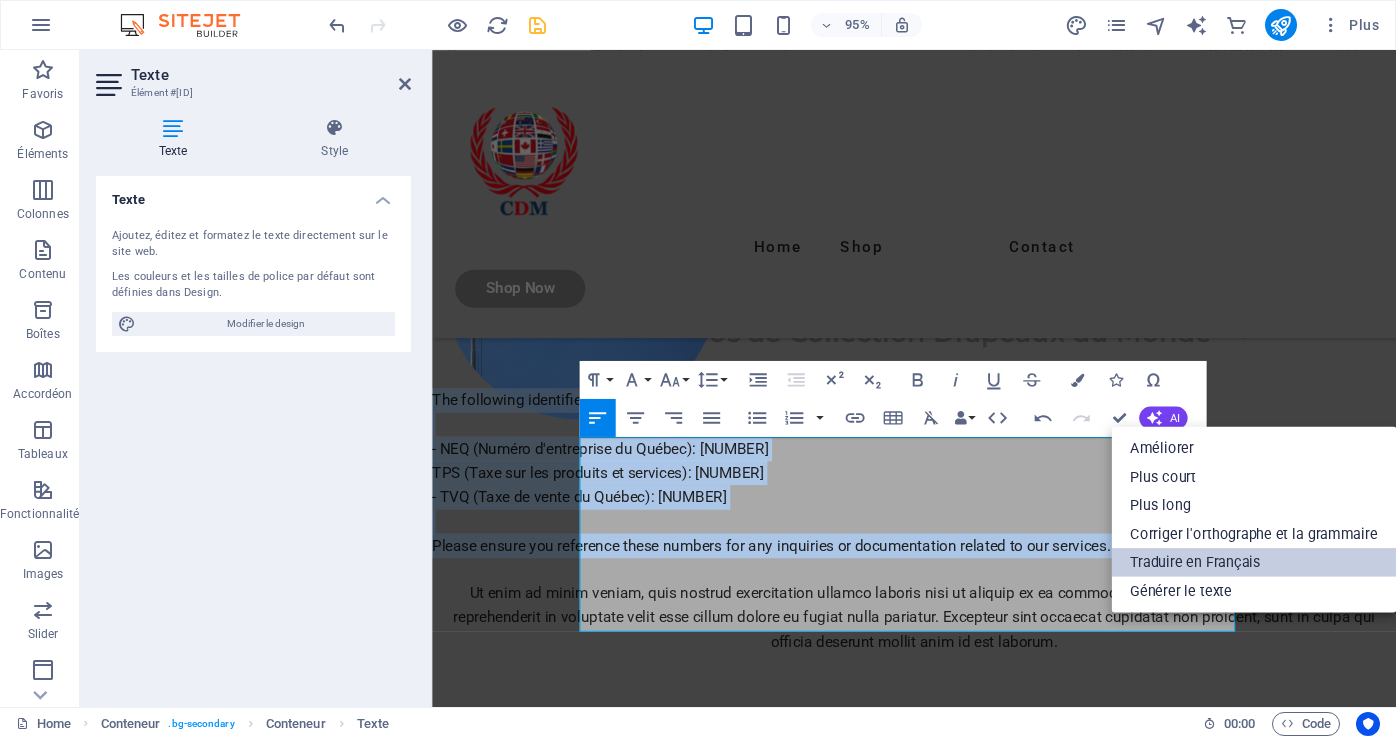 click on "Traduire en Français" at bounding box center [1253, 562] 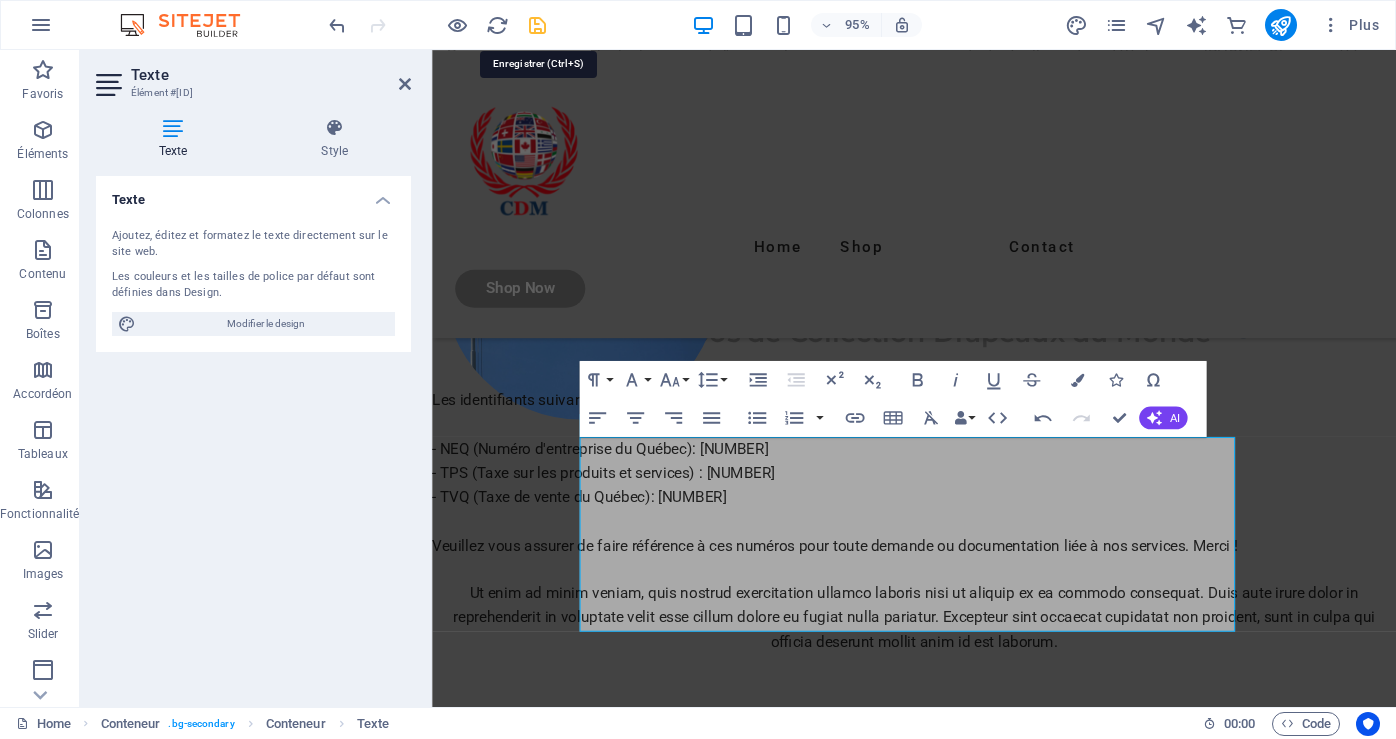 click at bounding box center [537, 25] 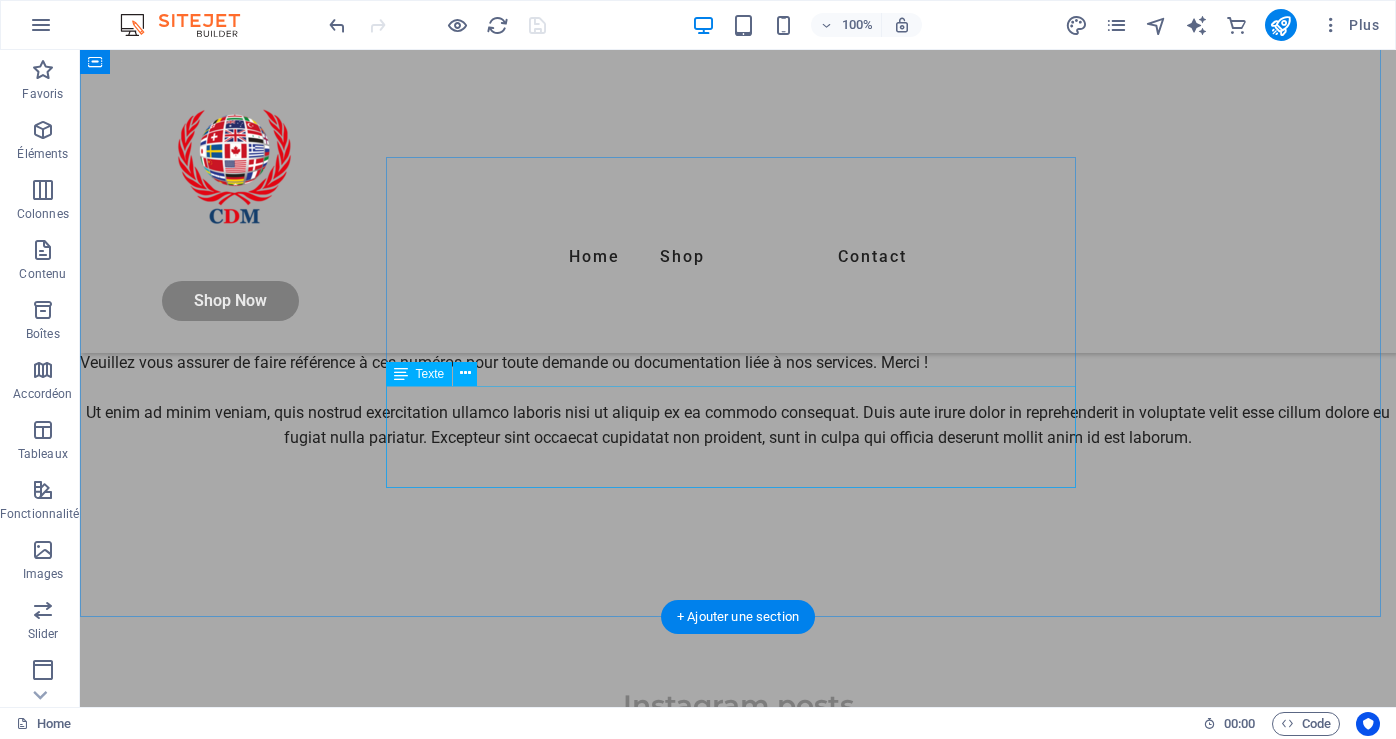 scroll, scrollTop: 400, scrollLeft: 0, axis: vertical 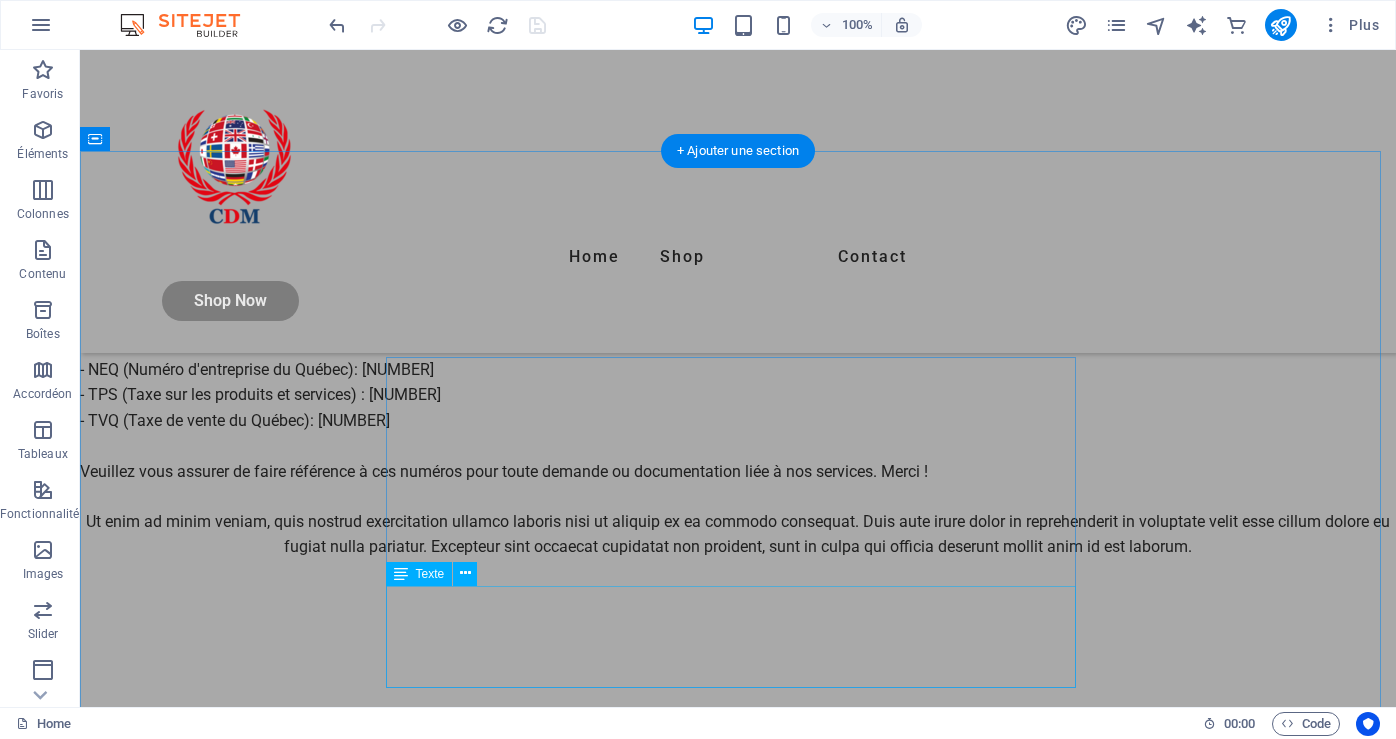 click on "Ut enim ad minim veniam, quis nostrud exercitation ullamco laboris nisi ut aliquip ex ea commodo consequat. Duis aute irure dolor in reprehenderit in voluptate velit esse cillum dolore eu fugiat nulla pariatur. Excepteur sint occaecat cupidatat non proident, sunt in culpa qui officia deserunt mollit anim id est laborum." at bounding box center [738, 534] 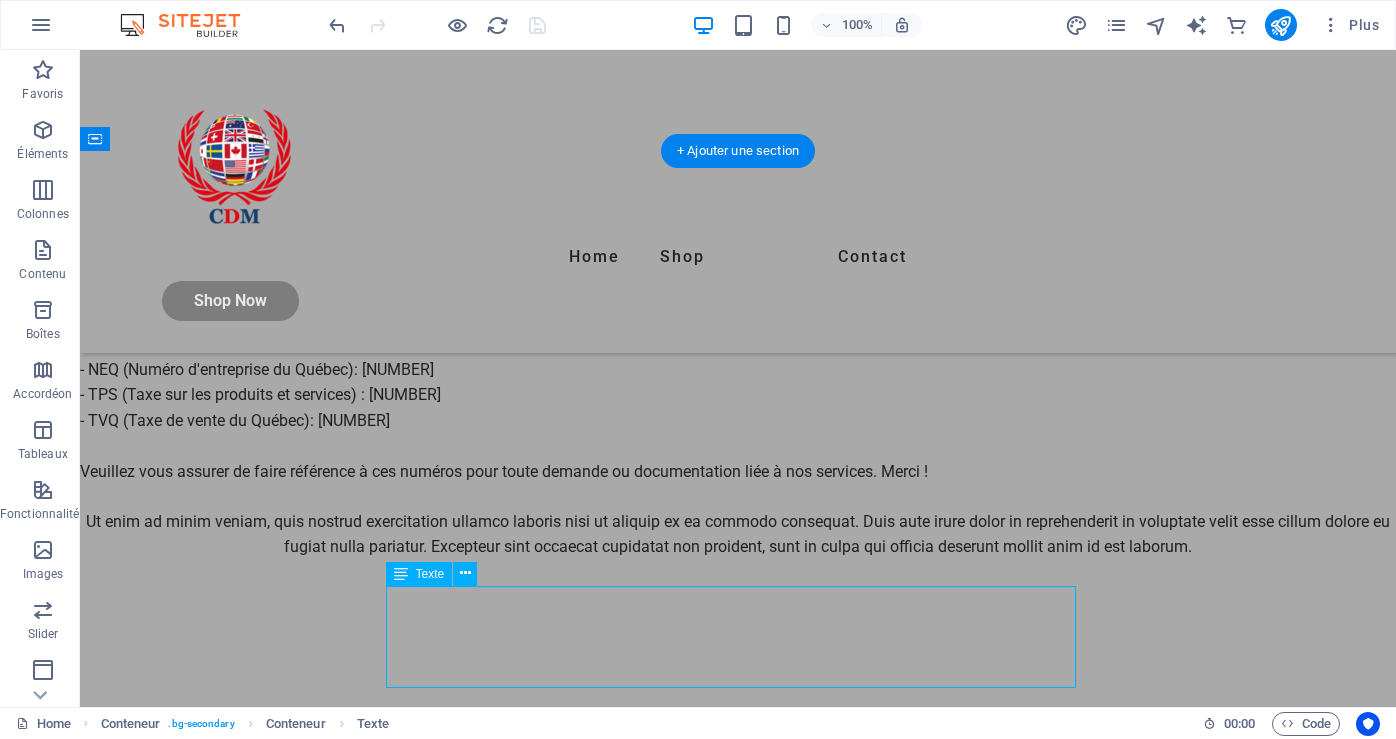 click on "Ut enim ad minim veniam, quis nostrud exercitation ullamco laboris nisi ut aliquip ex ea commodo consequat. Duis aute irure dolor in reprehenderit in voluptate velit esse cillum dolore eu fugiat nulla pariatur. Excepteur sint occaecat cupidatat non proident, sunt in culpa qui officia deserunt mollit anim id est laborum." at bounding box center (738, 534) 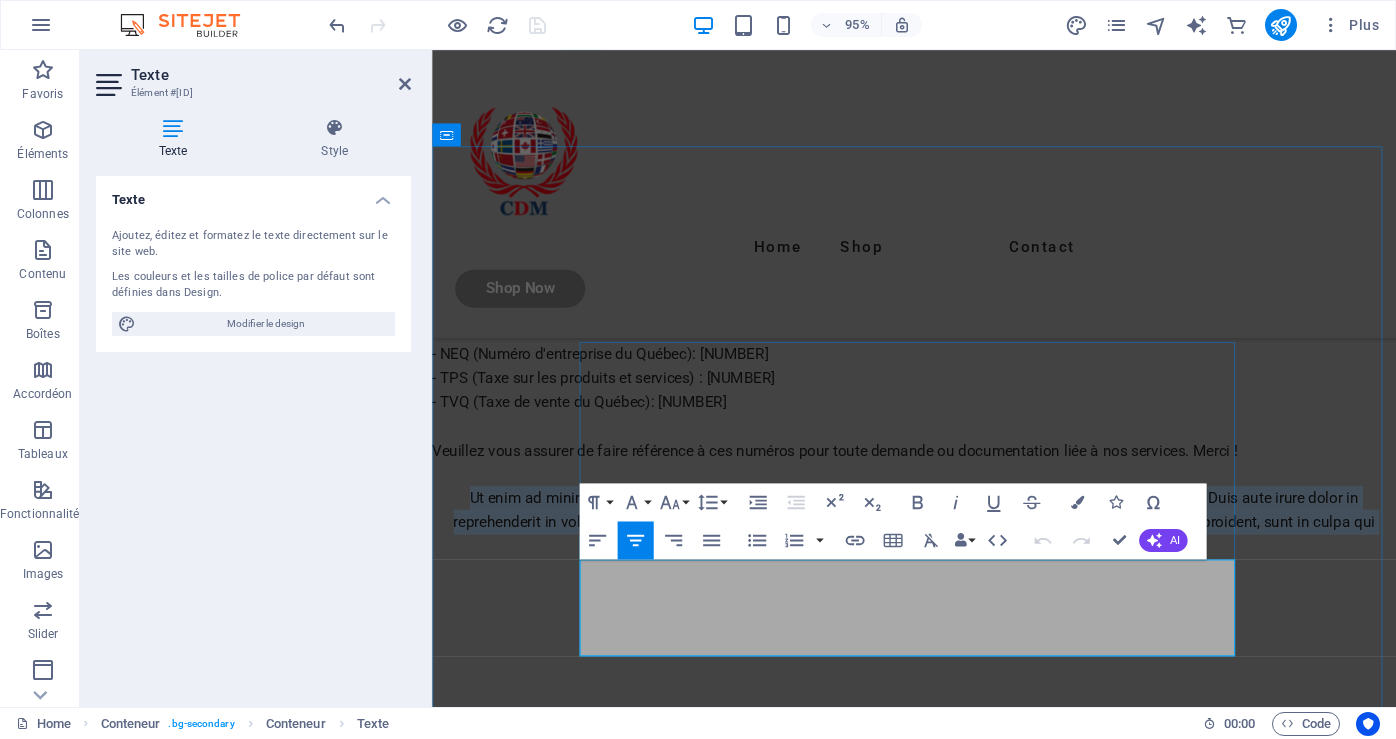 drag, startPoint x: 625, startPoint y: 595, endPoint x: 1102, endPoint y: 677, distance: 483.9969 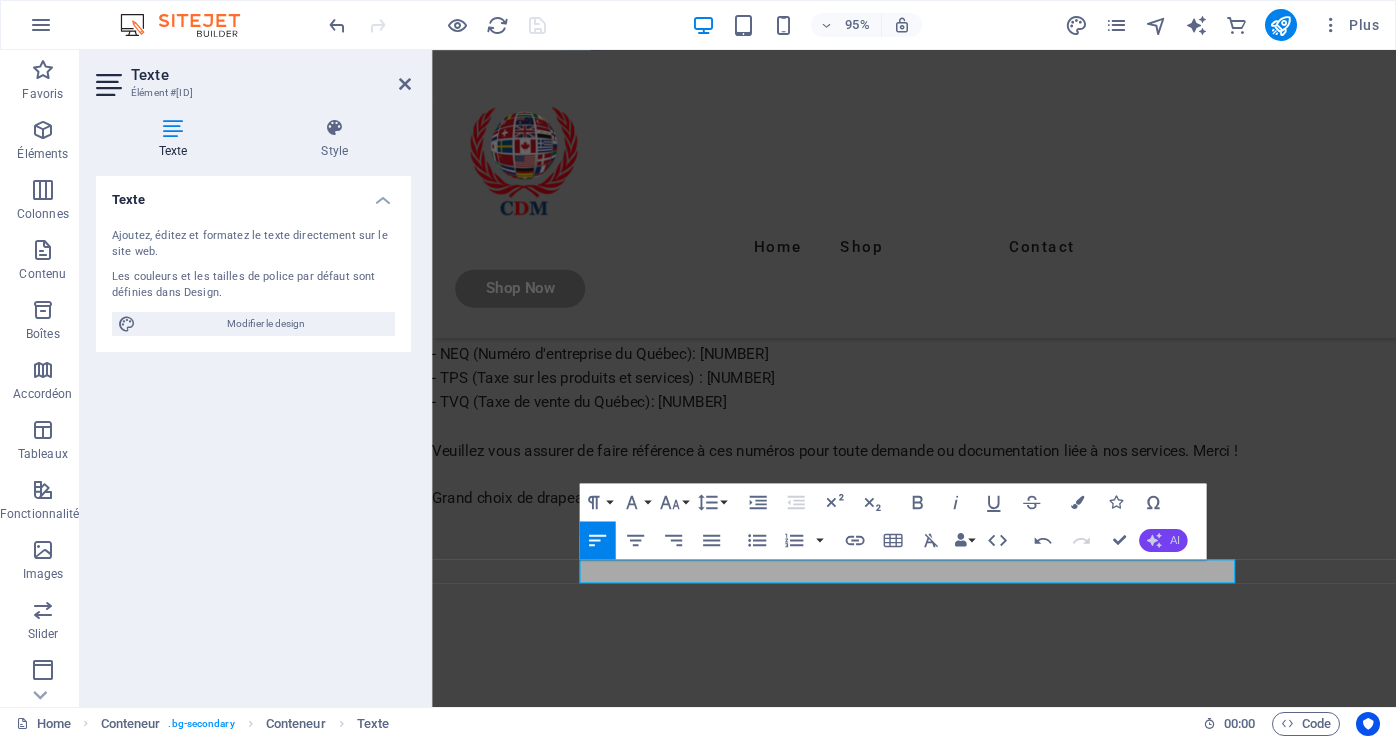 click 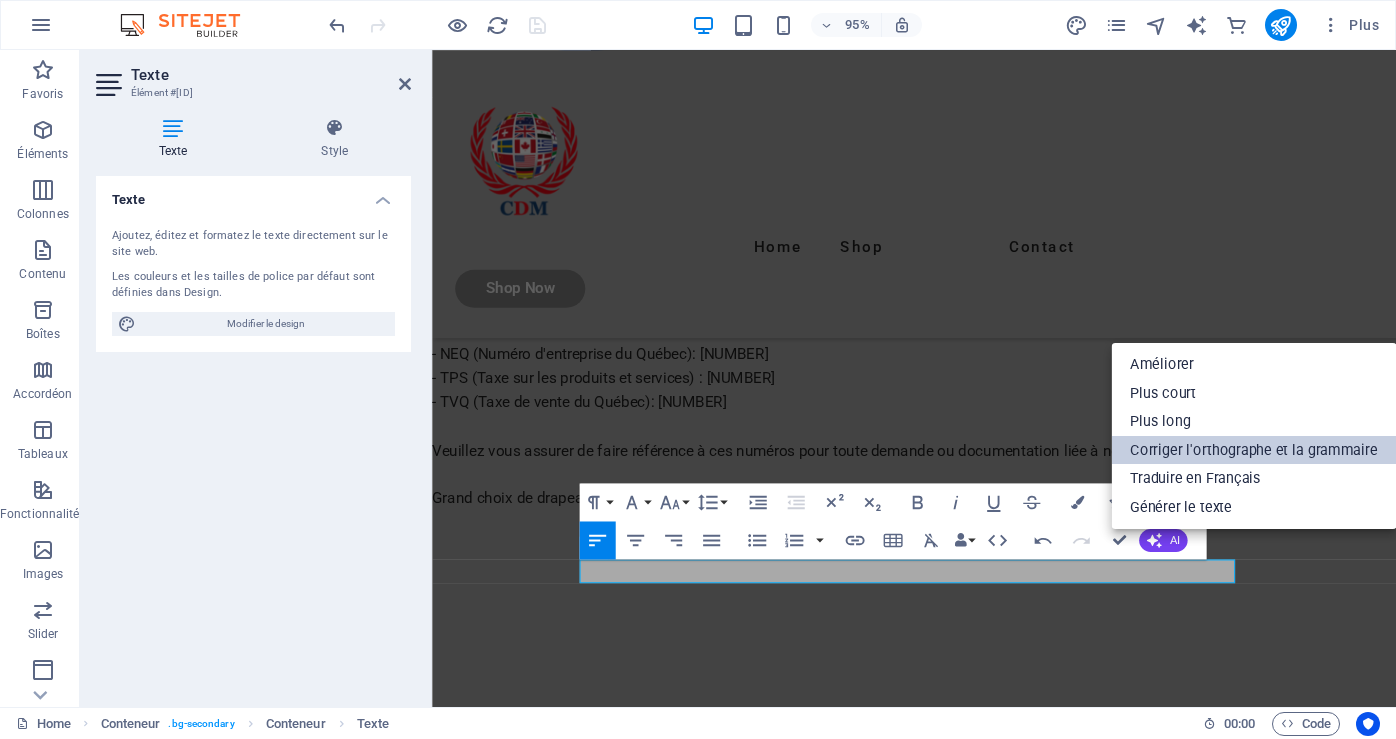 click on "Corriger l'orthographe et la grammaire" at bounding box center [1253, 449] 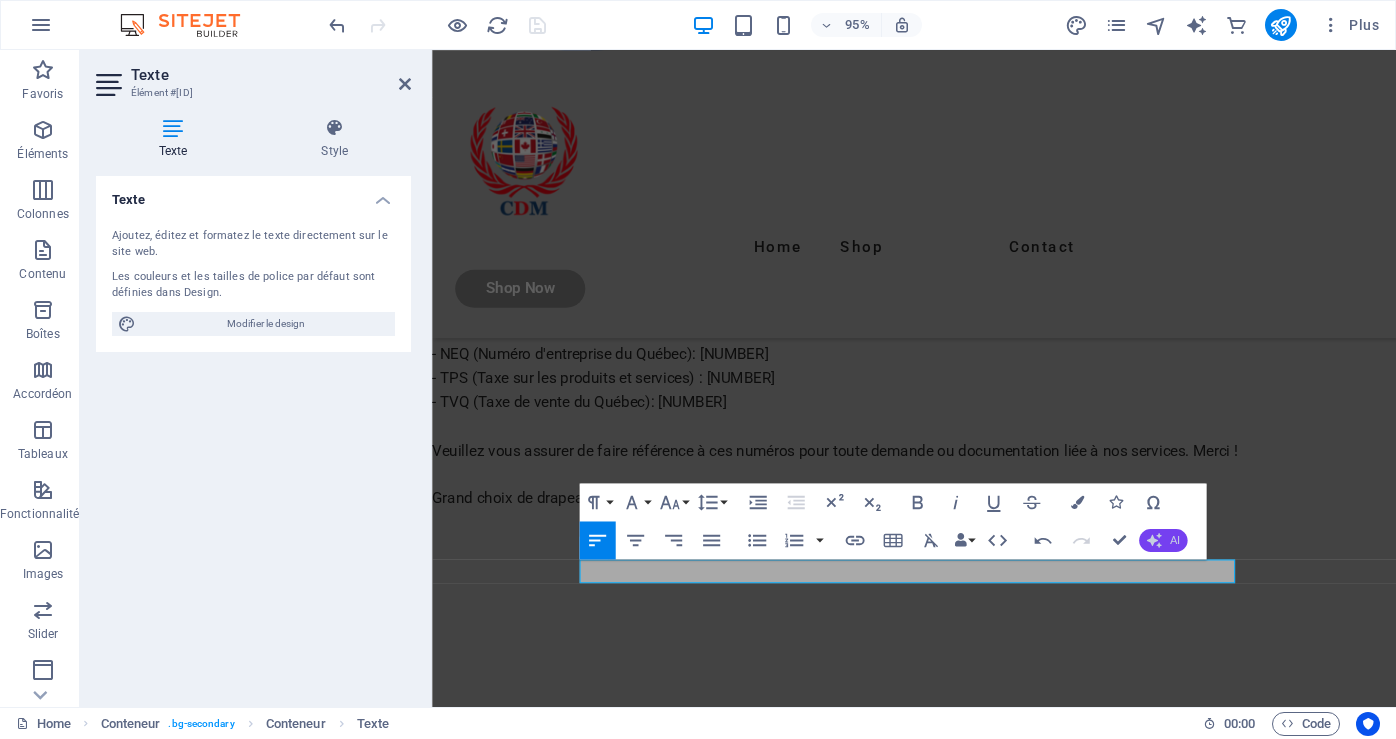click on "AI" at bounding box center [1163, 539] 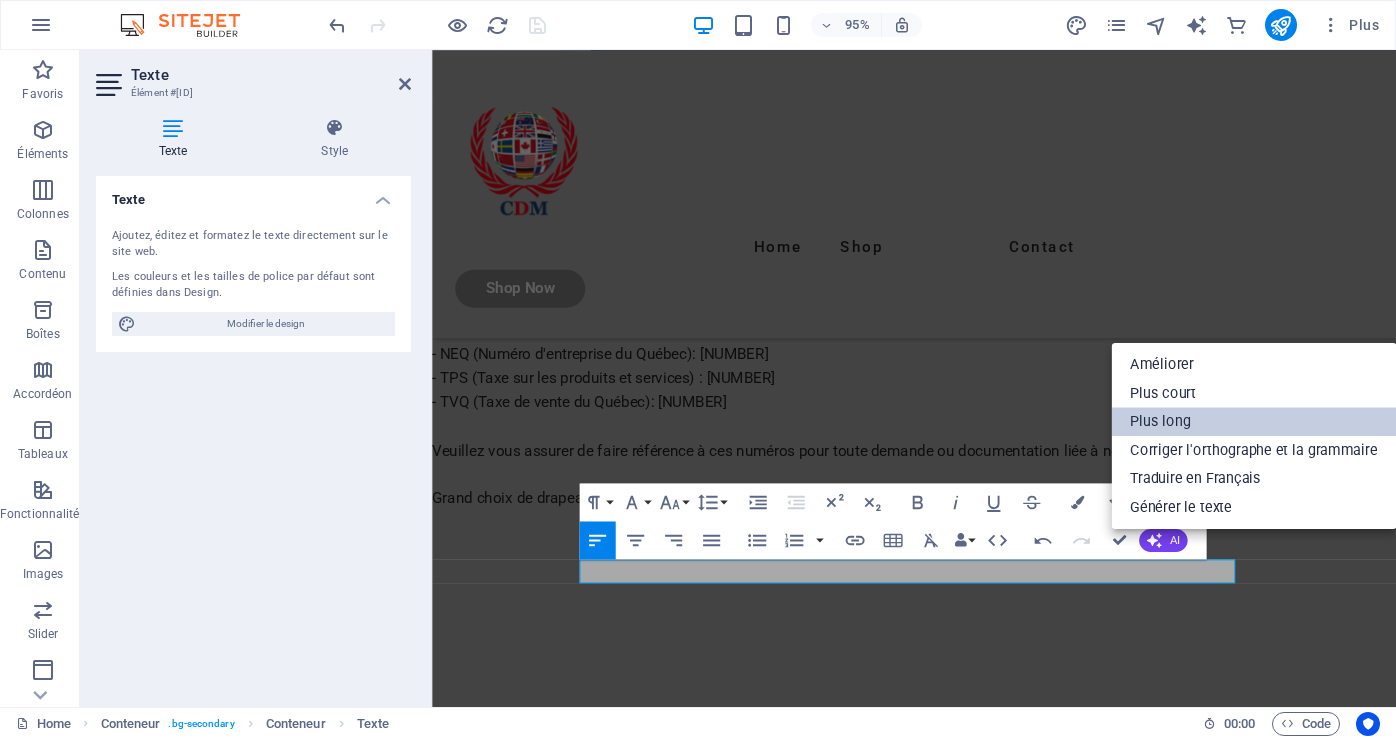click on "Plus long" at bounding box center [1253, 421] 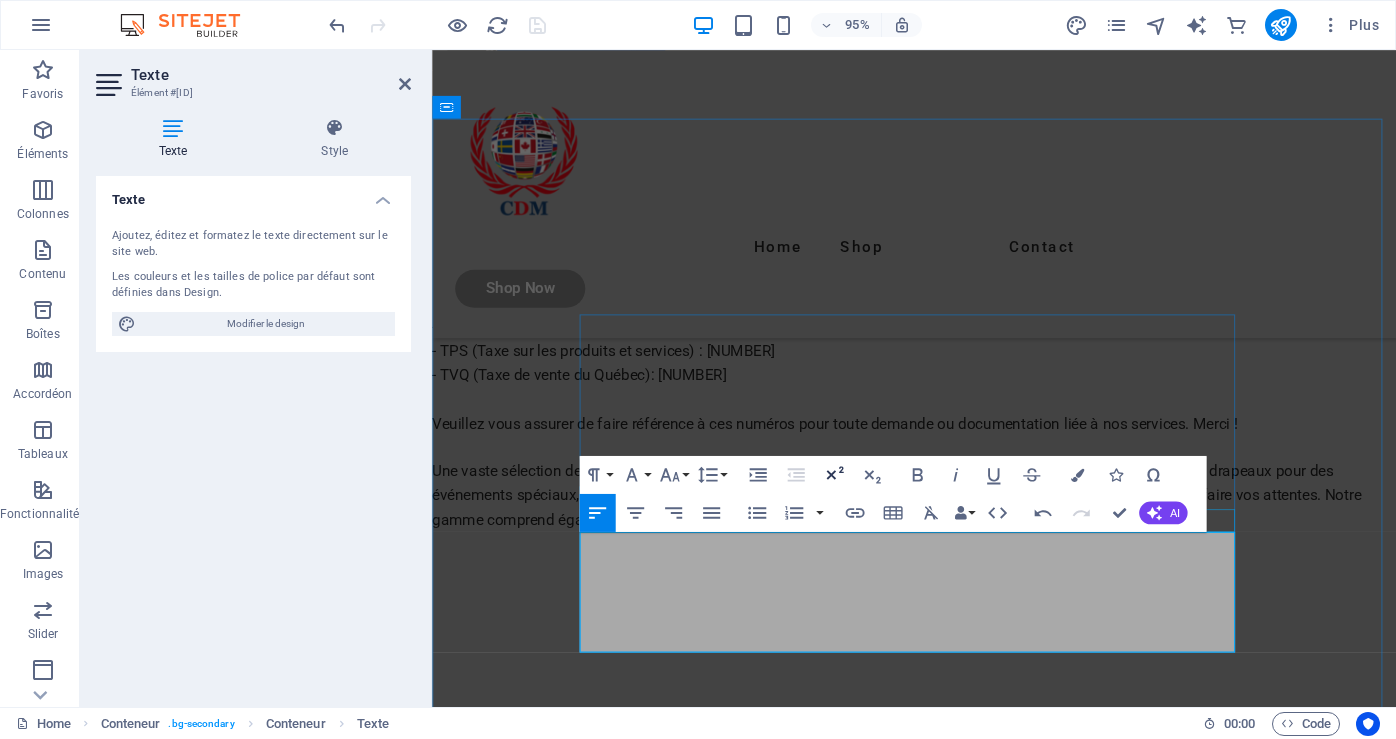 scroll, scrollTop: 400, scrollLeft: 0, axis: vertical 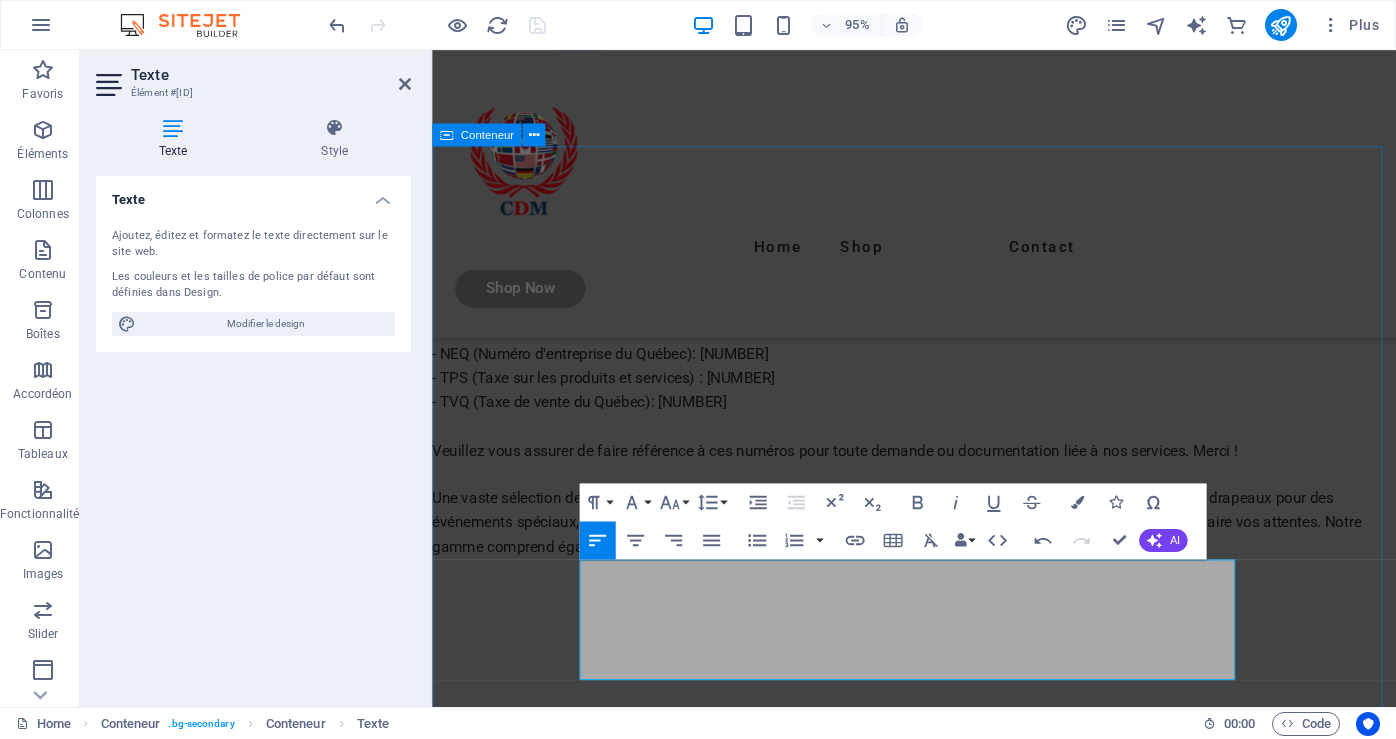 click on "À propos de Collection Drapeaux du Monde Les identifiants suivants sont essentiels pour nos dossiers et transactions : - NEQ (Numéro d'entreprise du Québec) : [NUMBER] - TPS (Taxe sur les produits et services) : [NUMBER] - TVQ (Taxe de vente du Québec) : [NUMBER] Veuillez vous assurer de faire référence à ces numéros pour toute demande ou documentation liée à nos services. Merci ! Une vaste sélection de drapeaux et d'accessoires variés pour répondre à tous vos besoins. Que vous recherchiez des drapeaux pour des événements spéciaux, des célébrations, ou simplement pour afficher votre fierté nationale, nous avons de quoi satisfaire vos attentes. Notre gamme comprend également une multitude d'accessoires pour compléter votre achat et améliorer votre expérience." at bounding box center (939, 407) 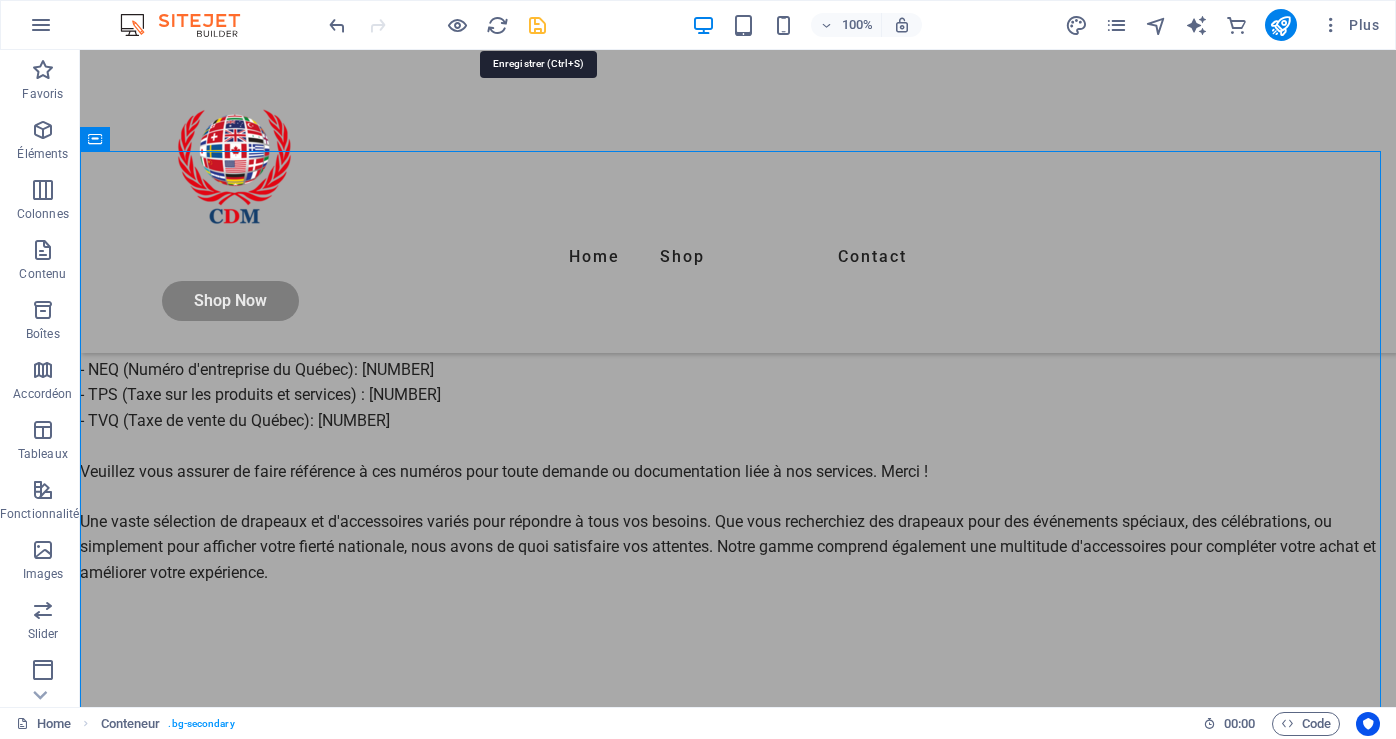 click at bounding box center (537, 25) 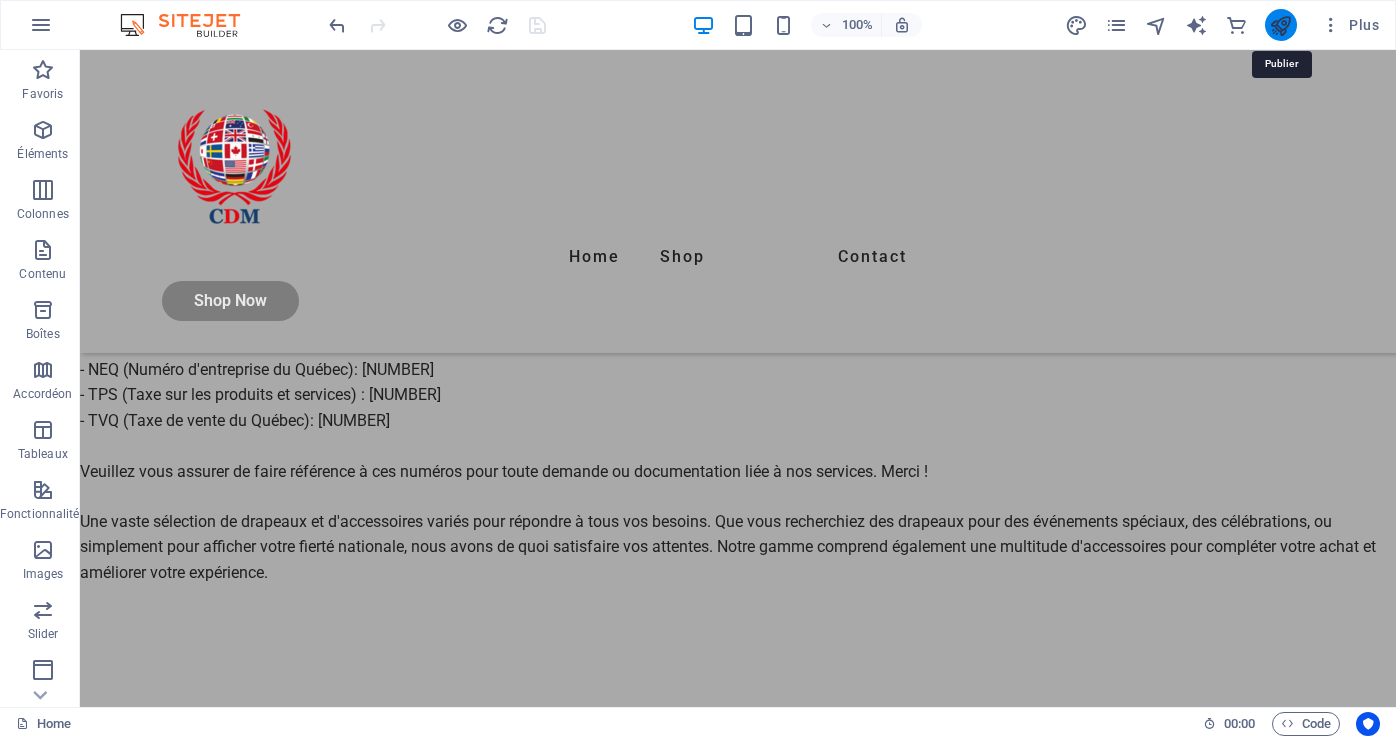 click at bounding box center [1280, 25] 